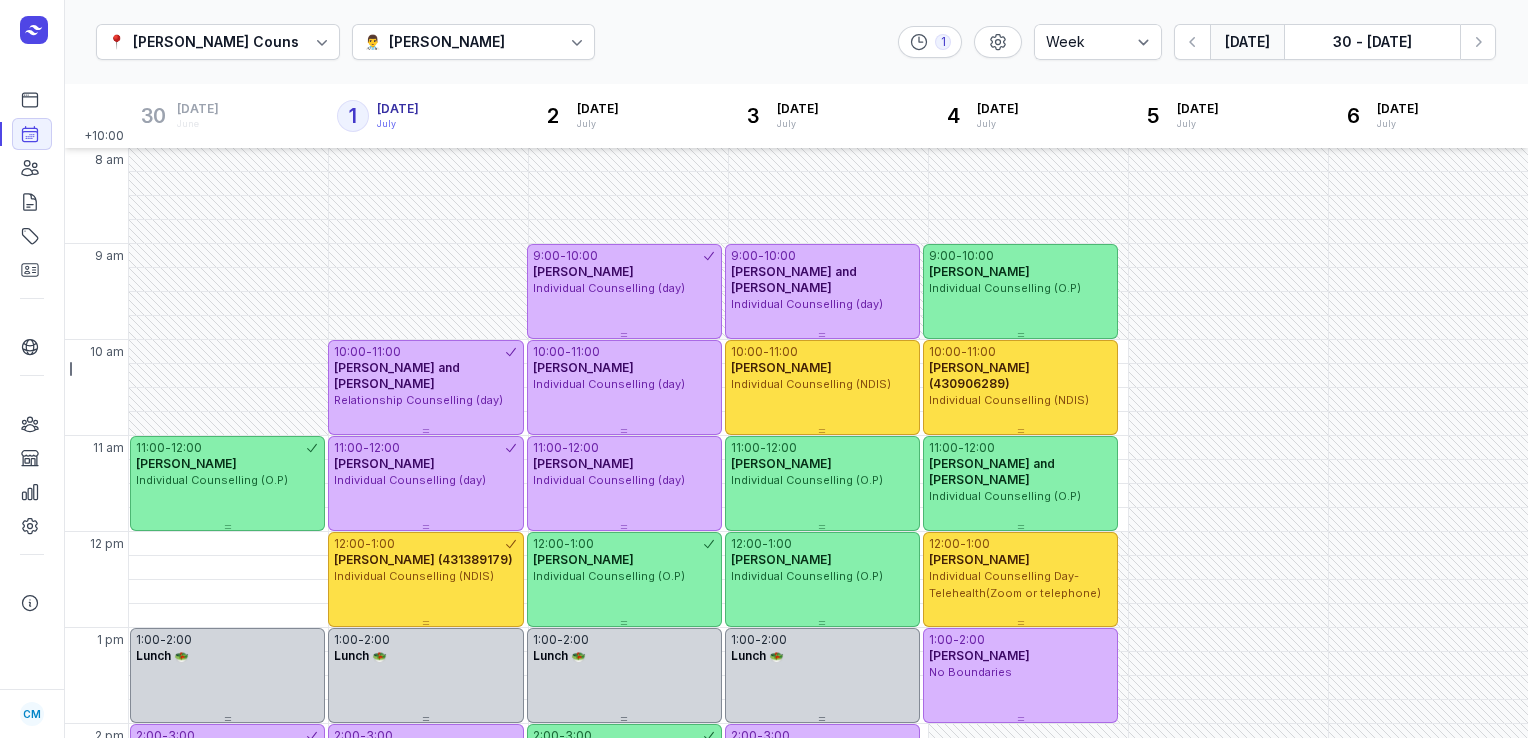 select on "week" 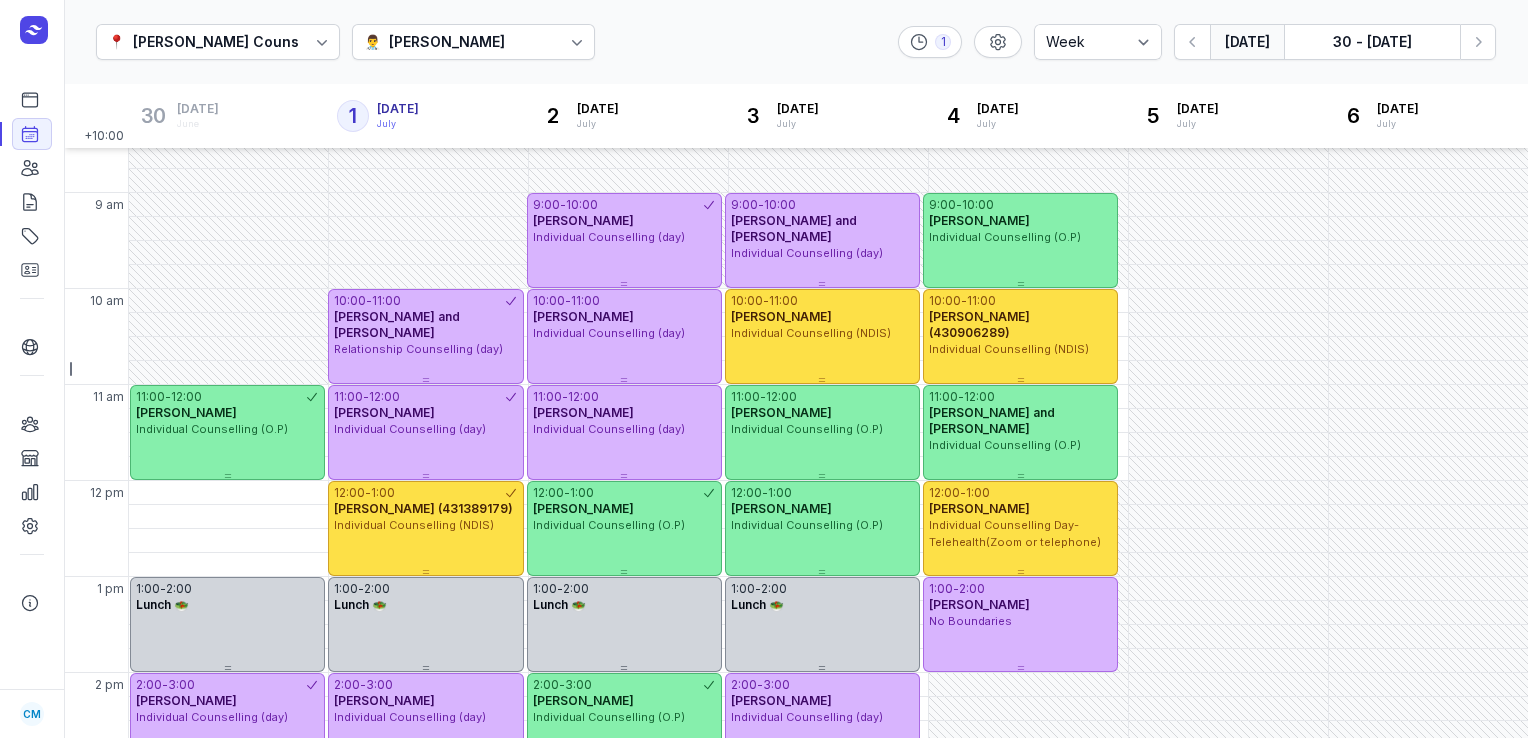 scroll, scrollTop: 52, scrollLeft: 0, axis: vertical 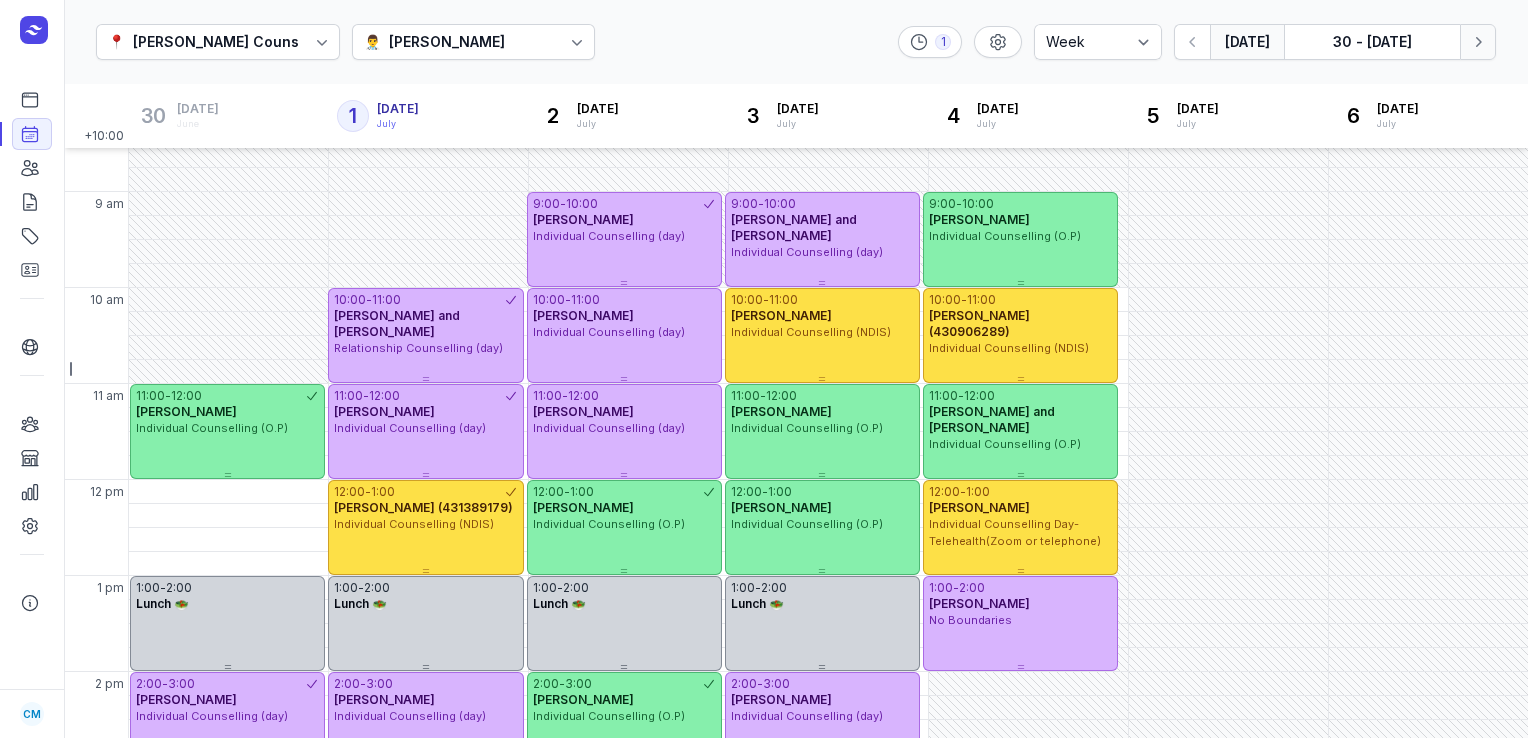 click 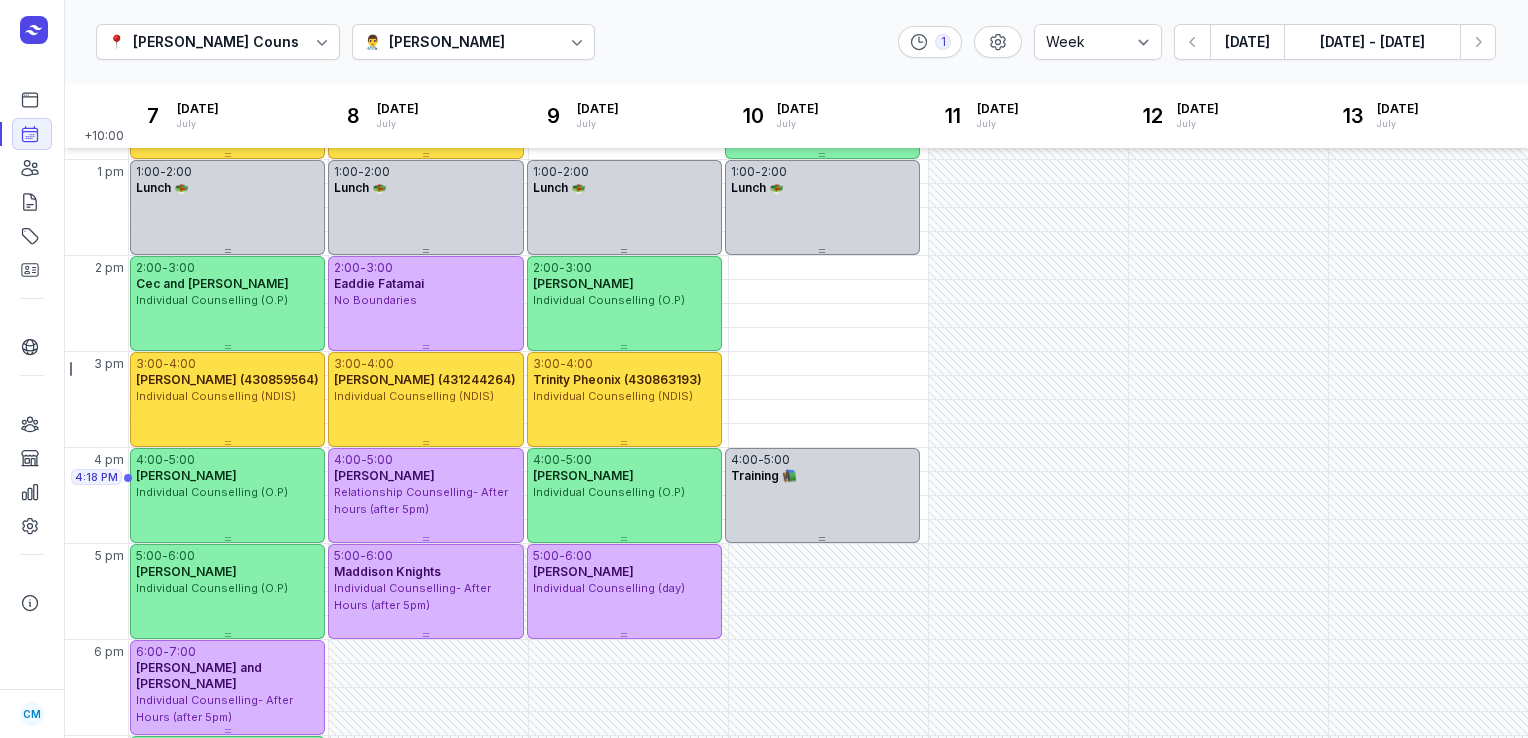 scroll, scrollTop: 470, scrollLeft: 0, axis: vertical 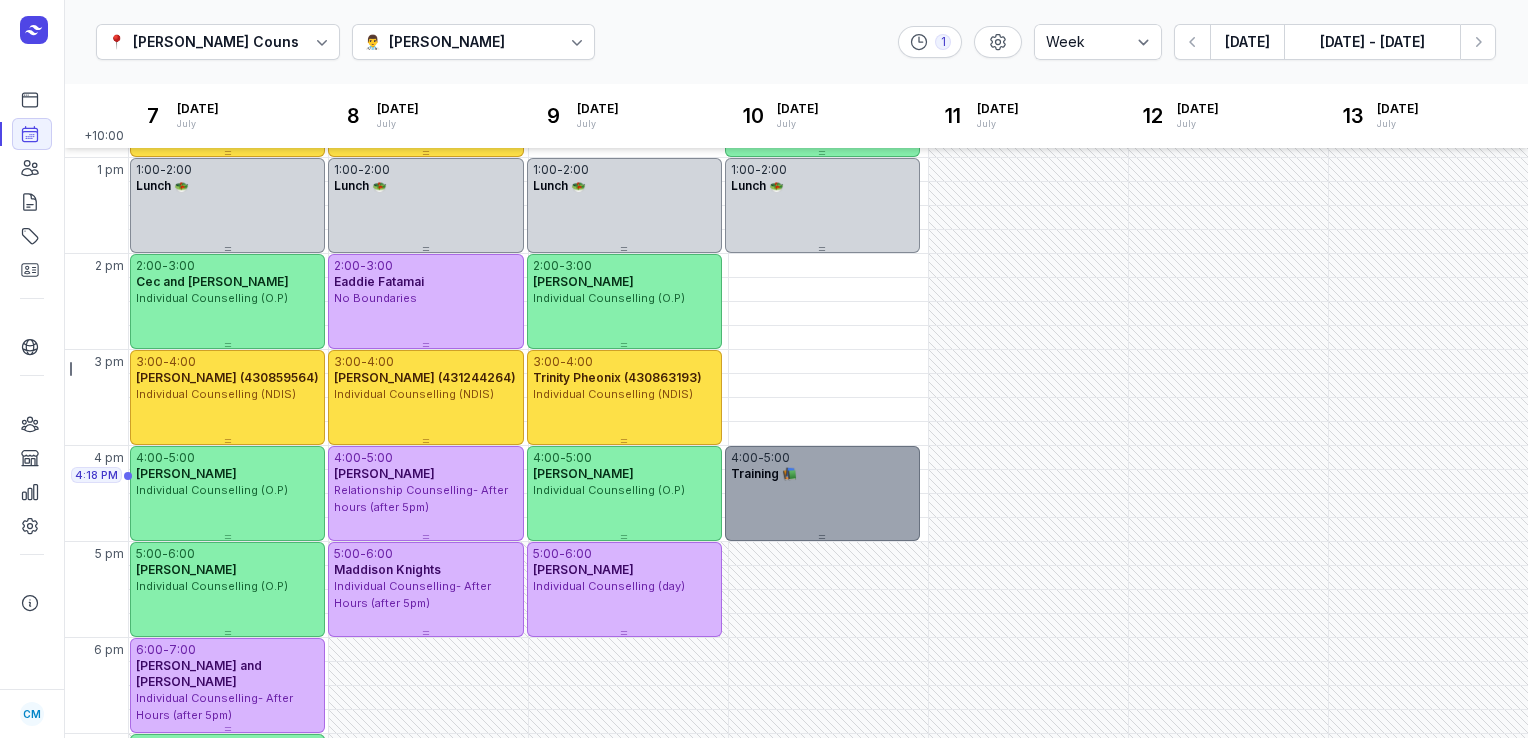 click on "4:00  -  5:00 Training 📚" at bounding box center (822, 493) 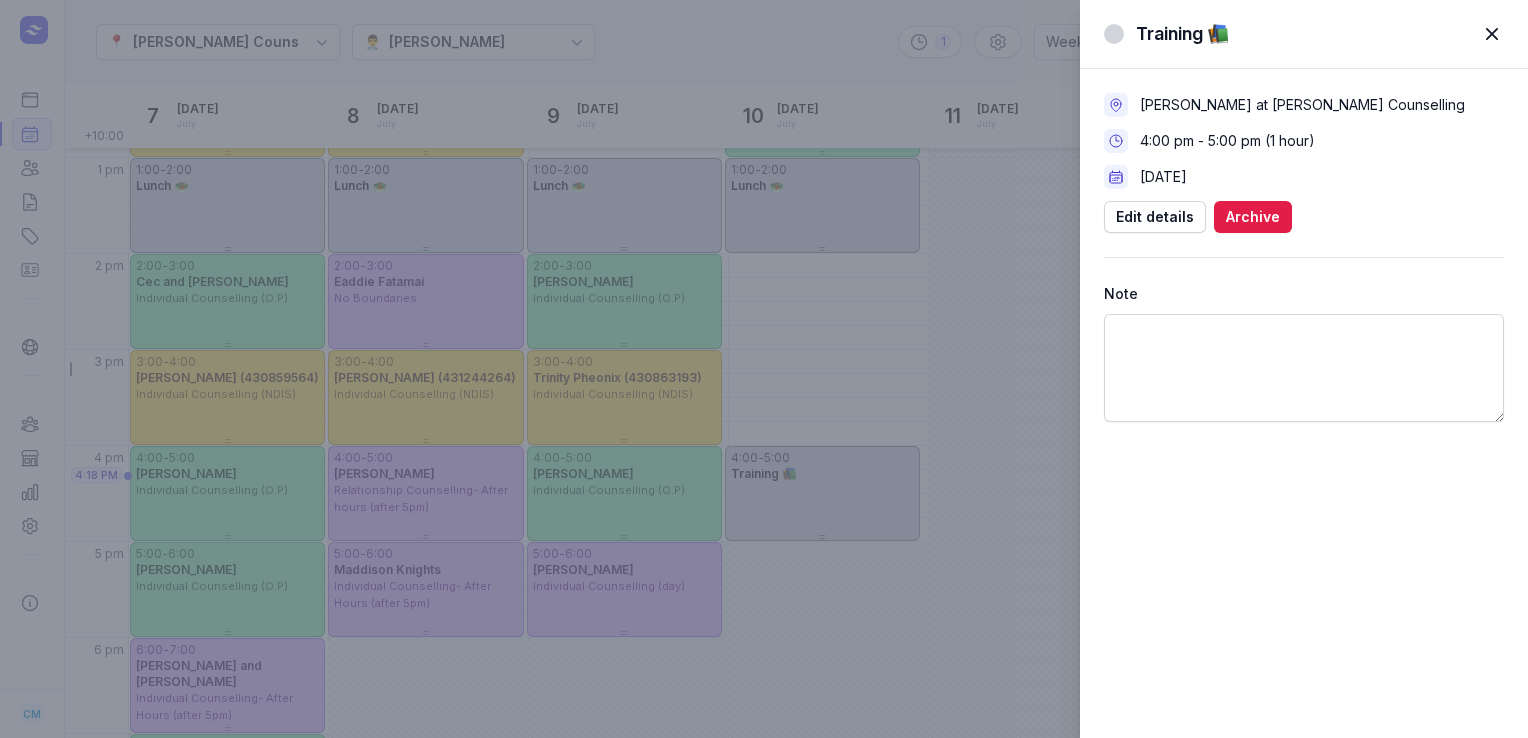 click at bounding box center (1492, 34) 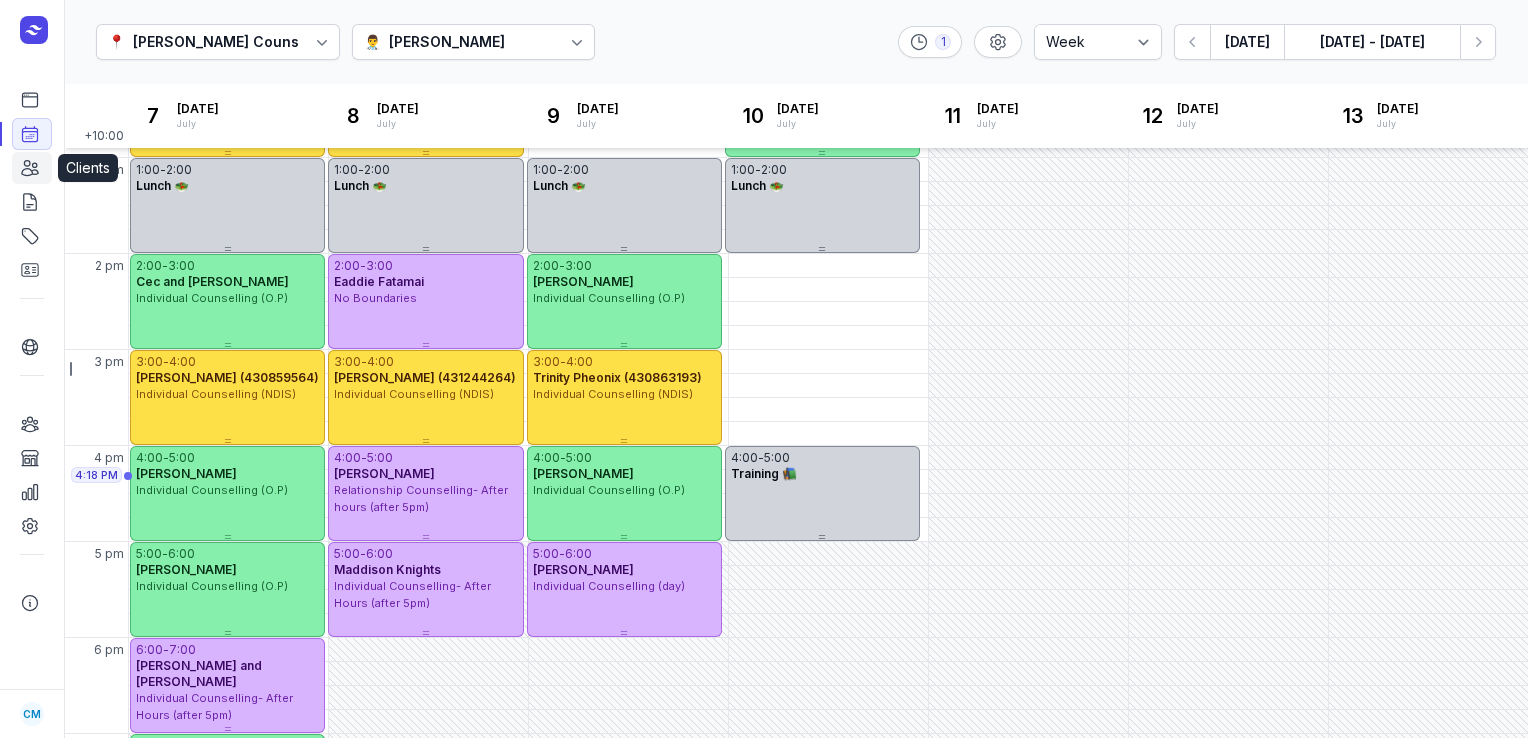 click on "Clients" 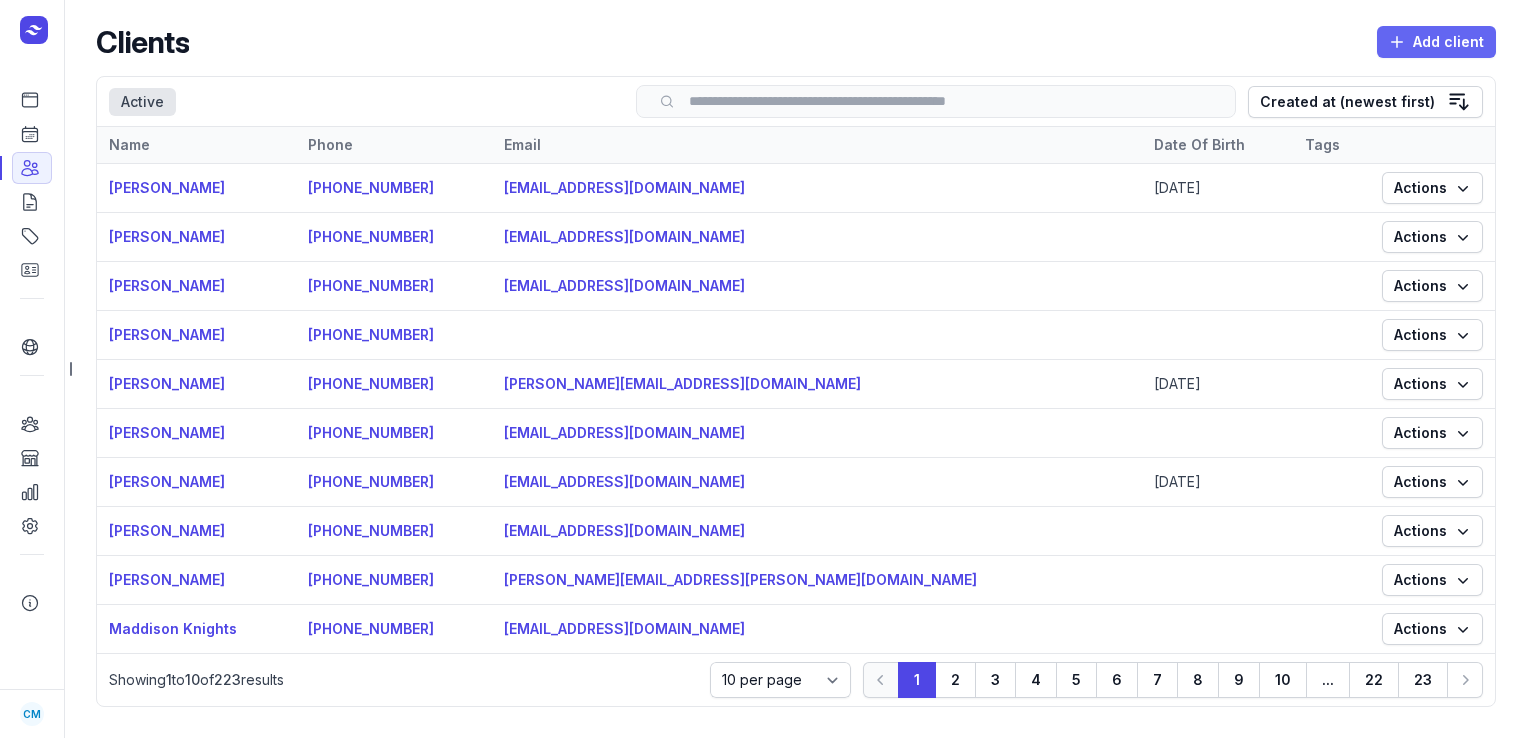click on "Add client" at bounding box center (1436, 42) 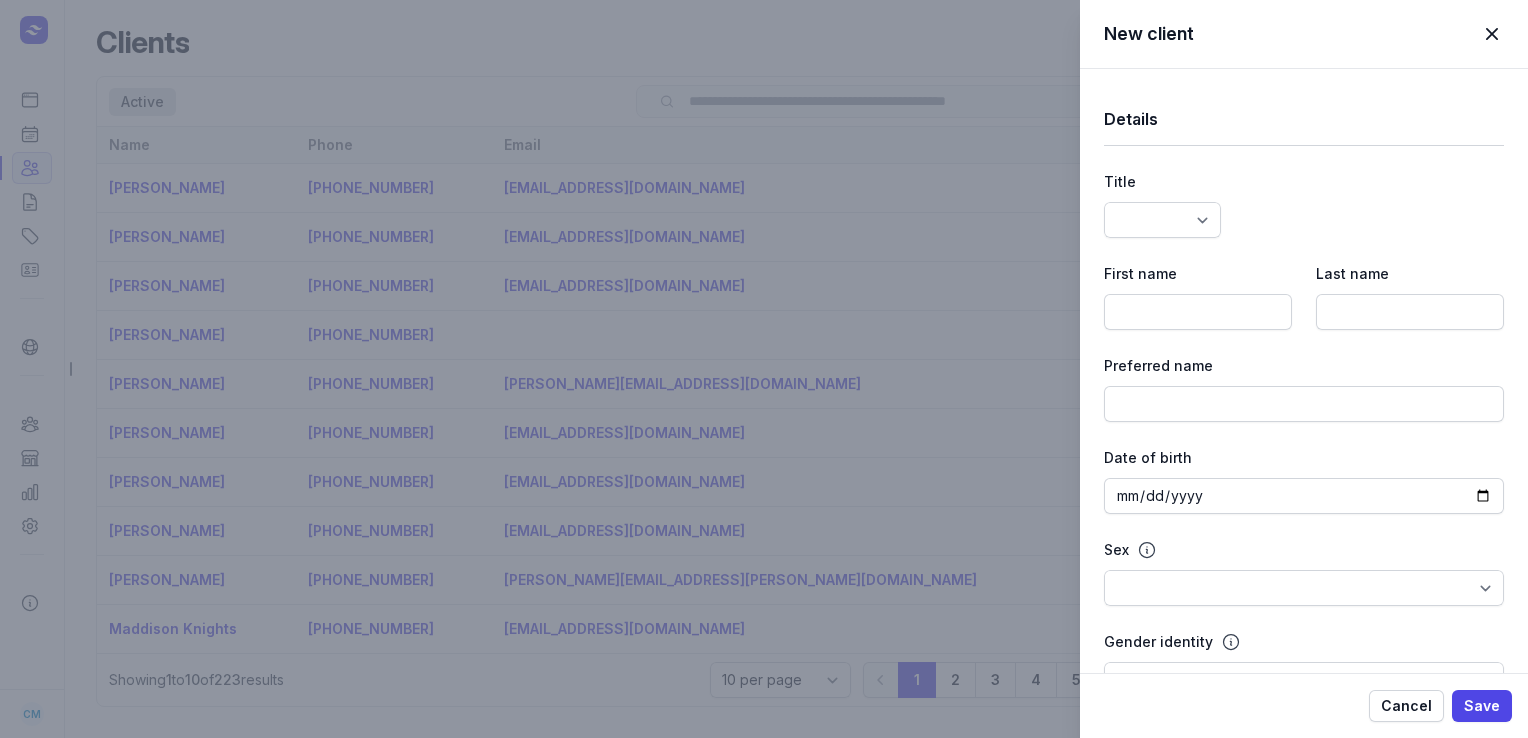 select 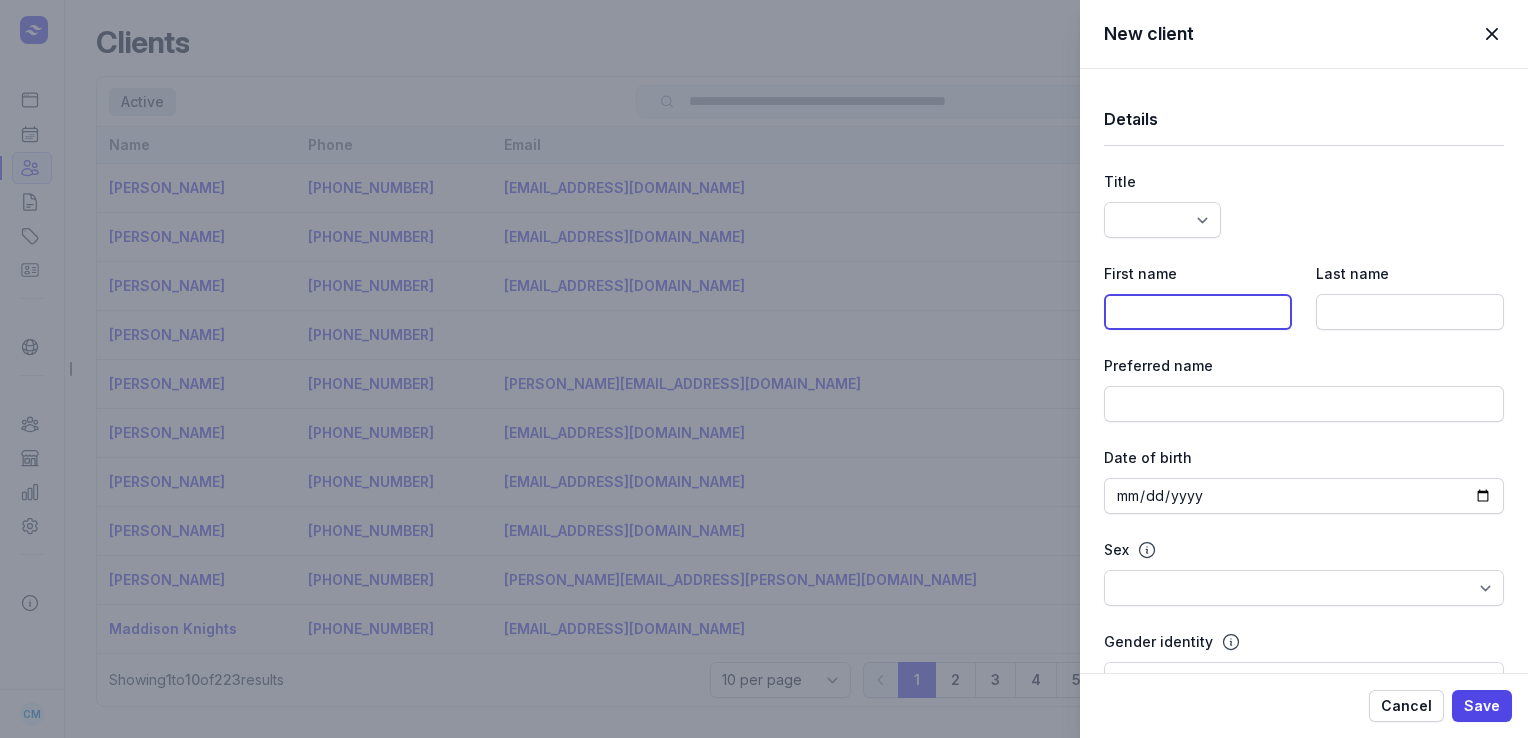 click 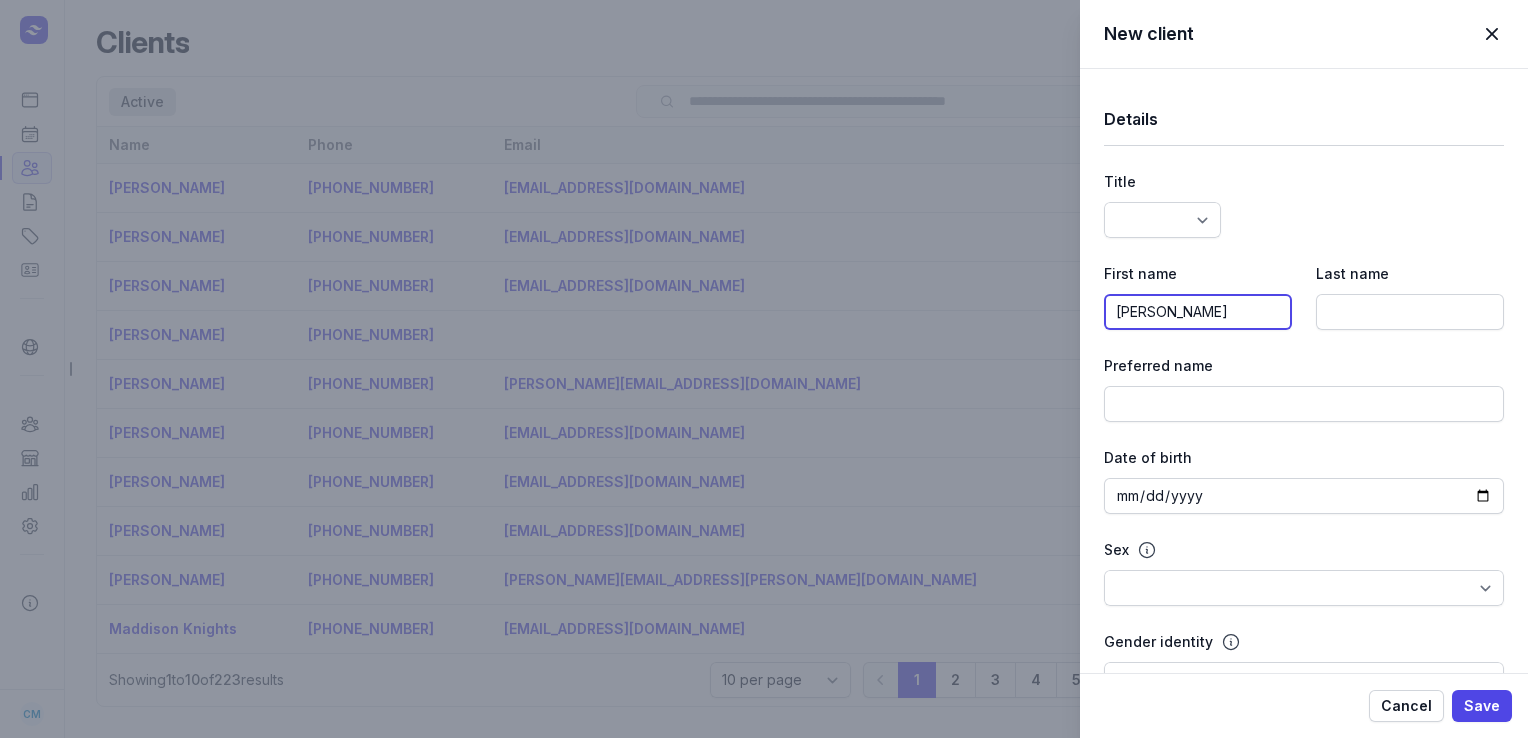 drag, startPoint x: 1211, startPoint y: 308, endPoint x: 1149, endPoint y: 311, distance: 62.072536 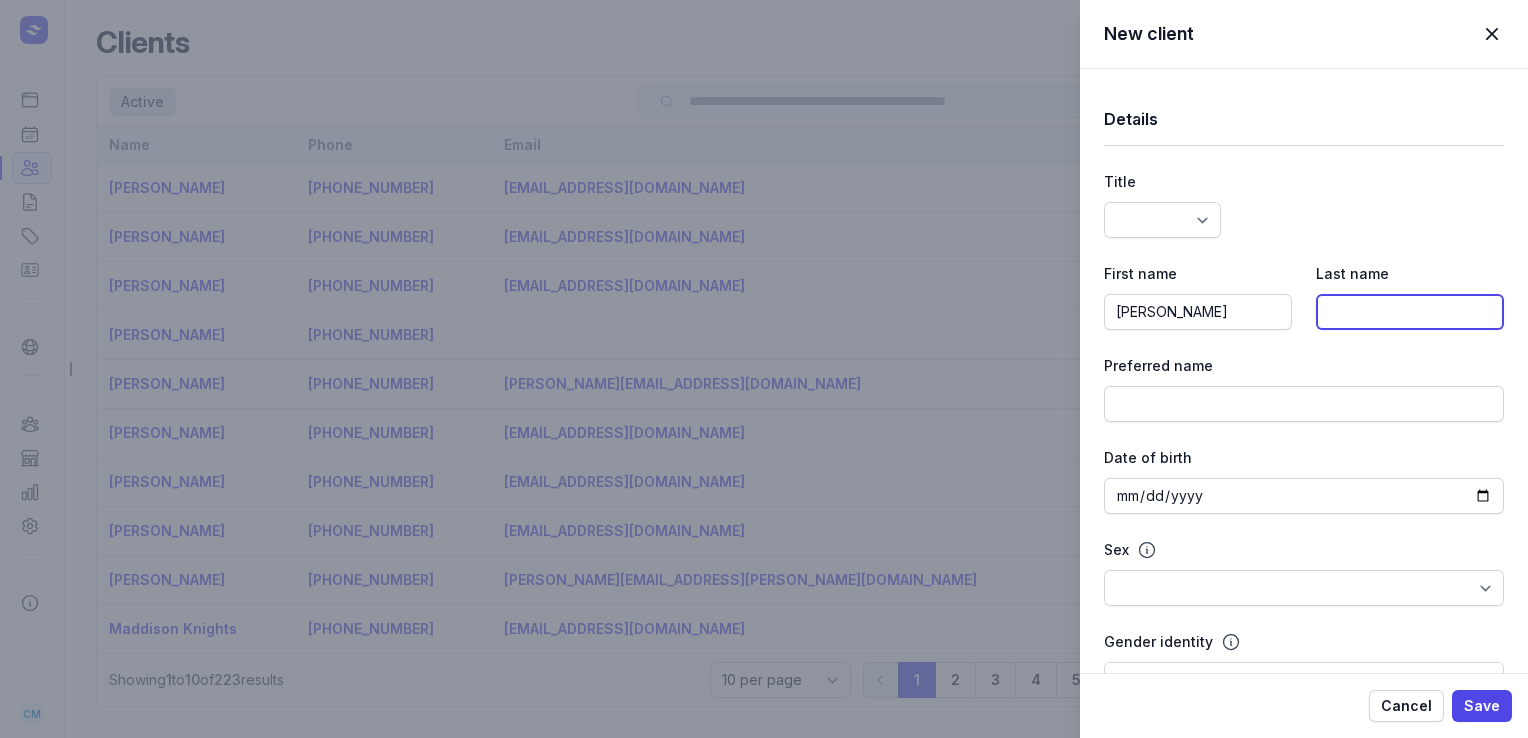 click 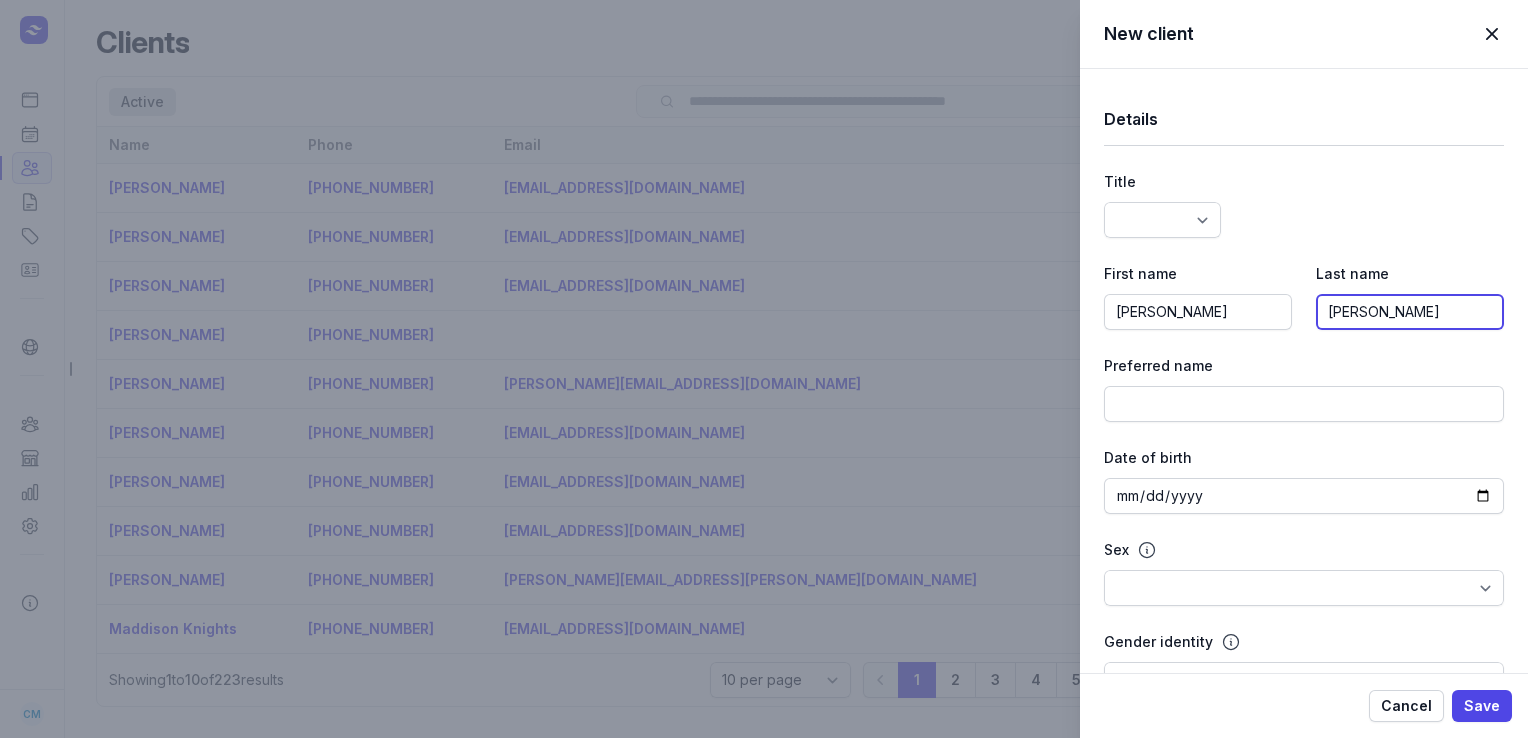type on "[PERSON_NAME]" 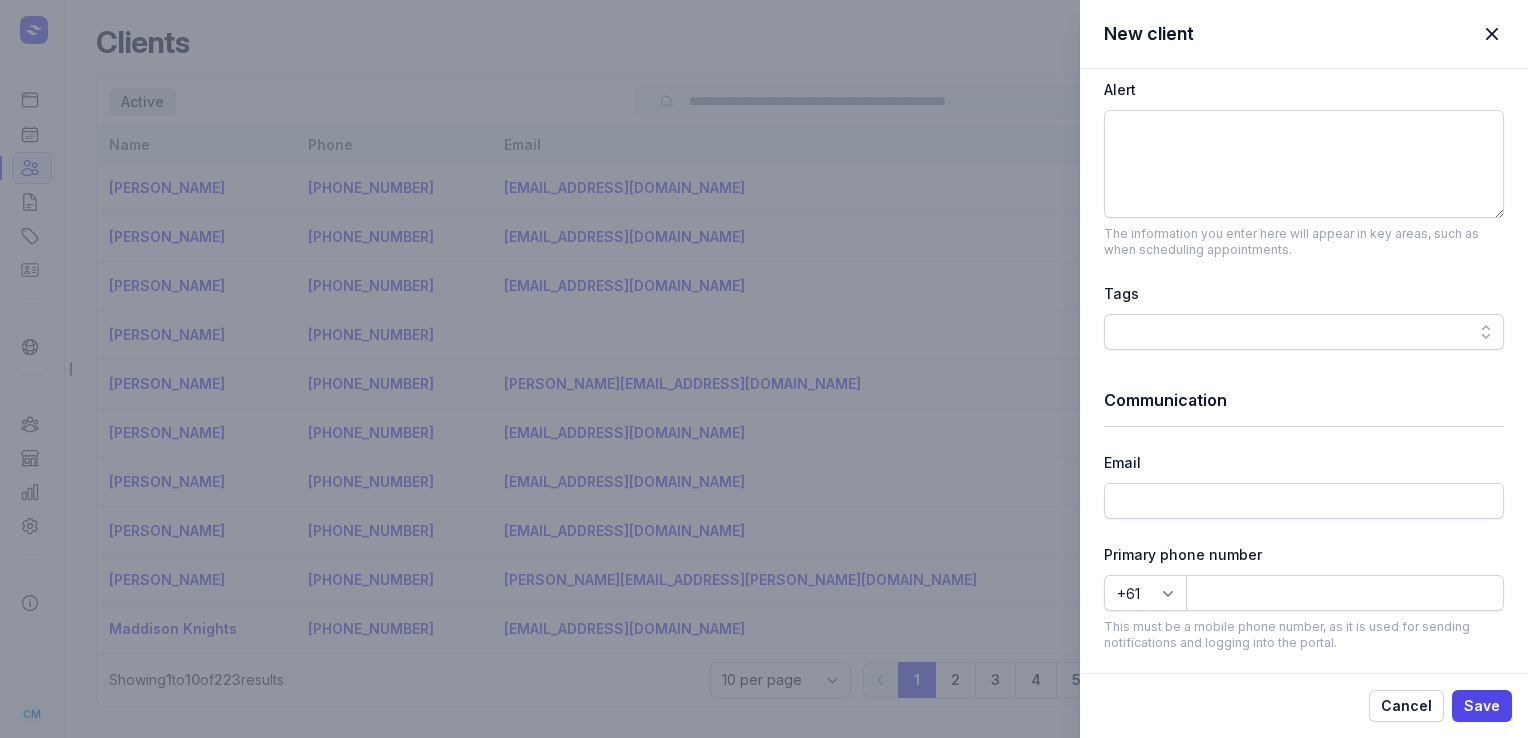scroll, scrollTop: 866, scrollLeft: 0, axis: vertical 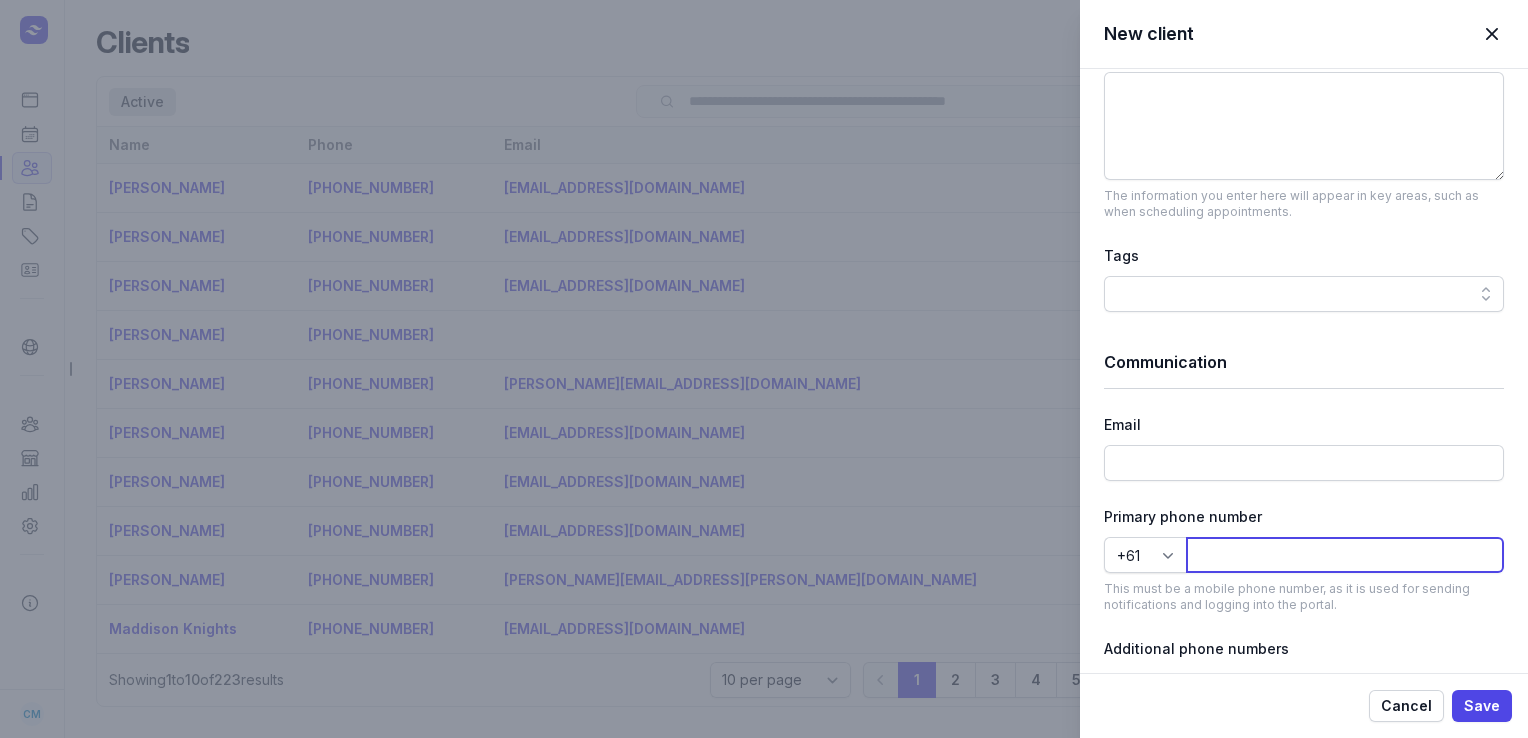 click 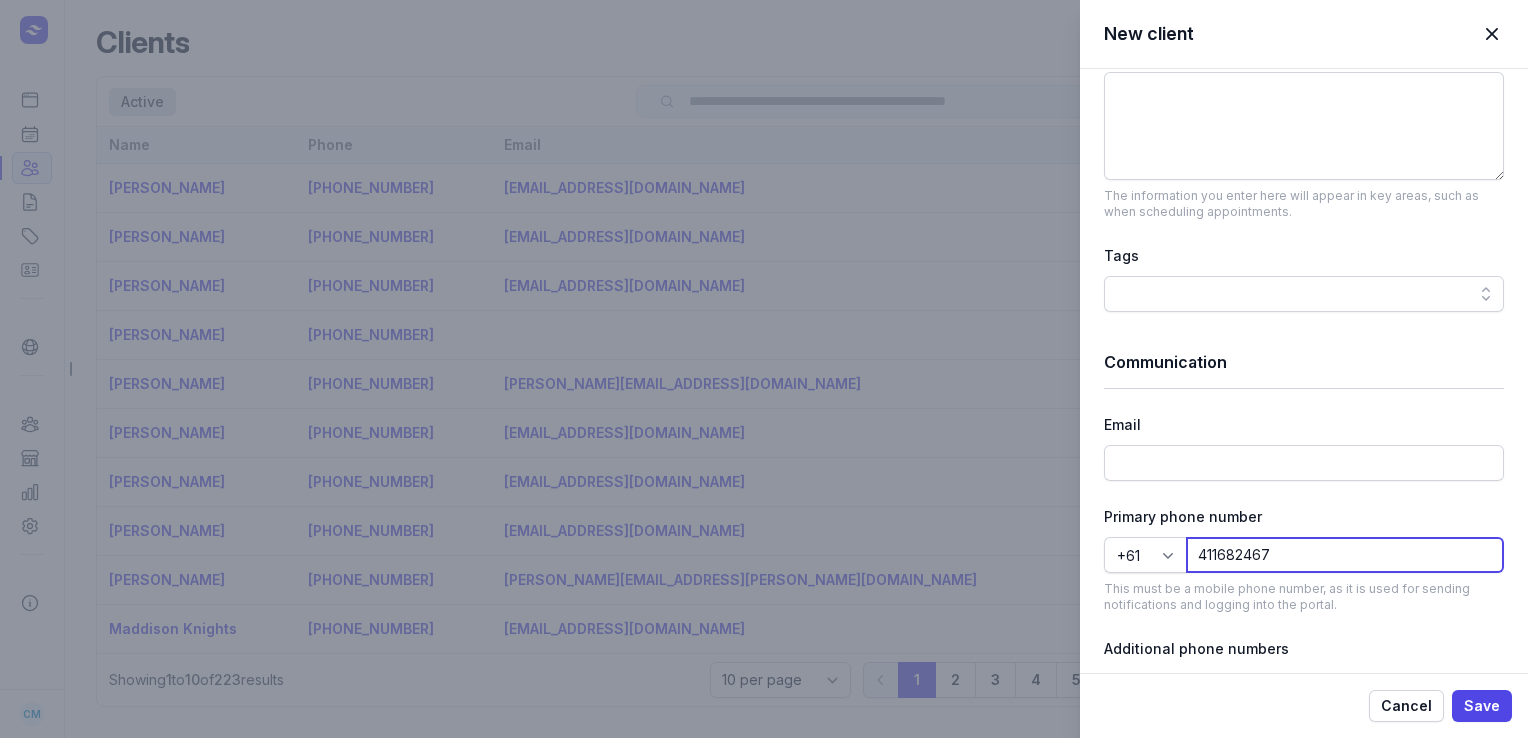 type on "411682467" 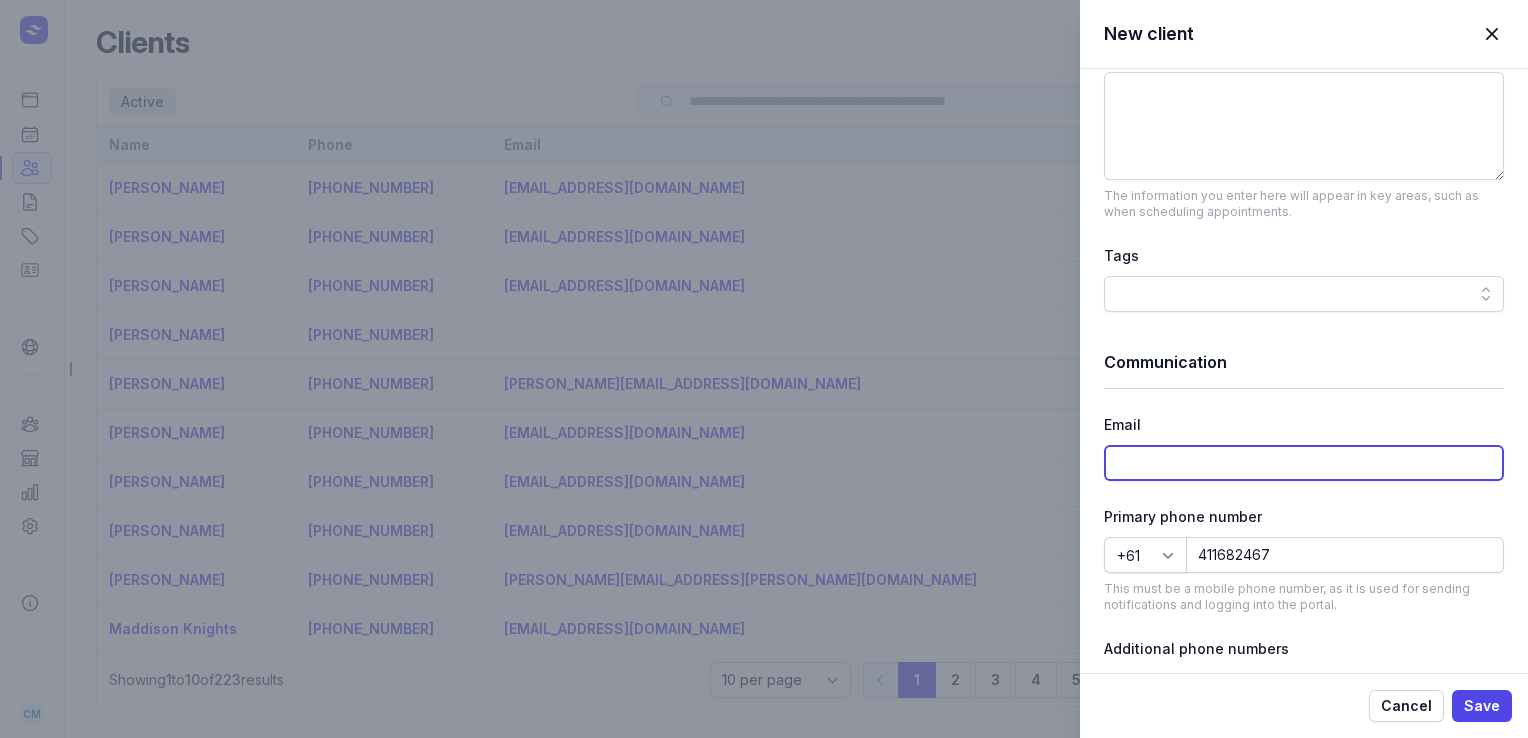 click 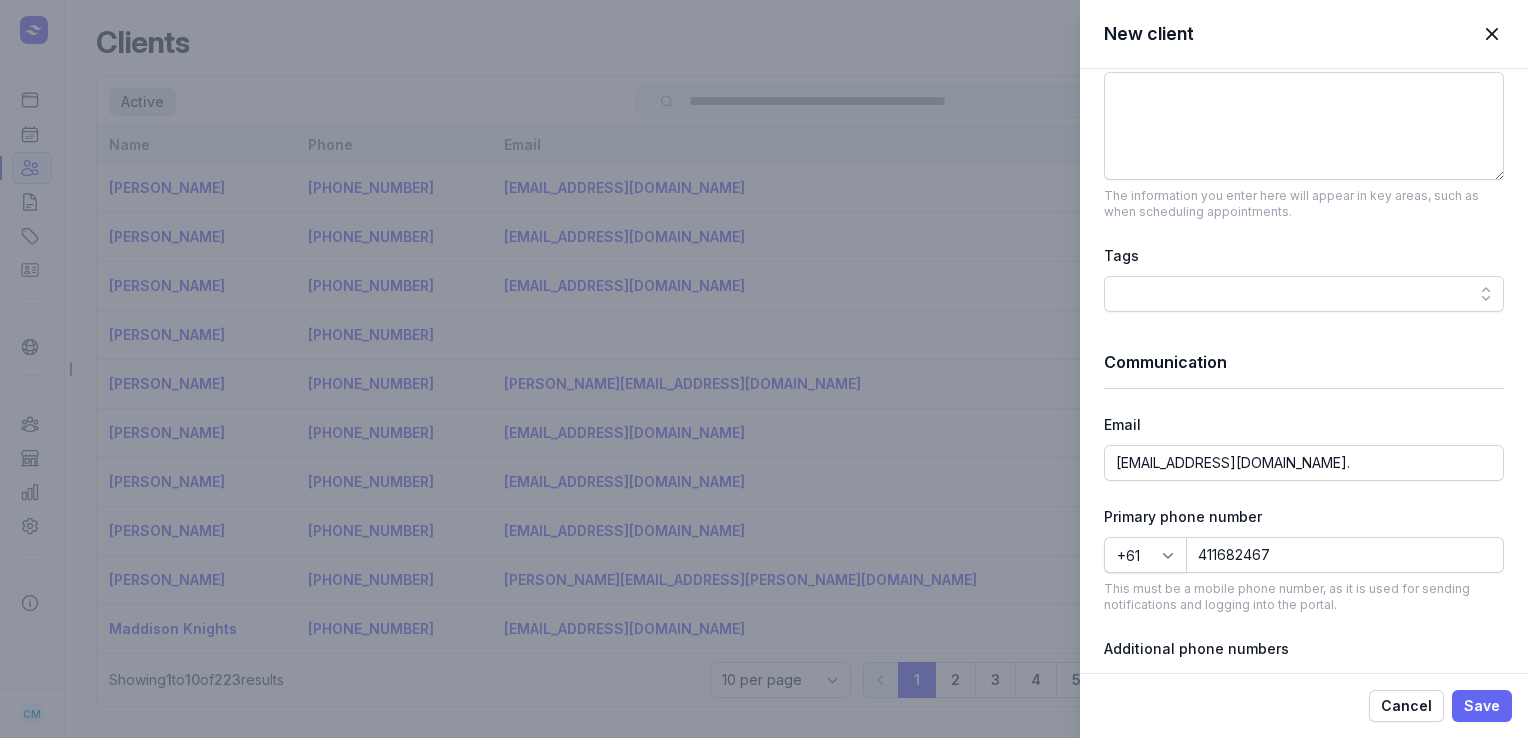 click on "Save" at bounding box center [1482, 706] 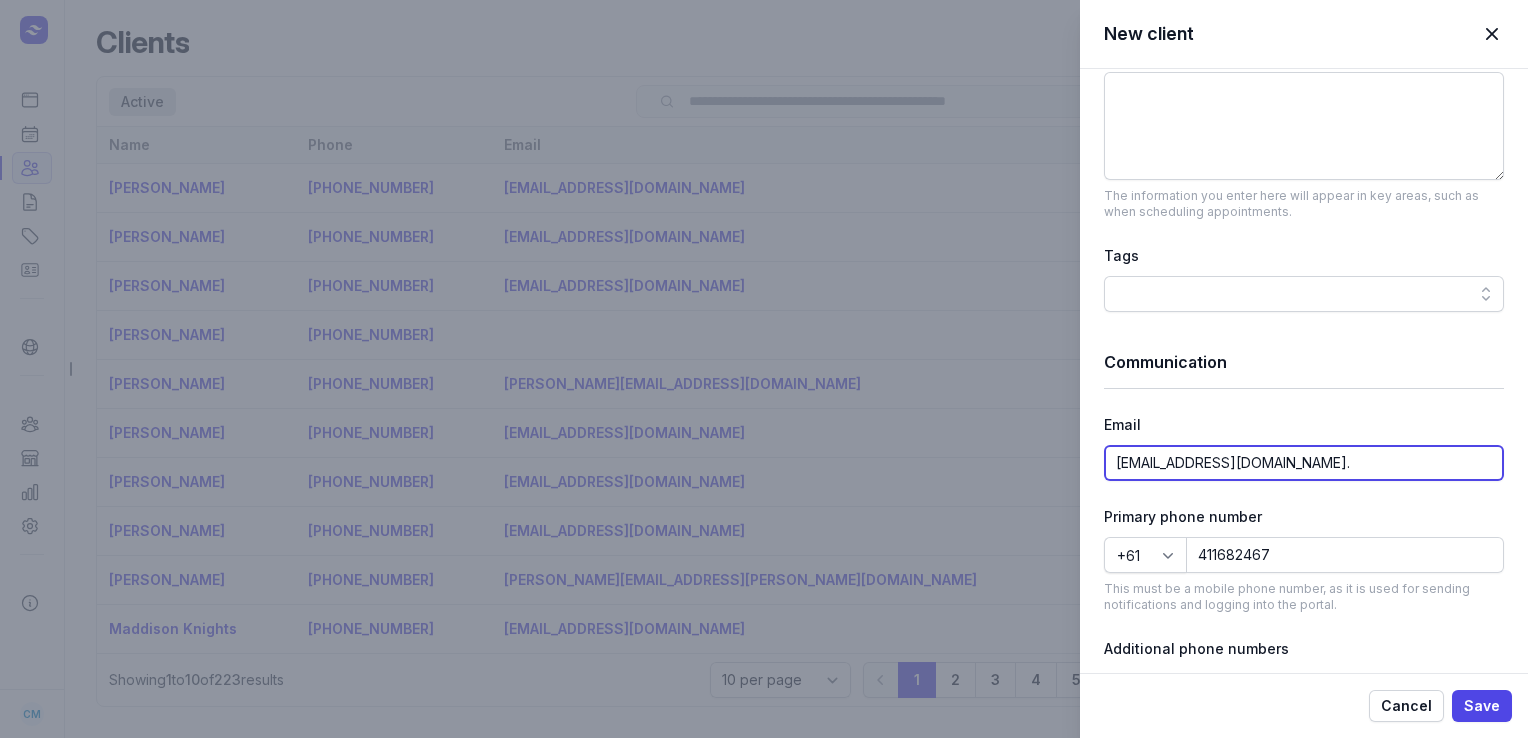 click on "[EMAIL_ADDRESS][DOMAIN_NAME]." 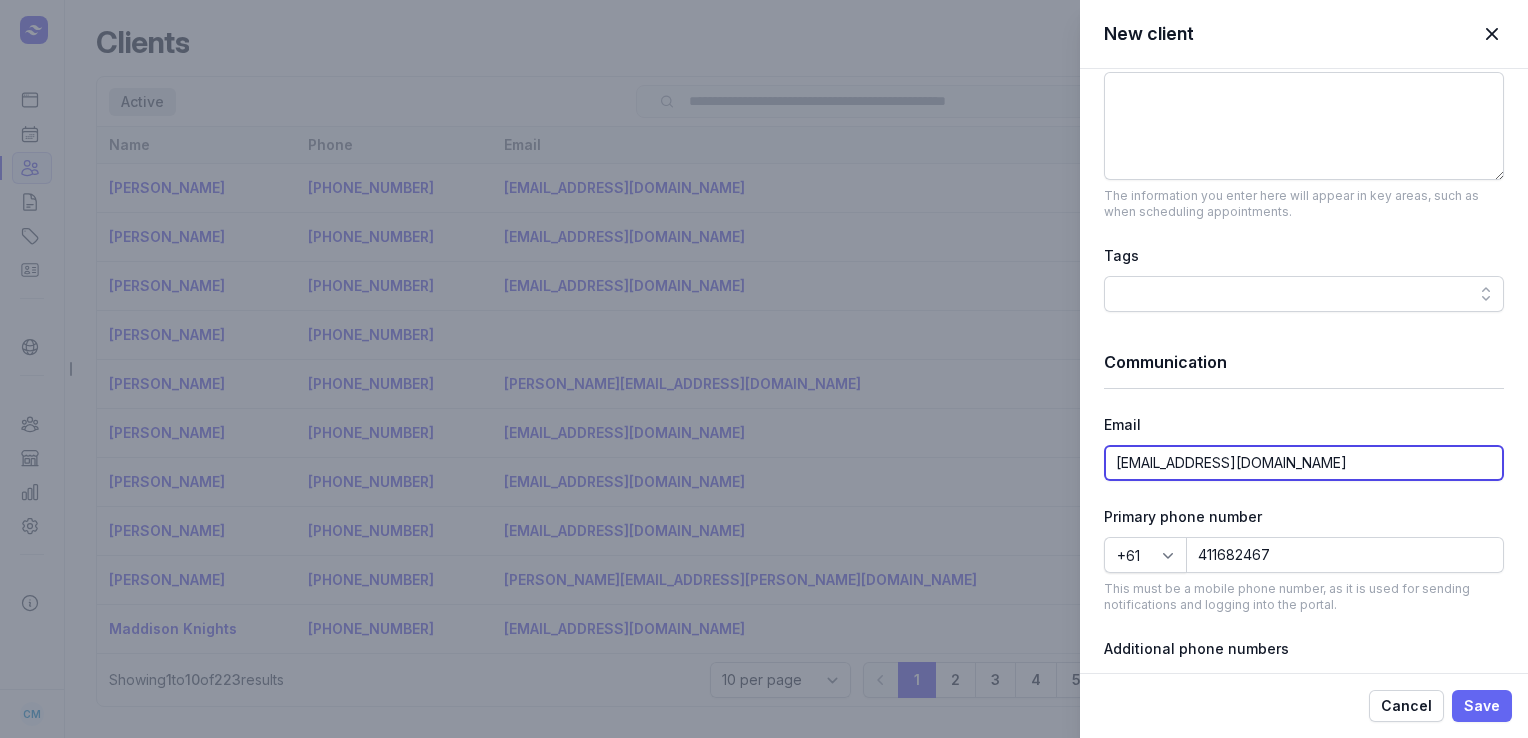 type on "[EMAIL_ADDRESS][DOMAIN_NAME]" 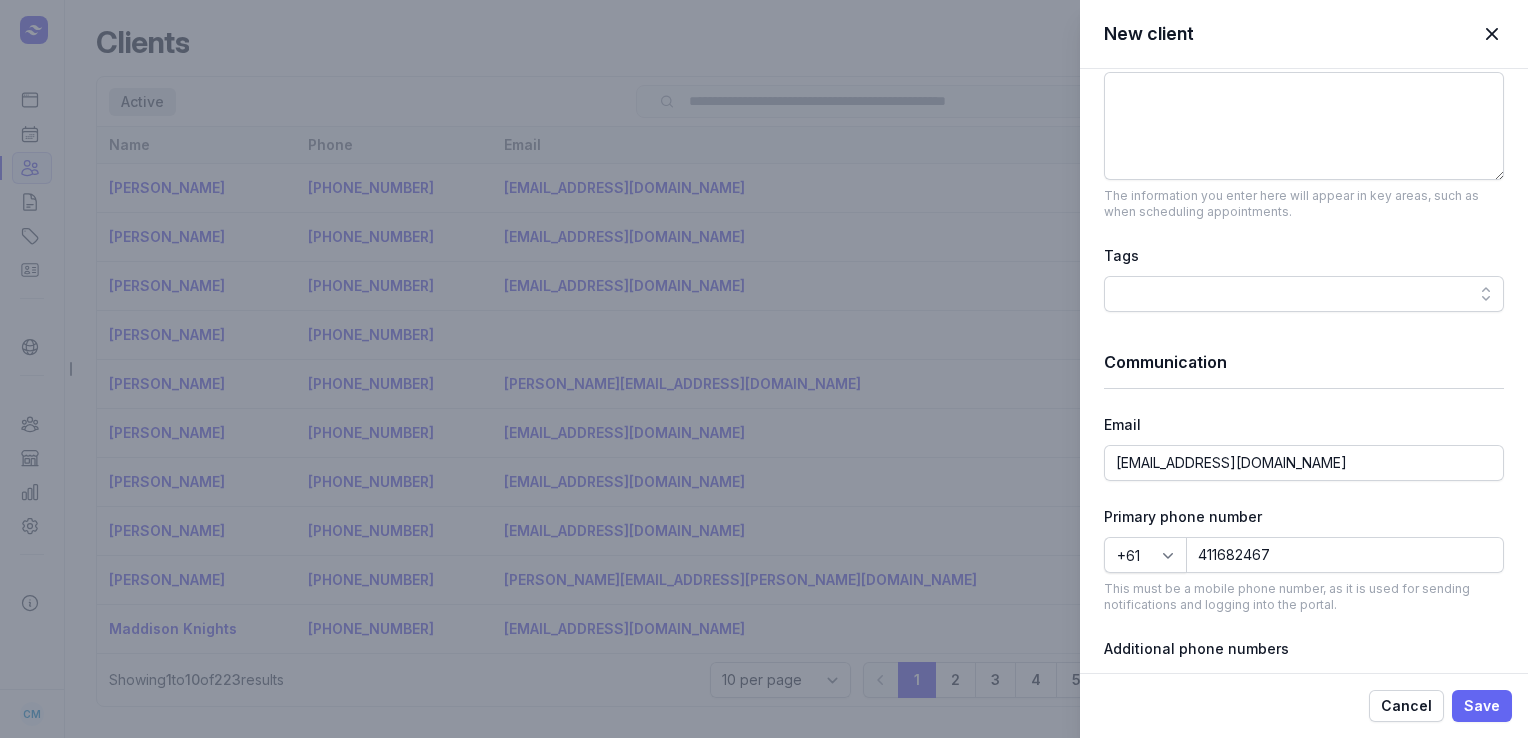 click on "Save" 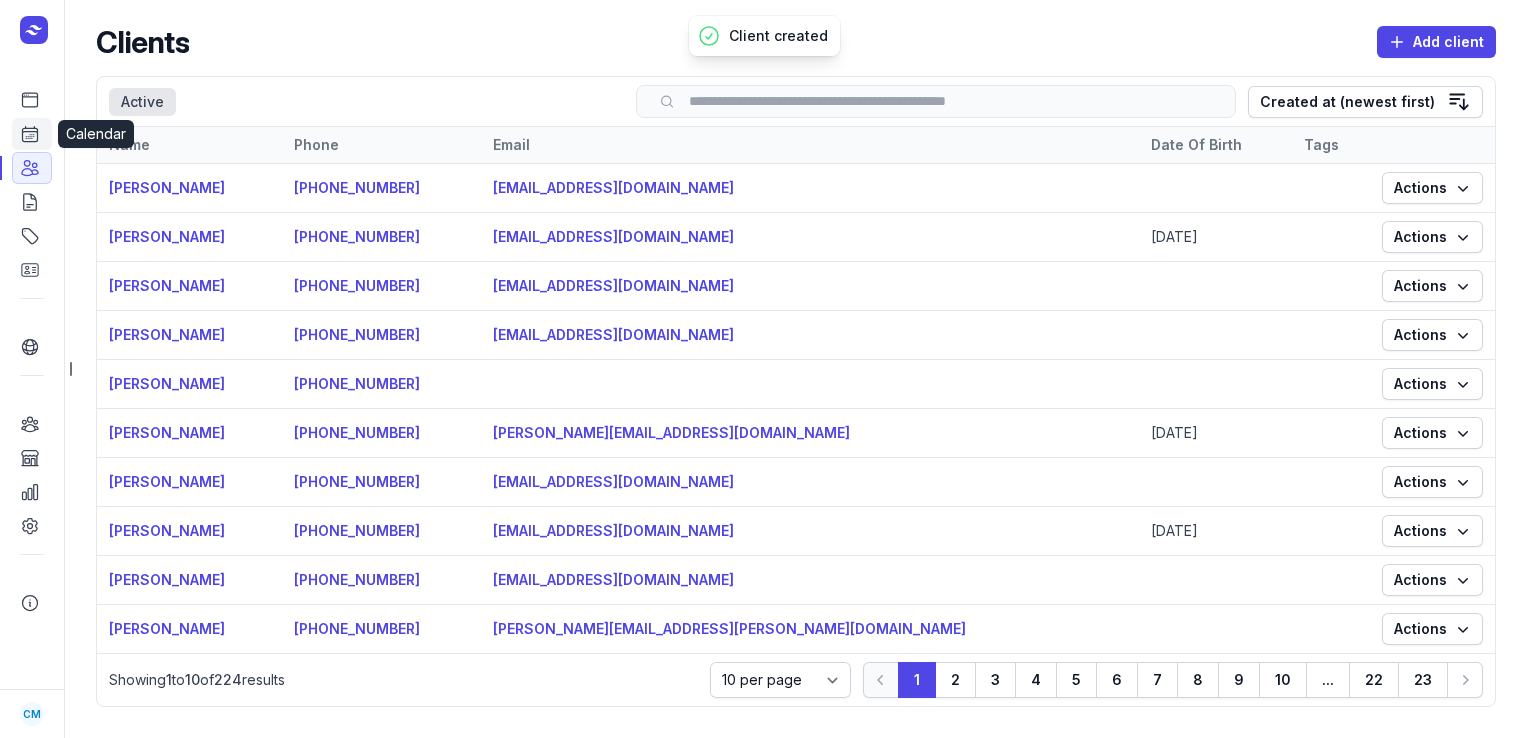 click 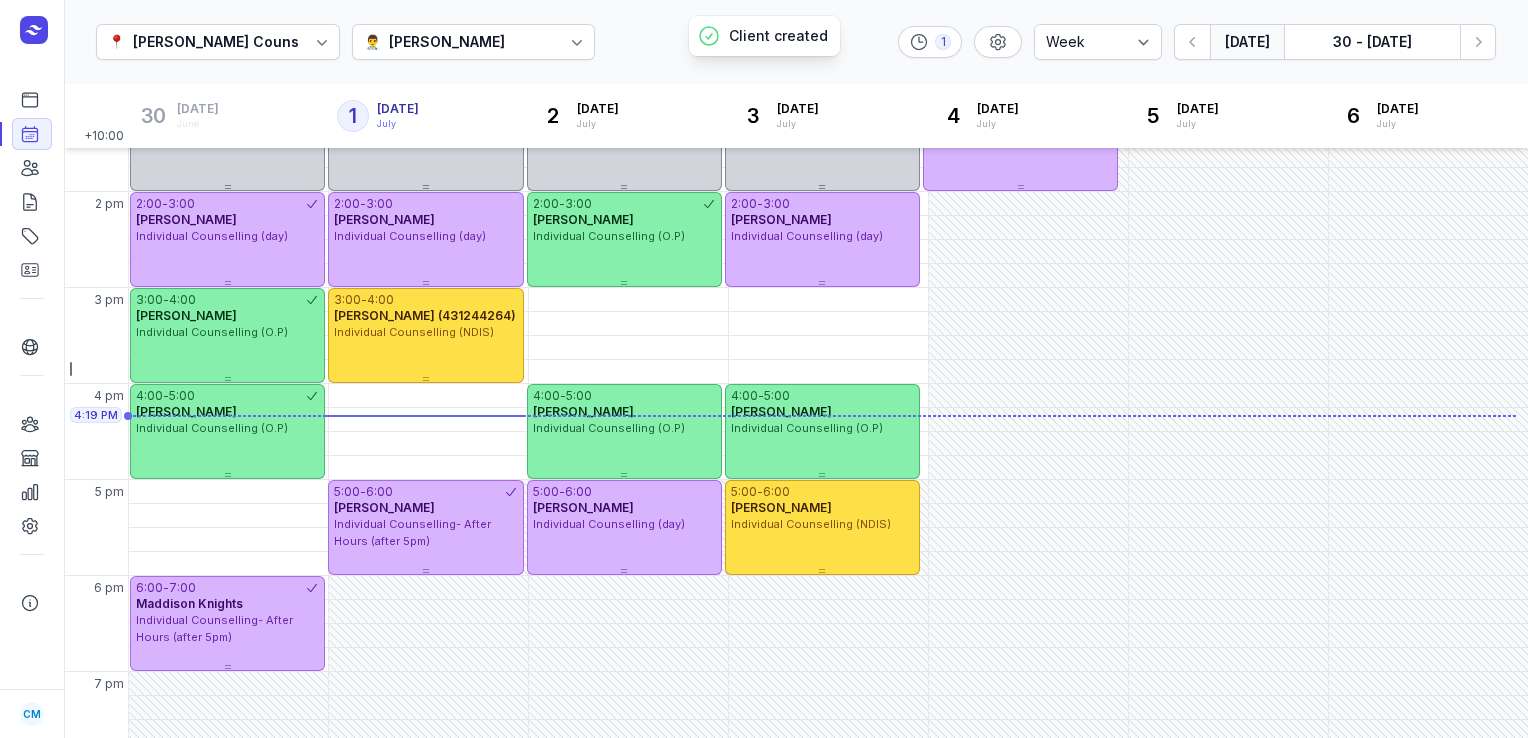 scroll, scrollTop: 548, scrollLeft: 0, axis: vertical 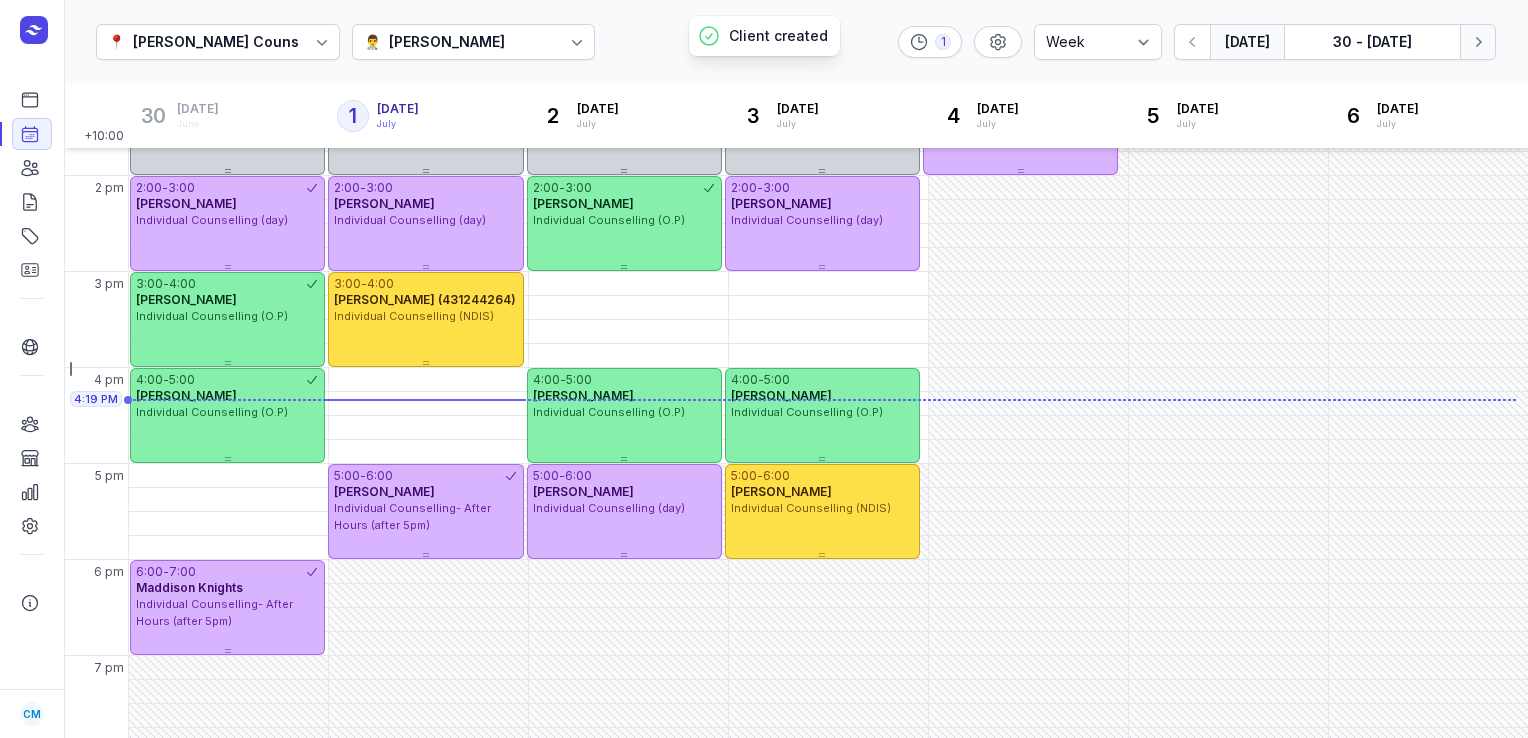 click 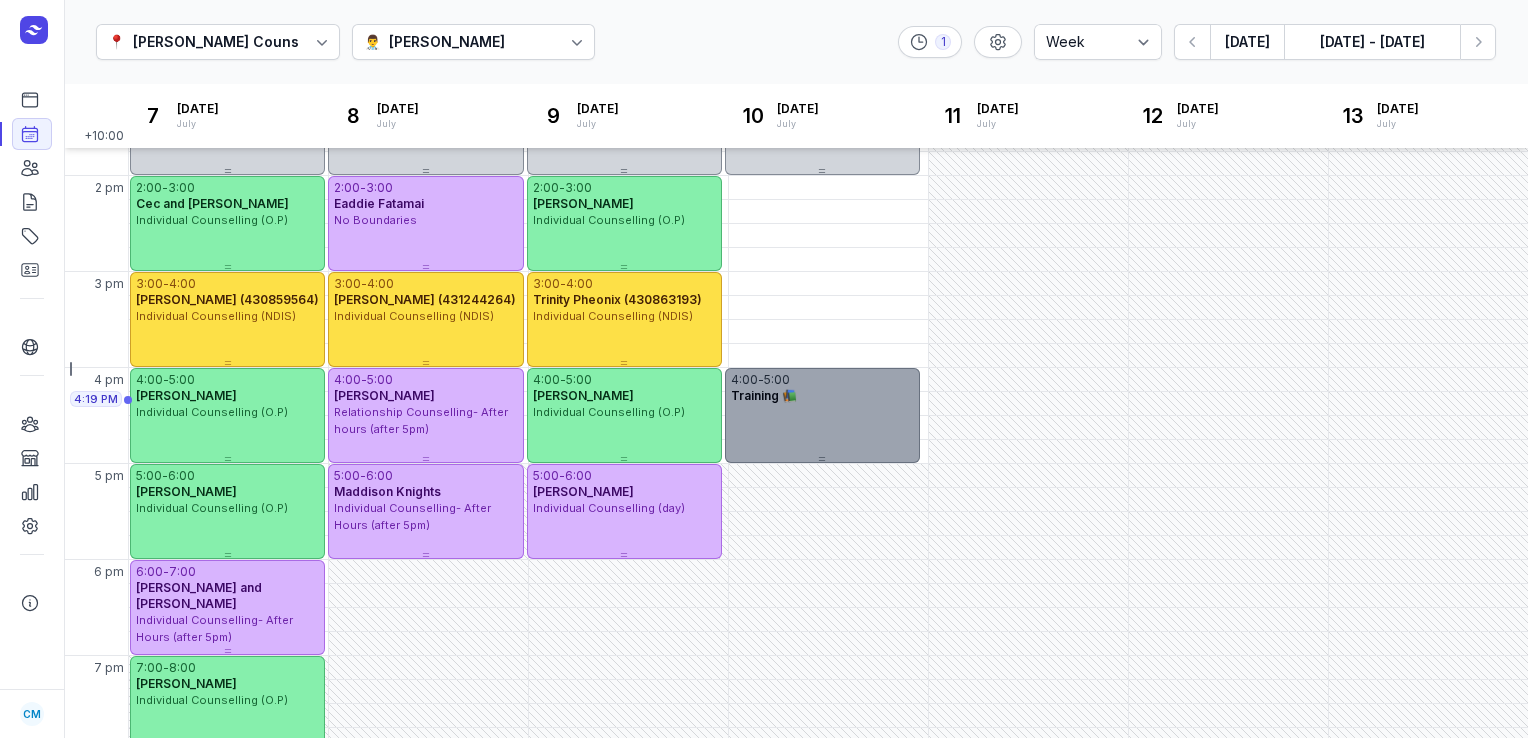 click on "4:00  -  5:00 Training 📚" at bounding box center [822, 415] 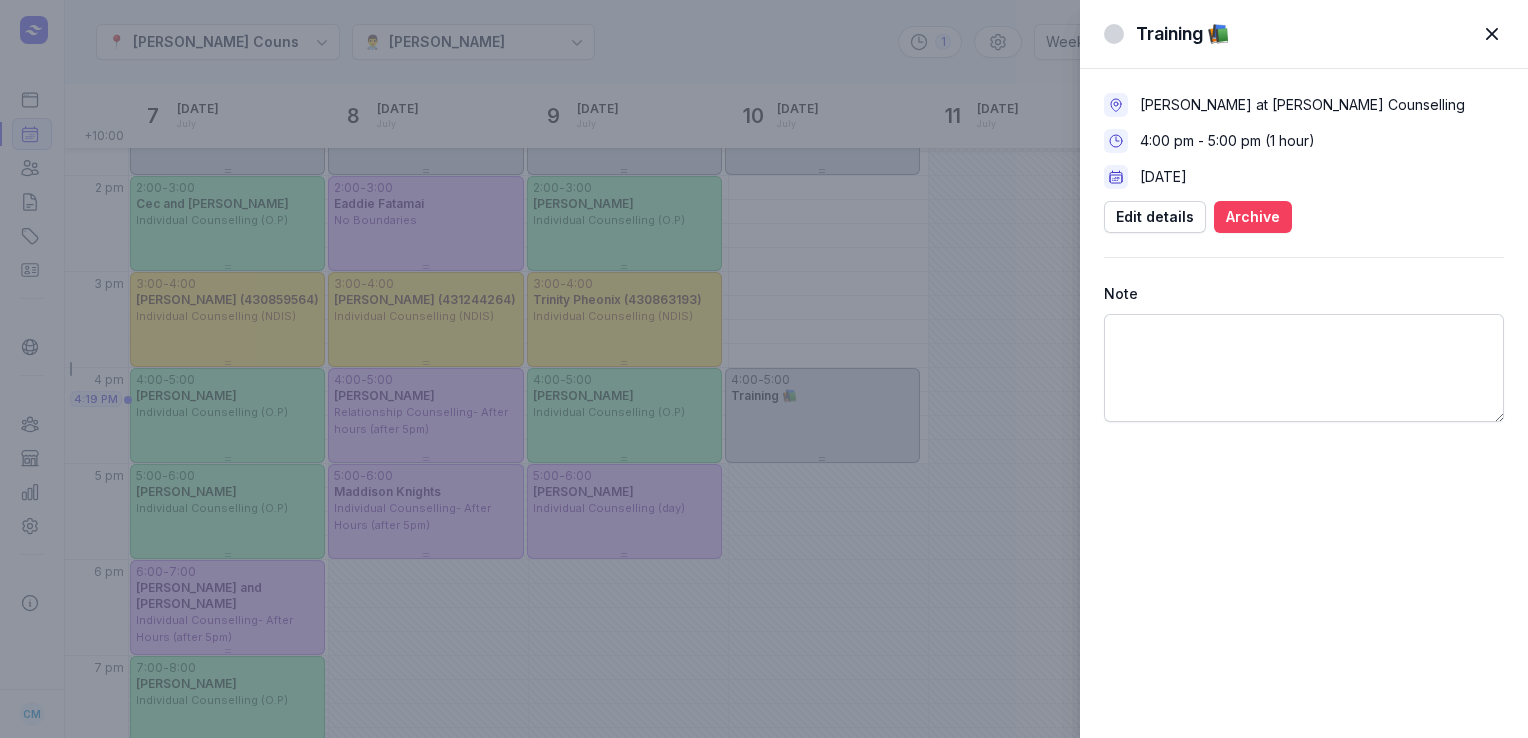 click on "Archive" at bounding box center (1253, 217) 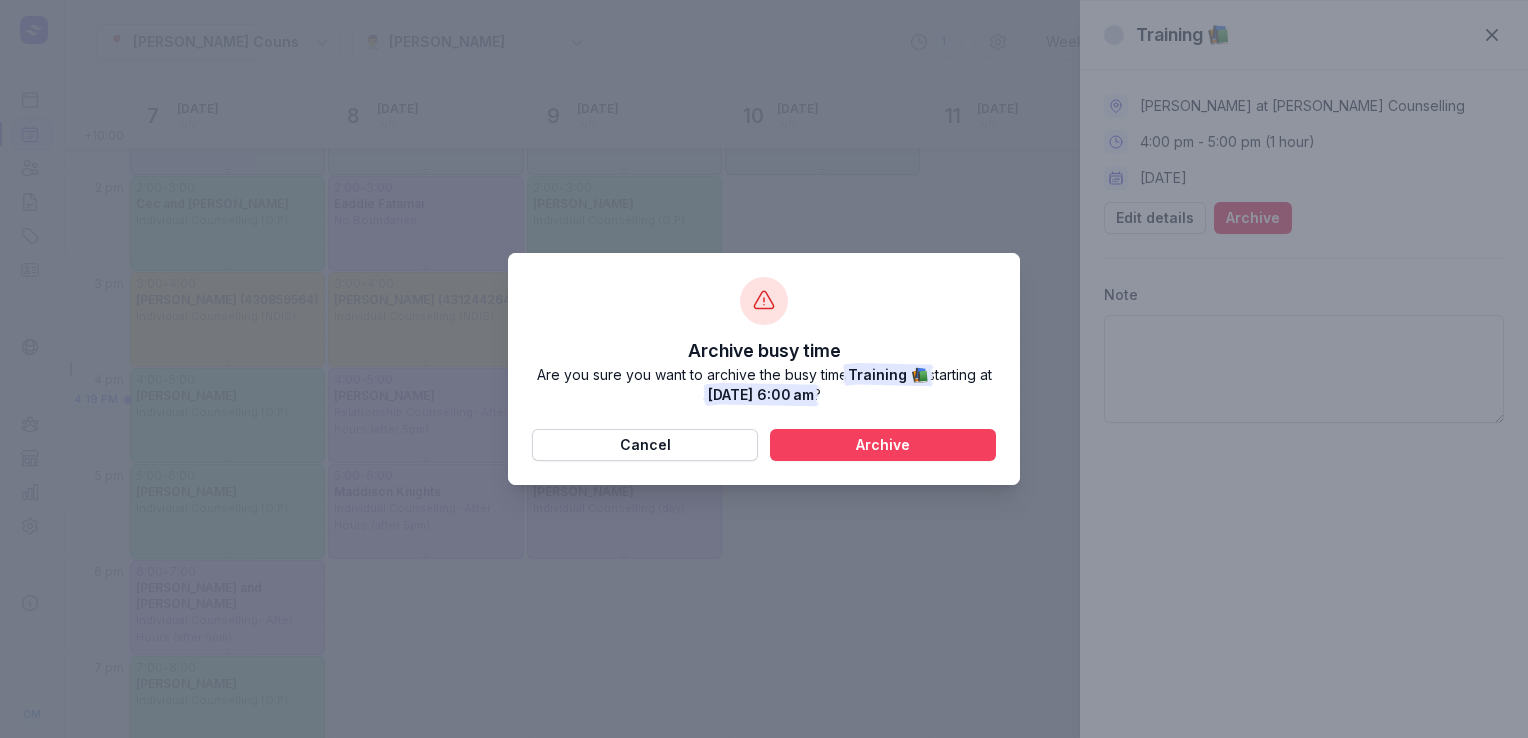 click on "Archive" at bounding box center [883, 445] 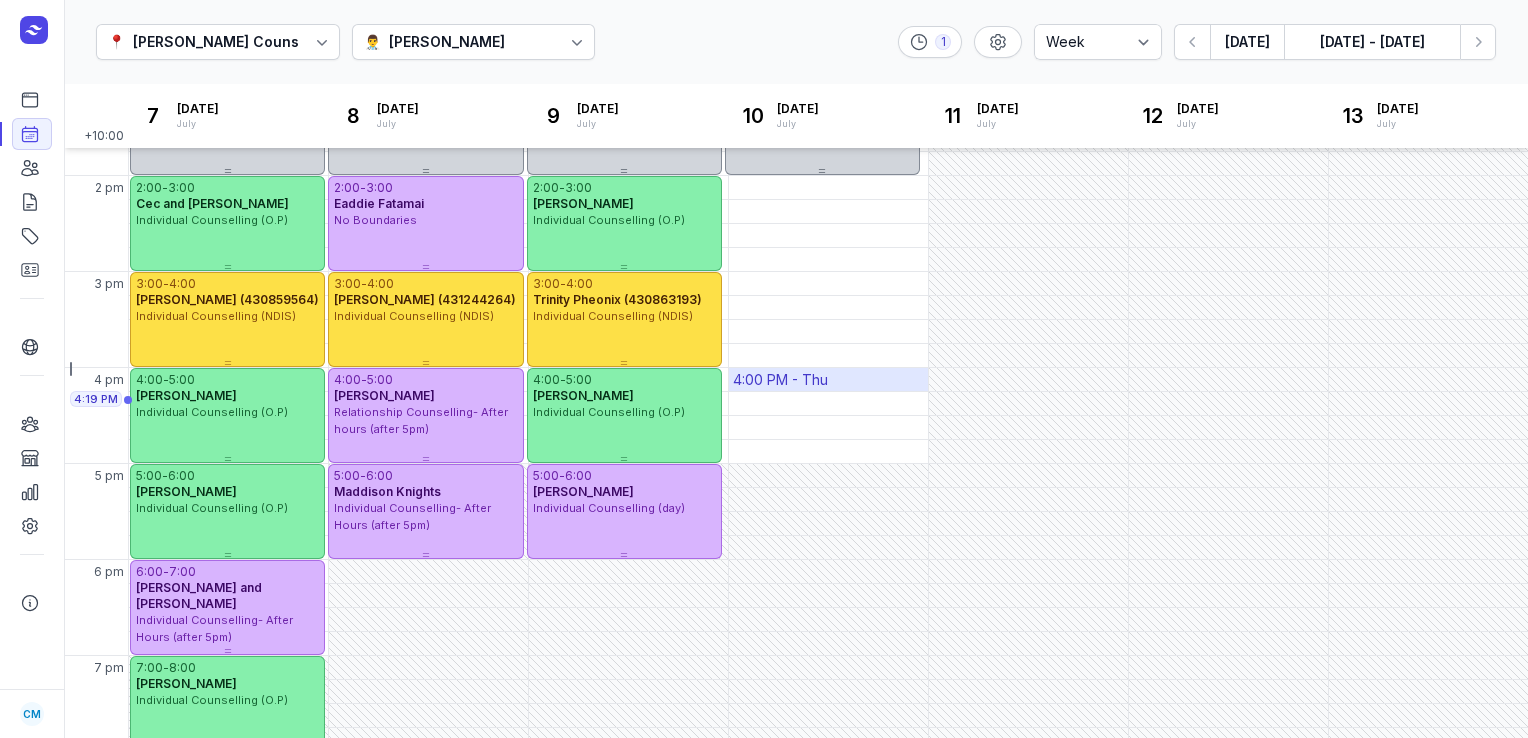 click on "4:00 PM - Thu" at bounding box center (828, 379) 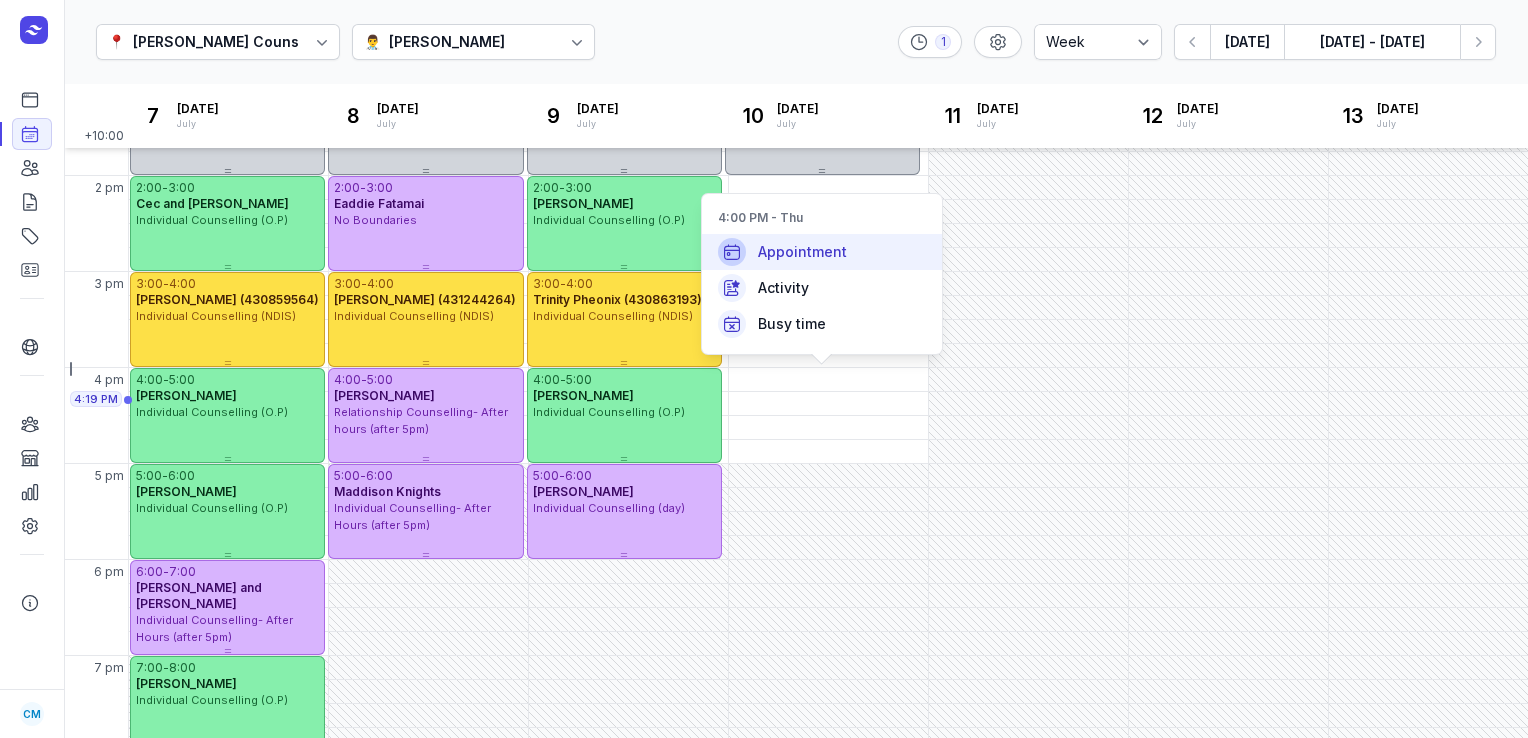 click on "Appointment" at bounding box center (822, 252) 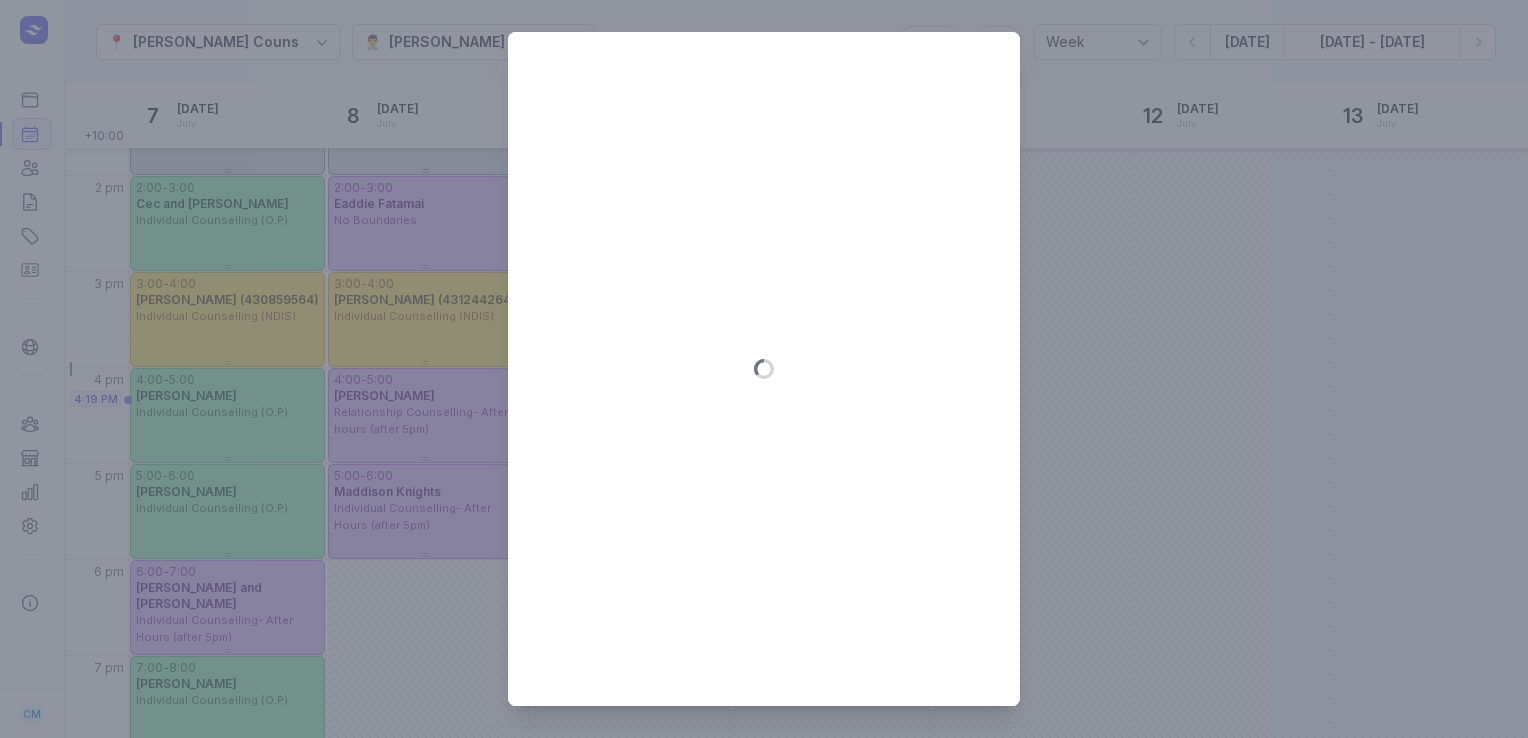 type on "[DATE]" 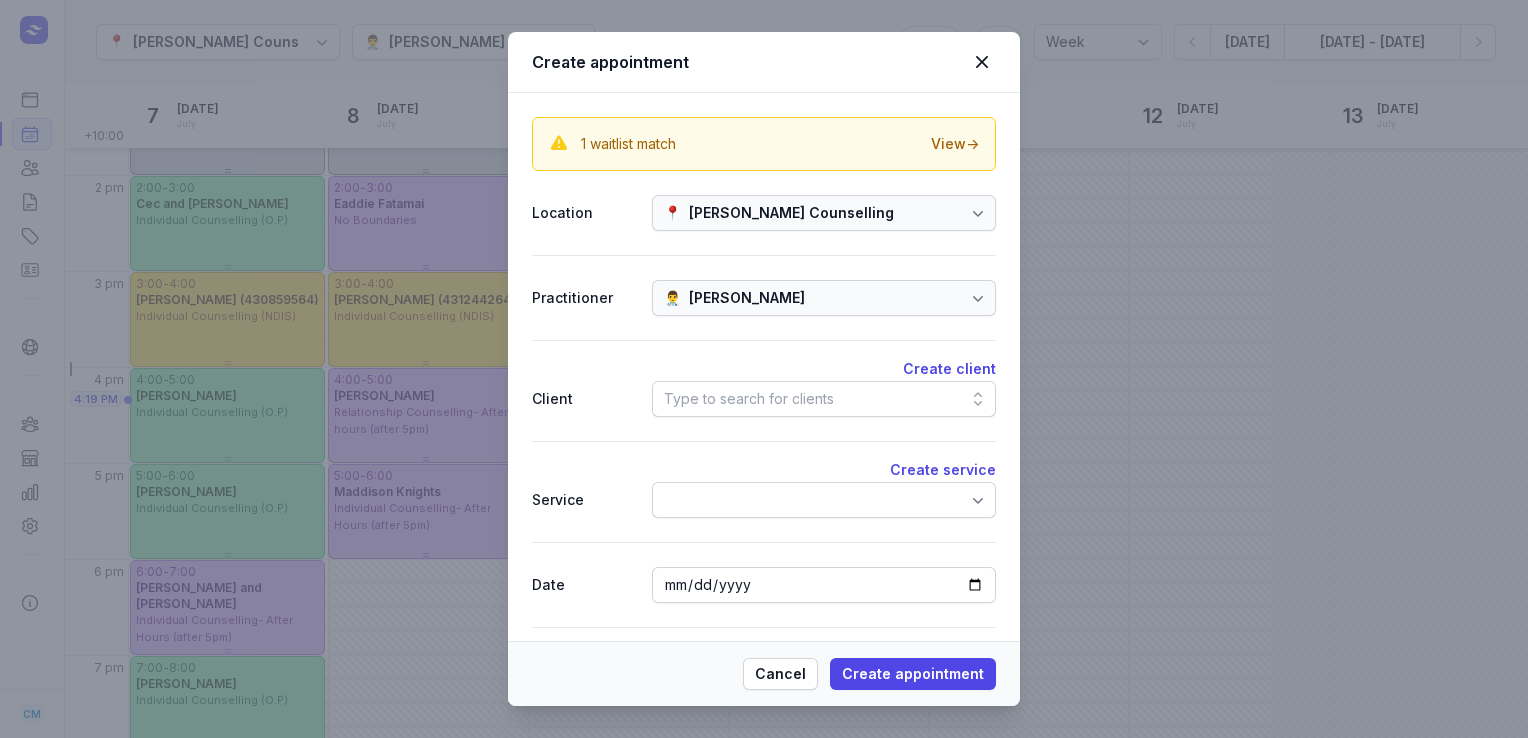 click on "Type to search for clients" 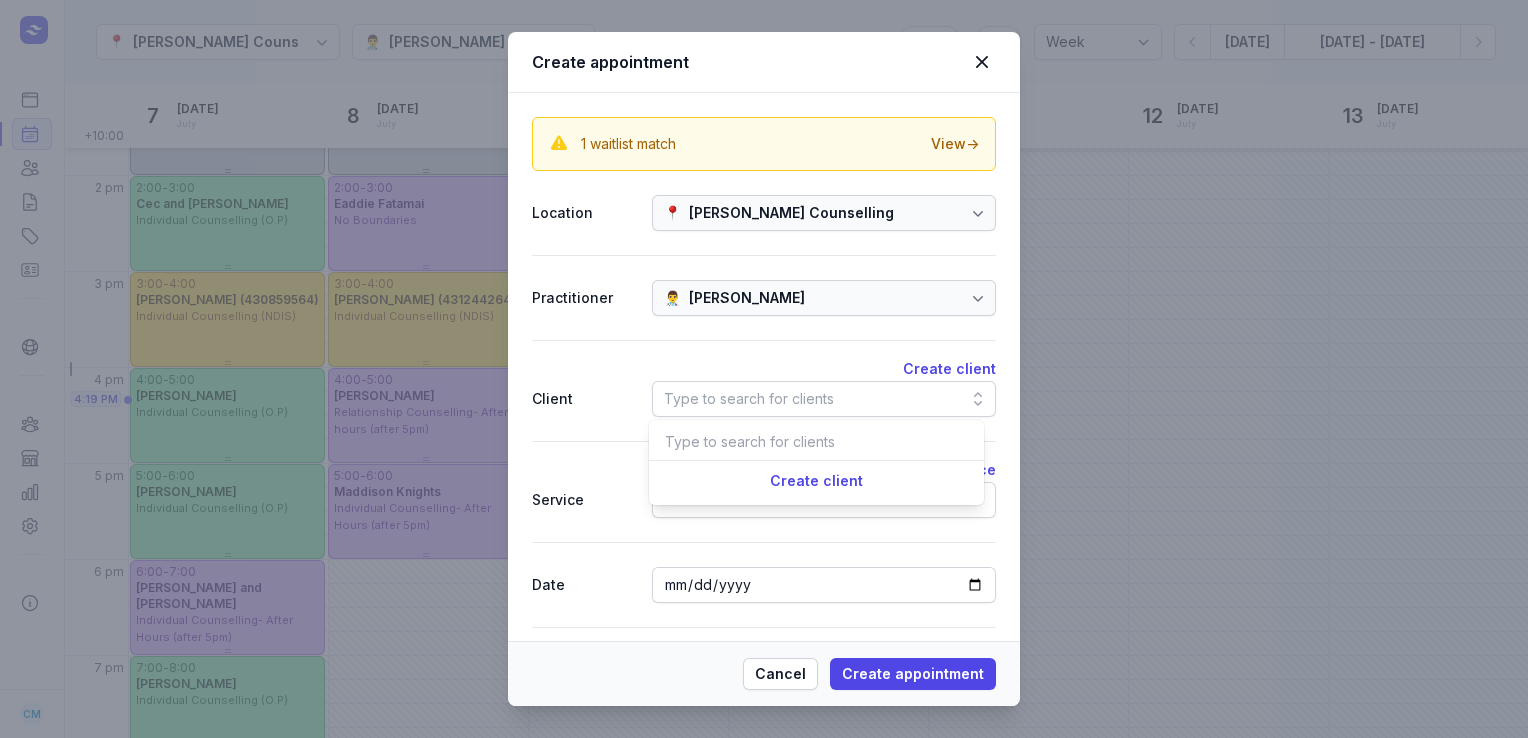 scroll, scrollTop: 0, scrollLeft: 0, axis: both 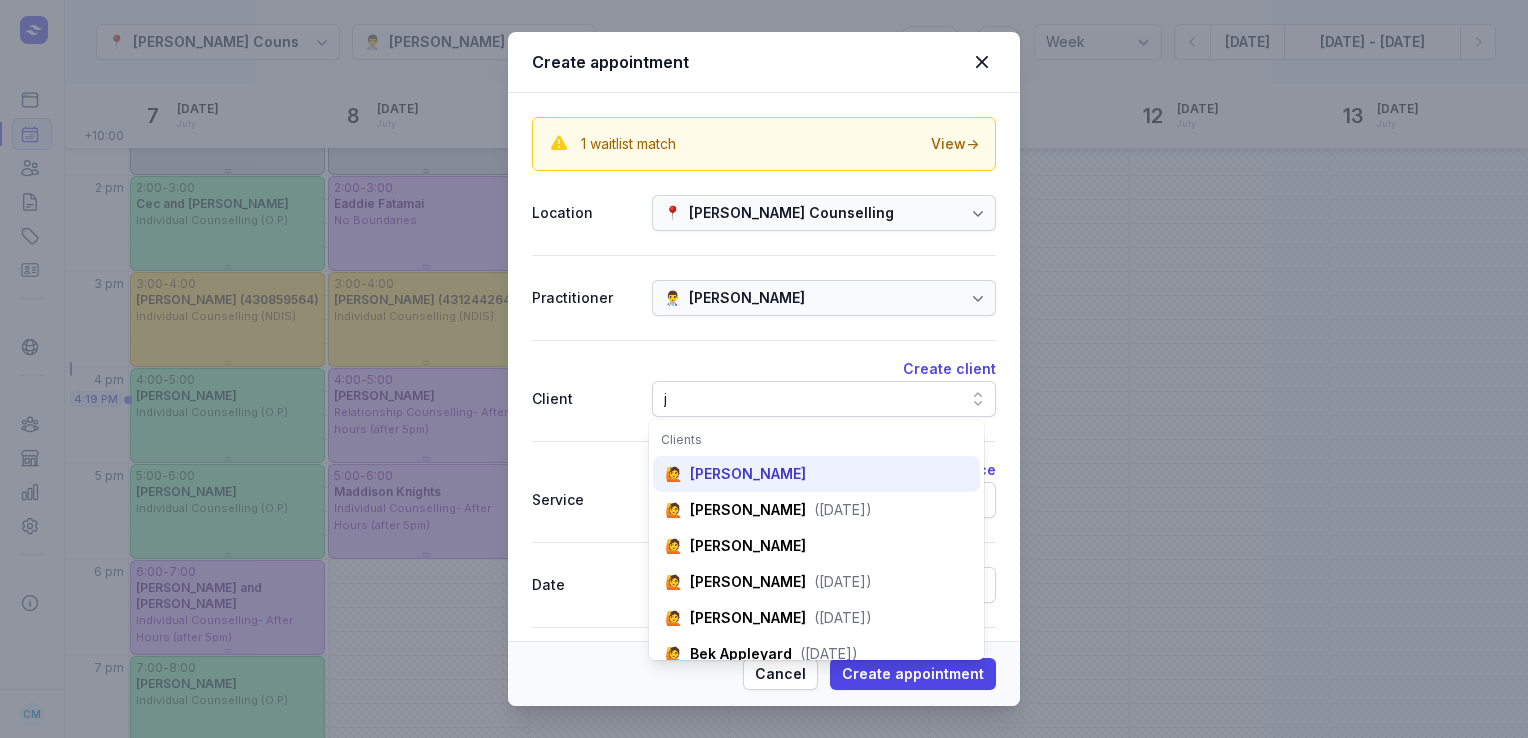 type on "j" 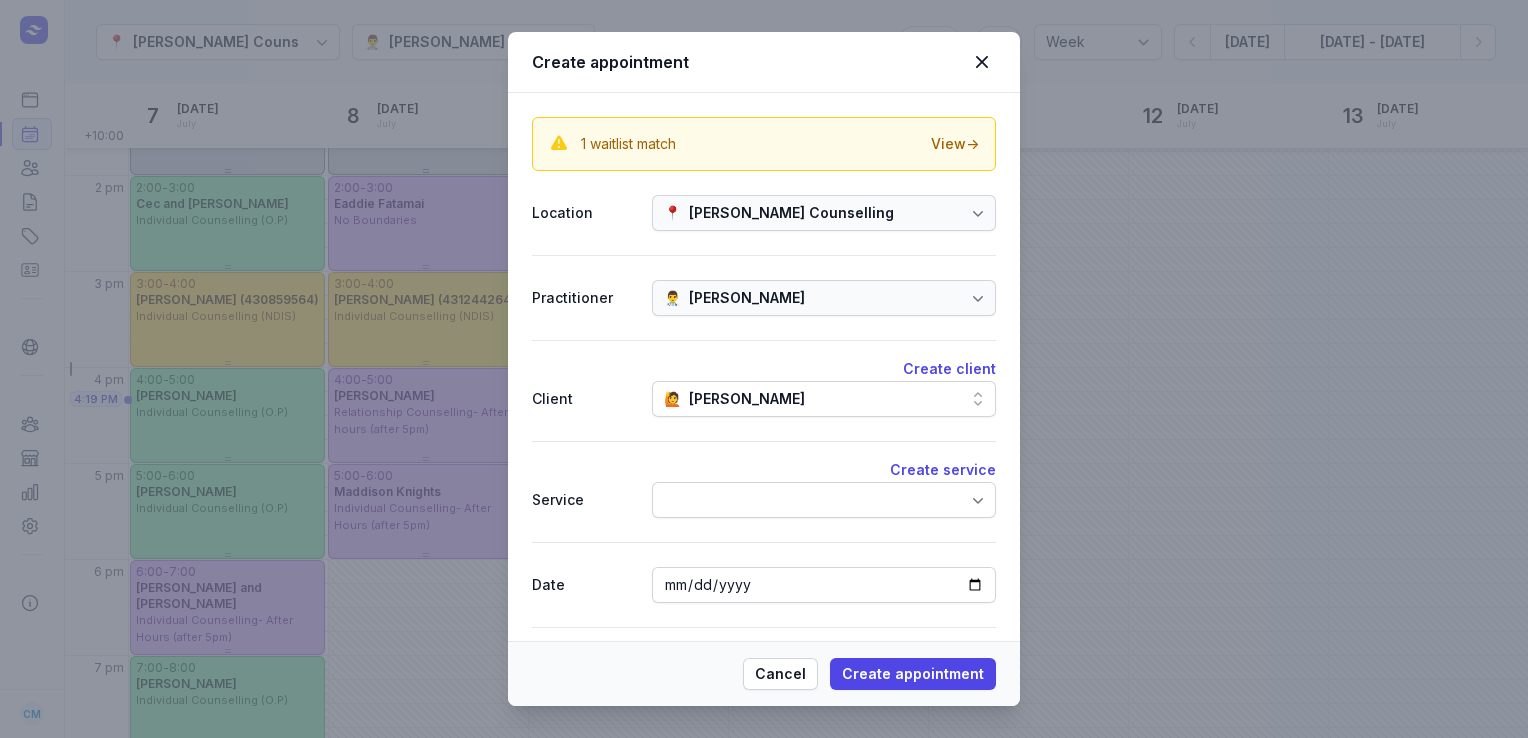 click at bounding box center [824, 500] 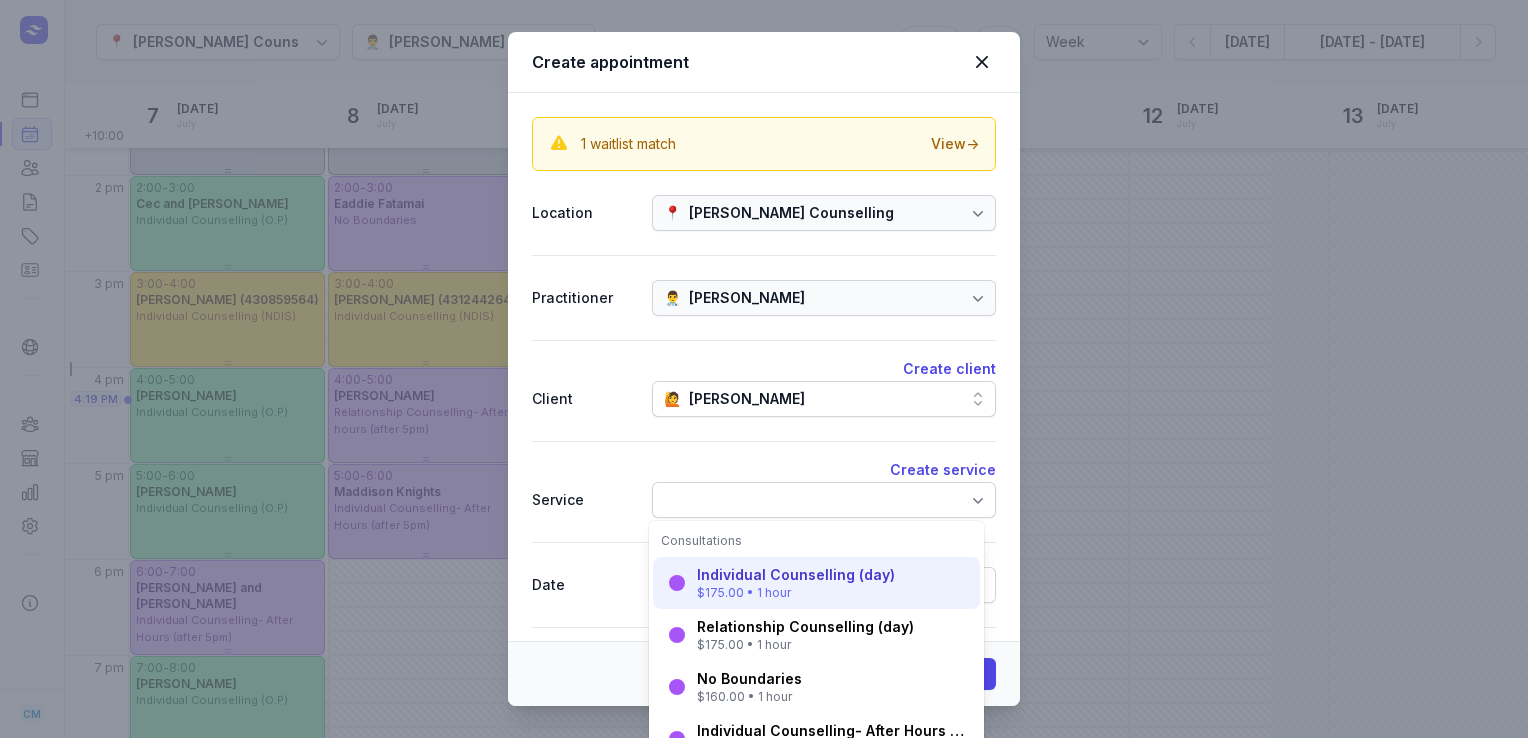 click on "Individual Counselling (day)" at bounding box center (796, 575) 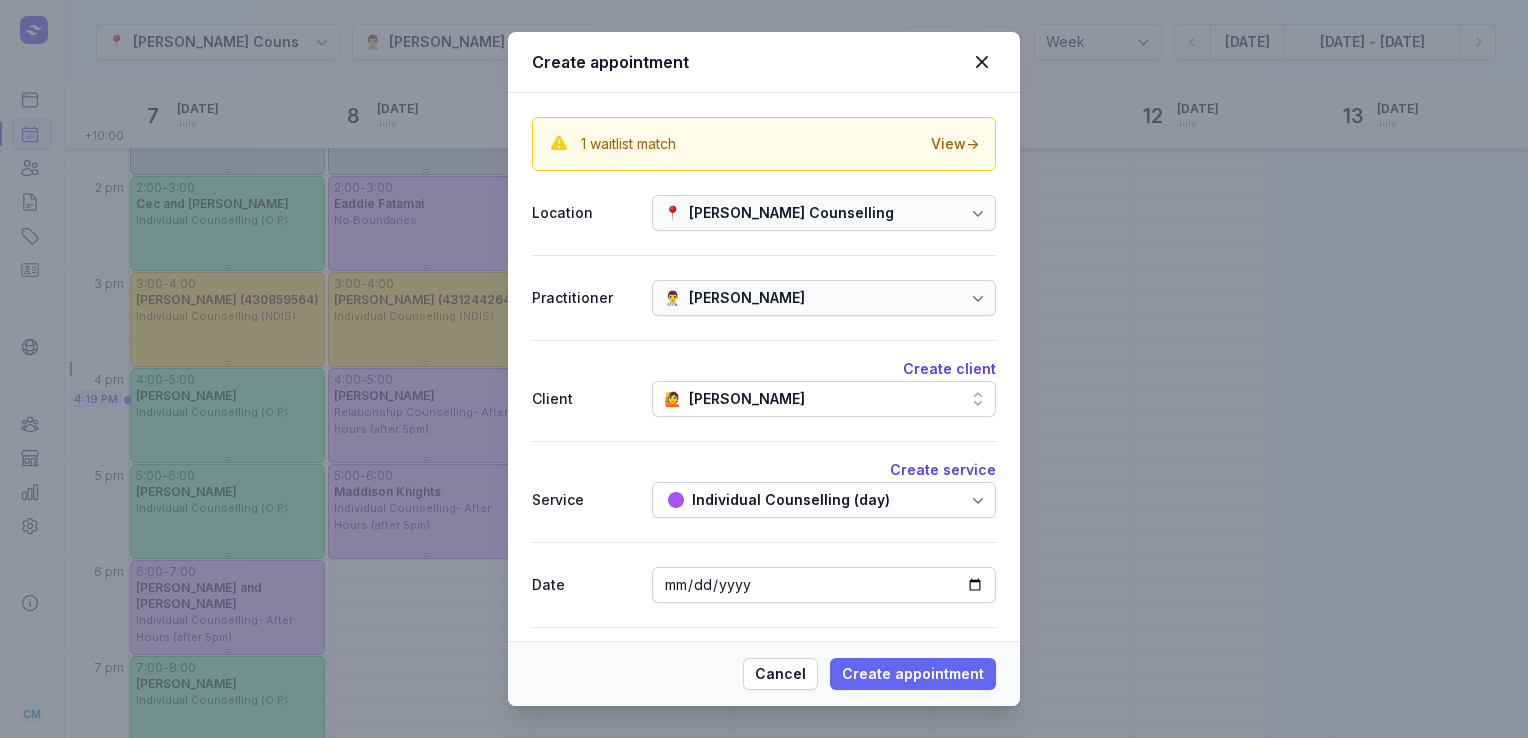 click on "Create appointment" at bounding box center [913, 674] 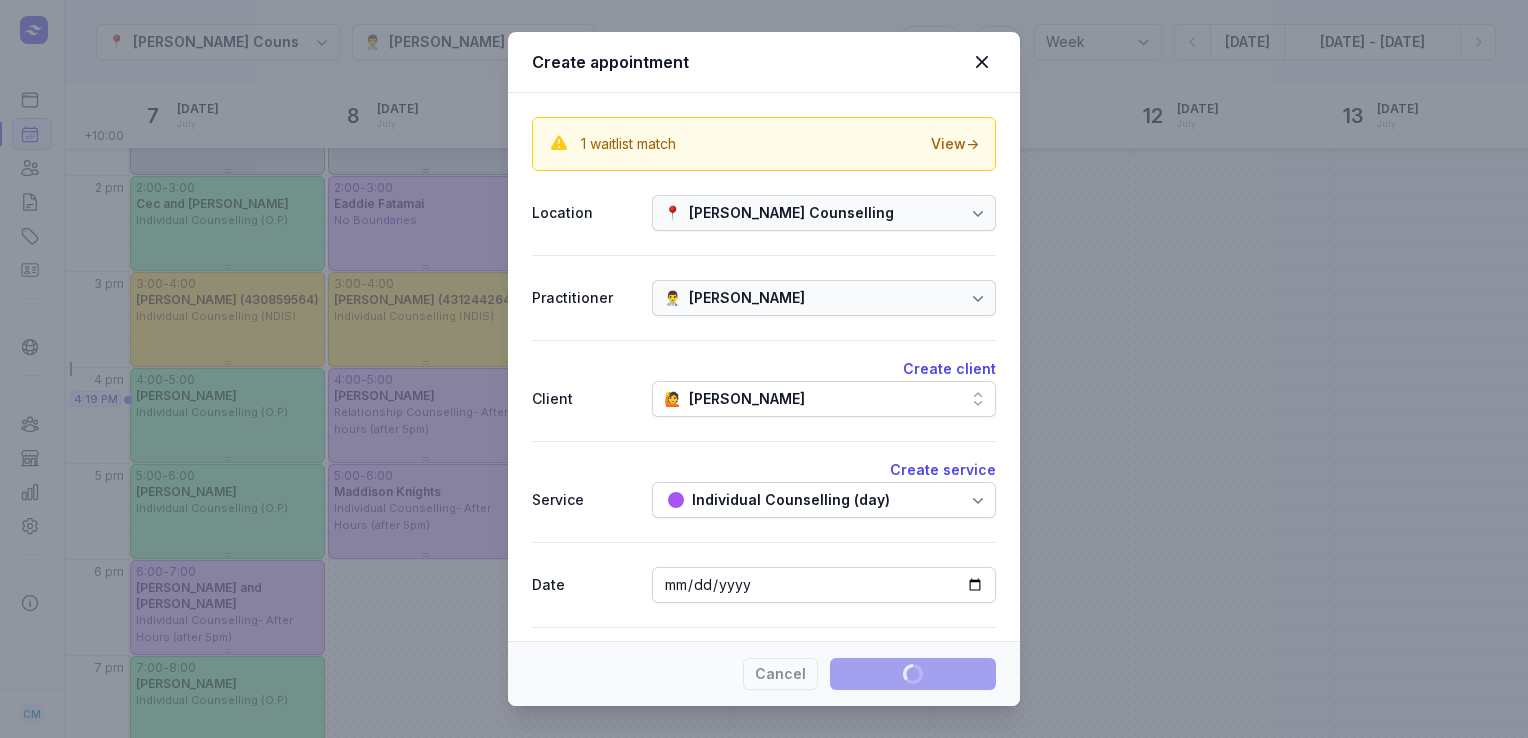 type 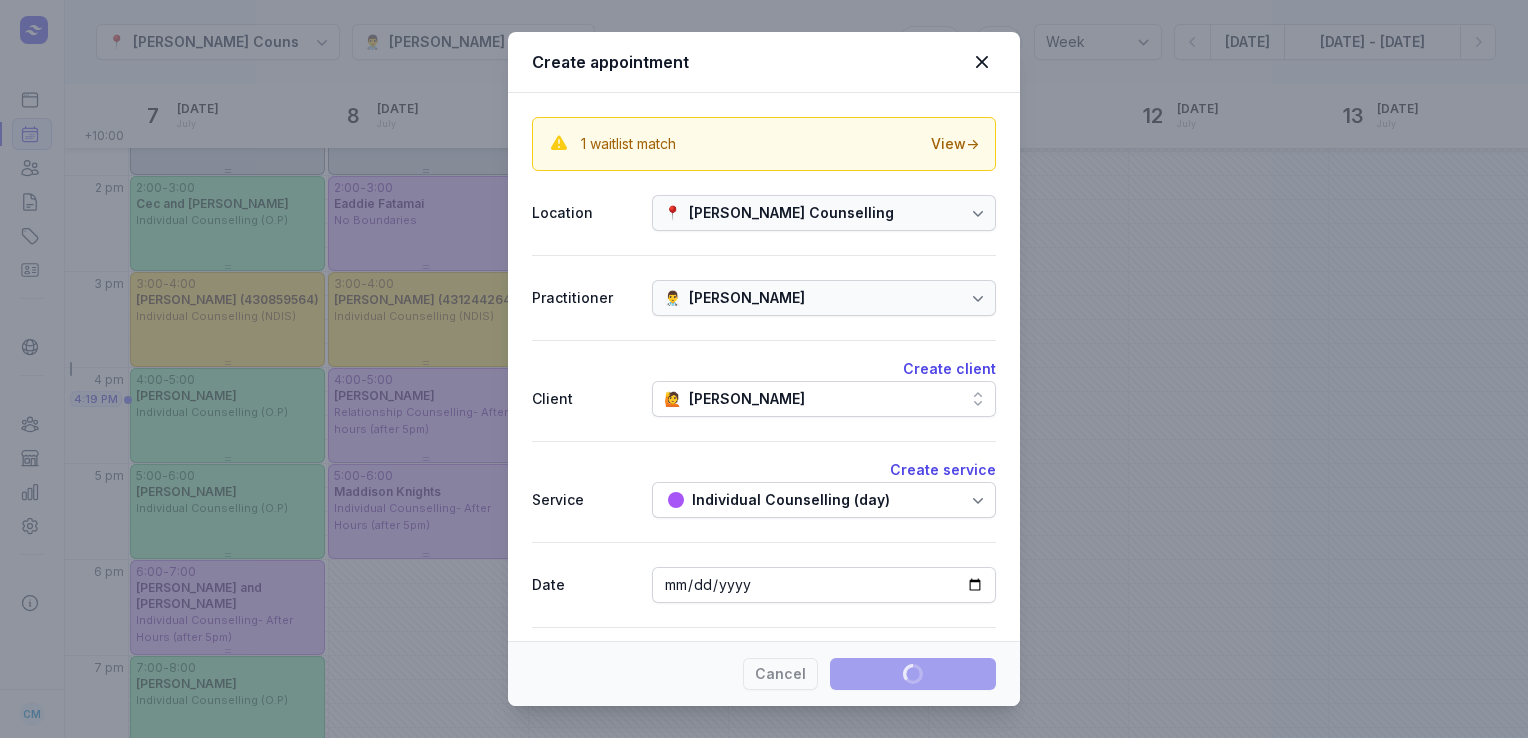 select 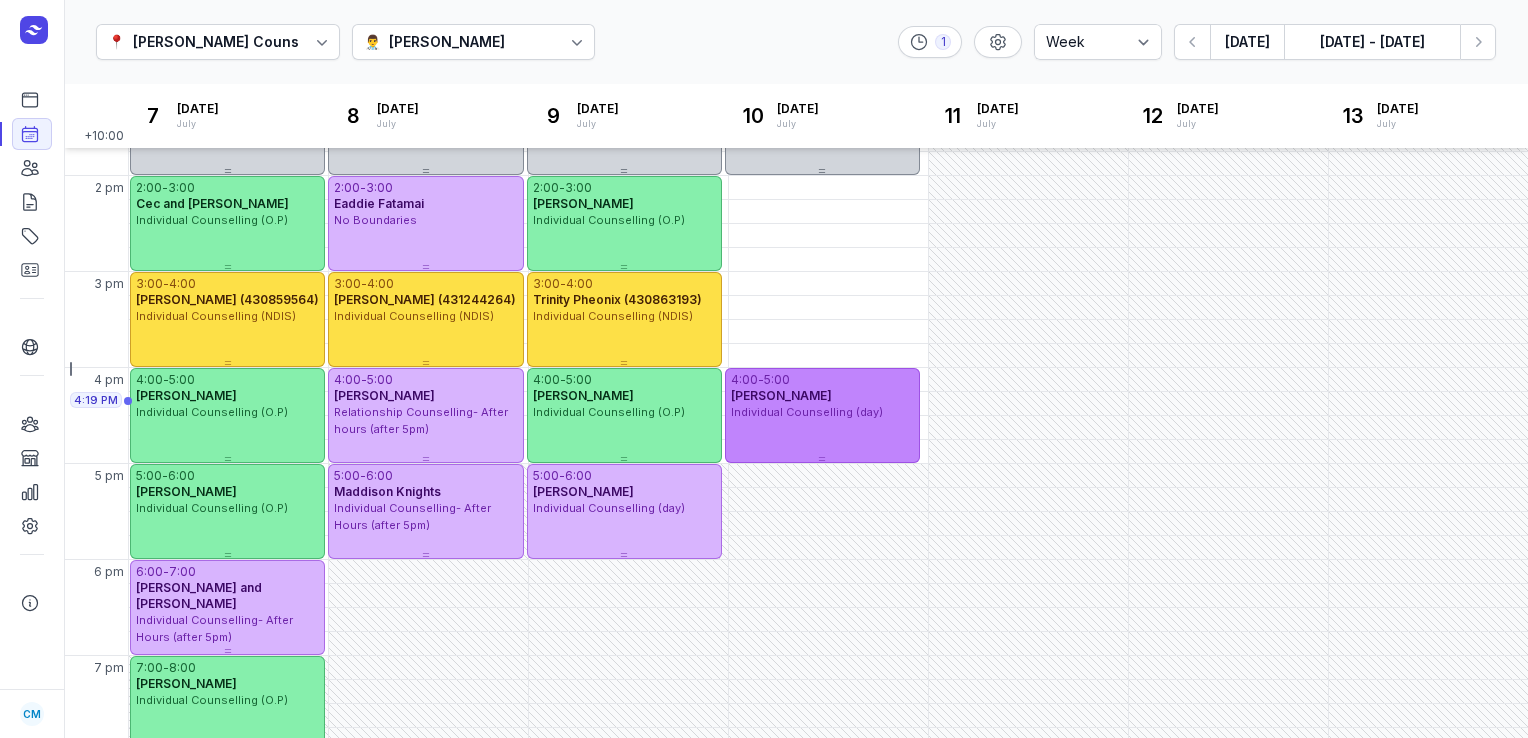 click on "4:00  -  5:00 [PERSON_NAME] Individual Counselling (day)" at bounding box center (822, 415) 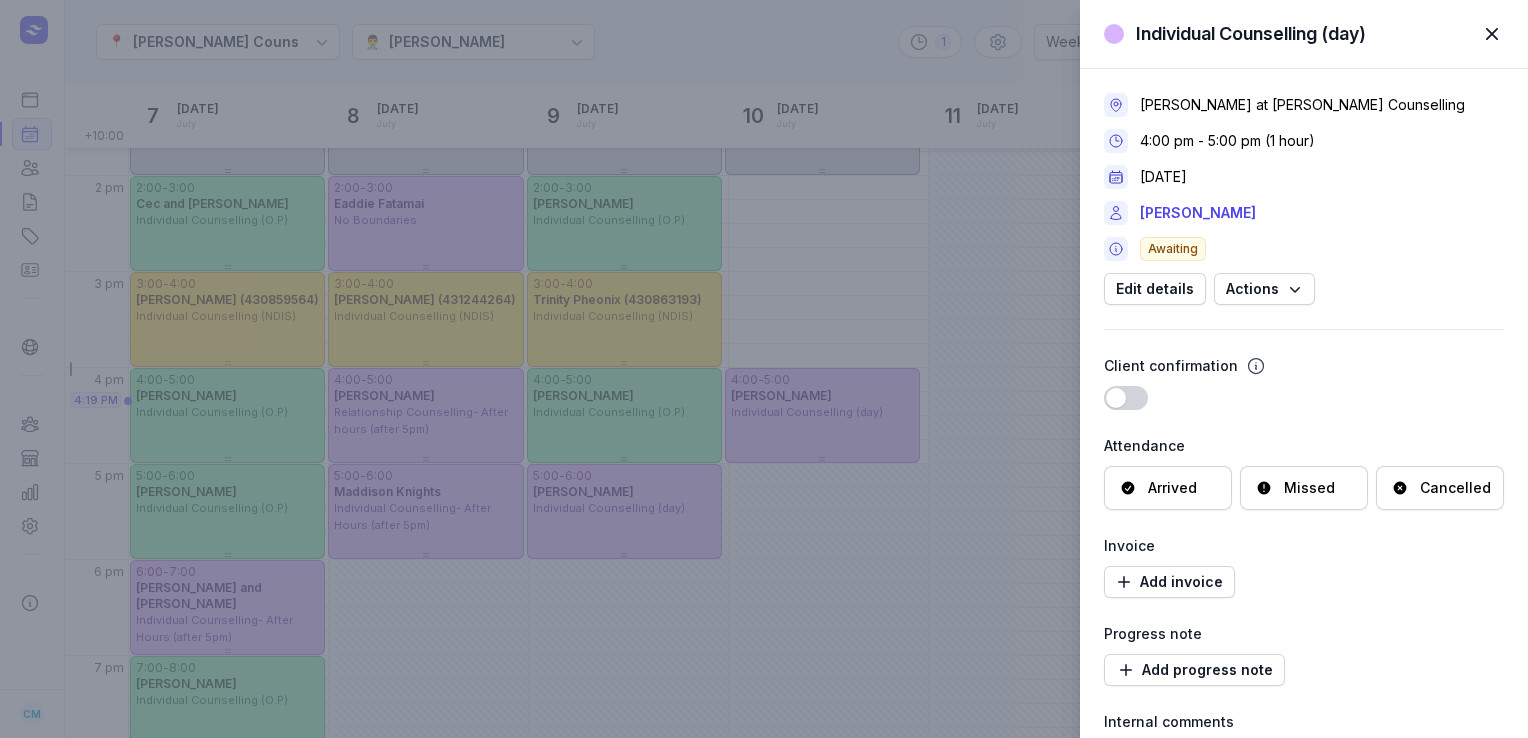 scroll, scrollTop: 131, scrollLeft: 0, axis: vertical 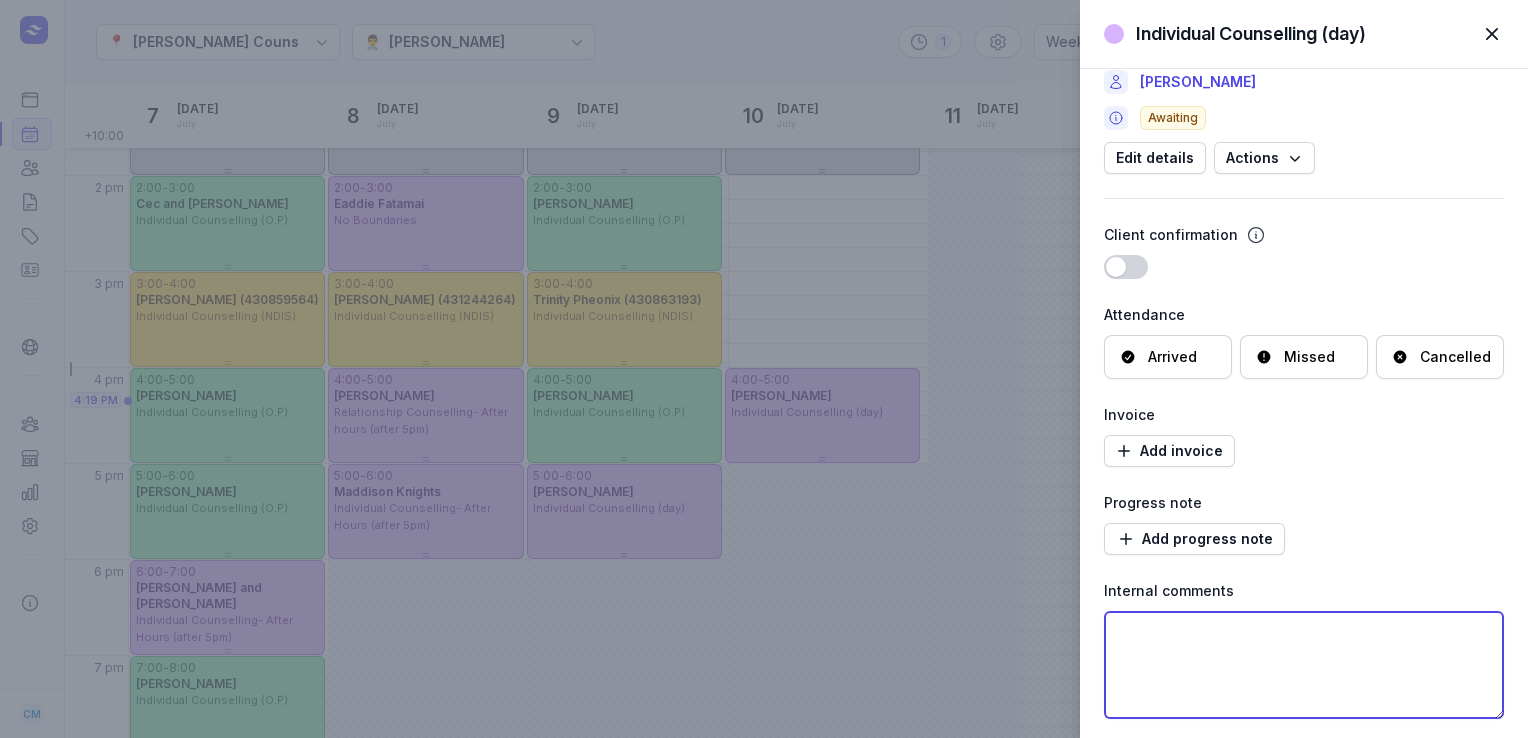 click at bounding box center (1304, 665) 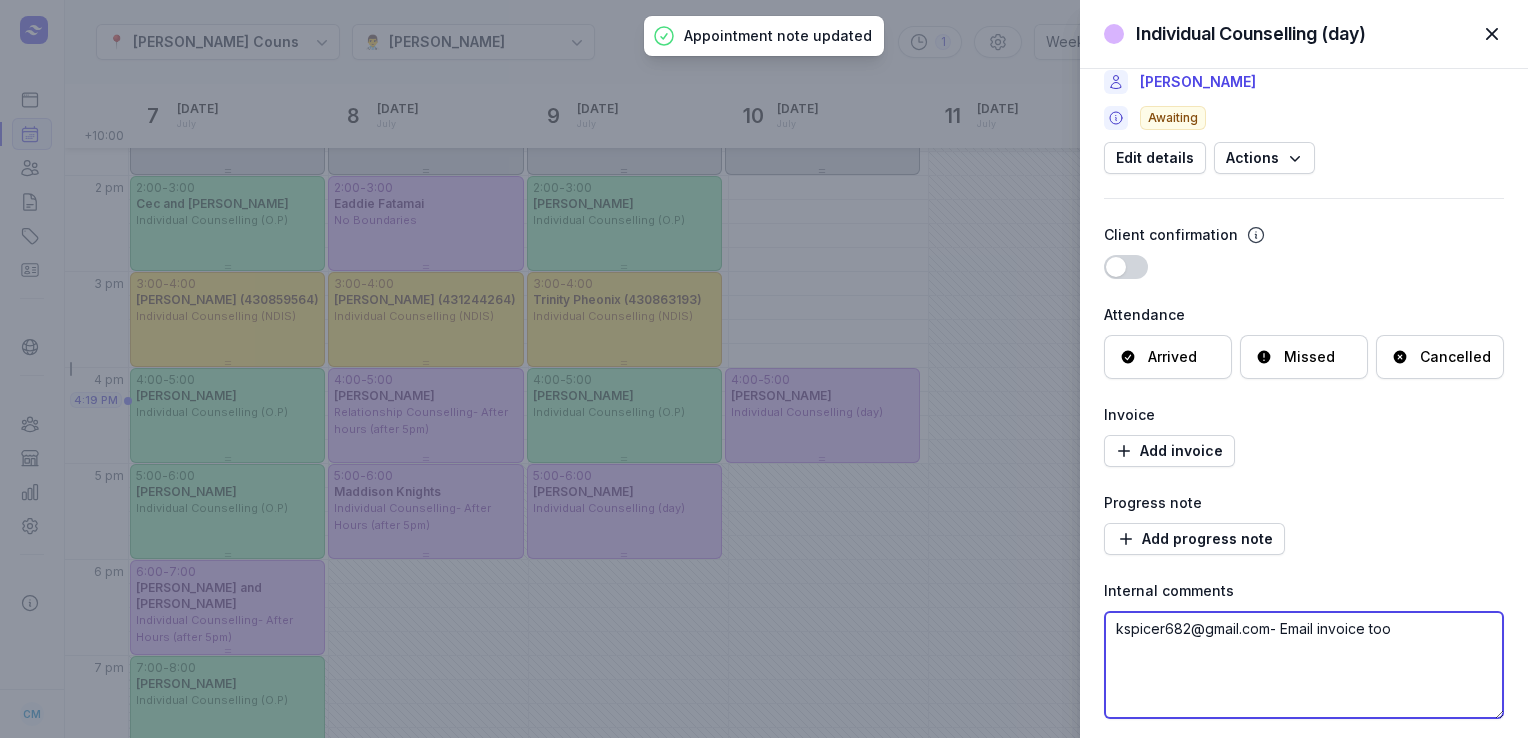 type on "kspicer682@gmail.com- Email invoice too" 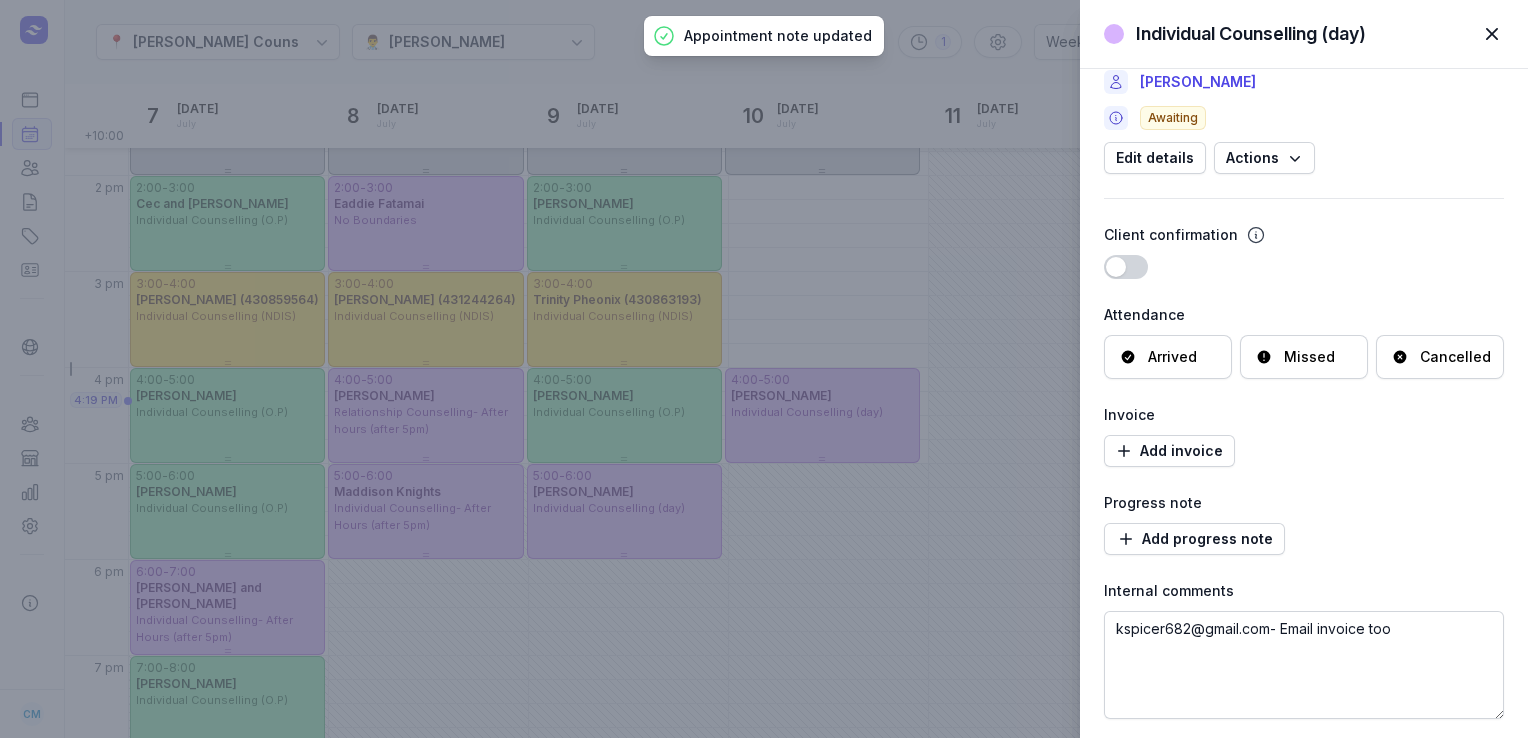 click at bounding box center (1492, 34) 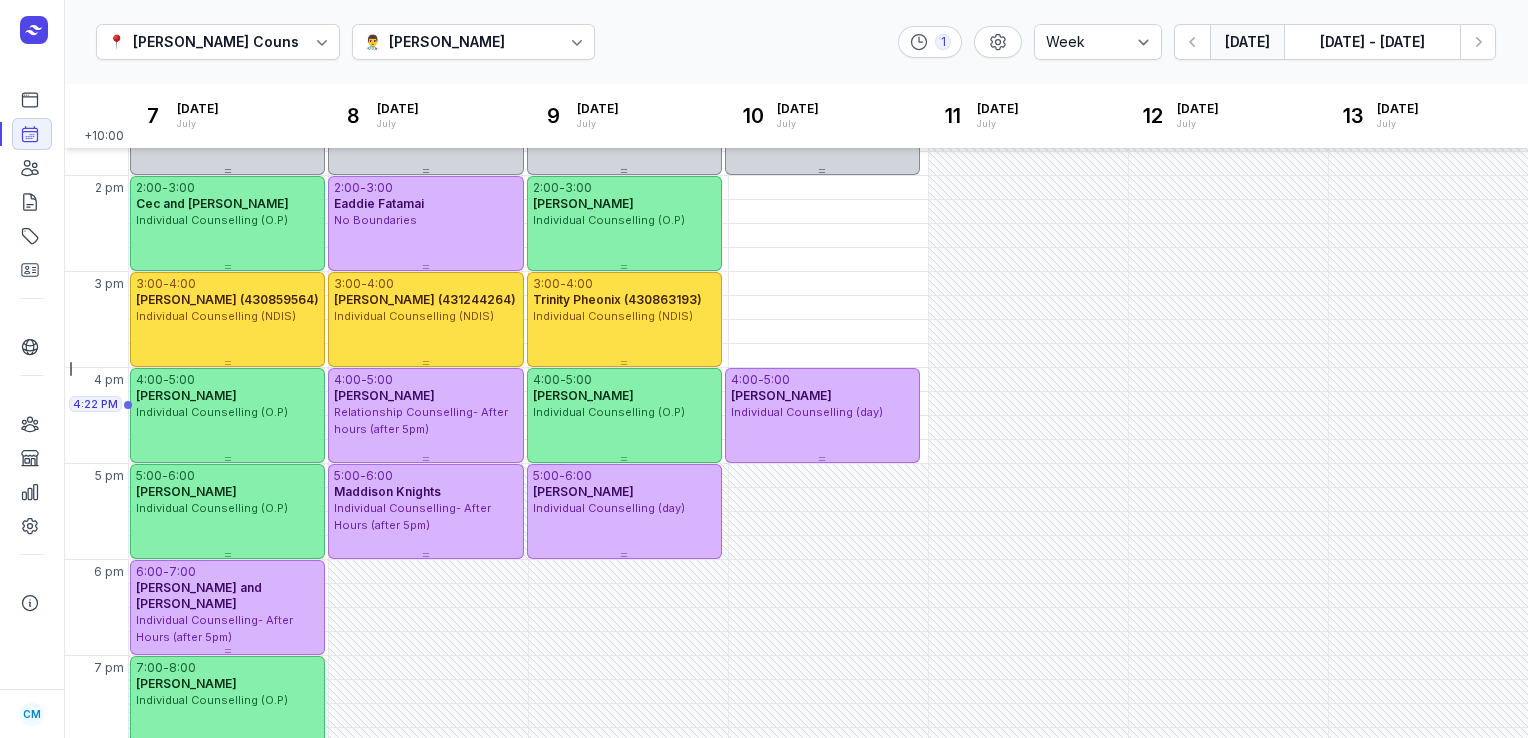 click on "[DATE]" at bounding box center (1247, 42) 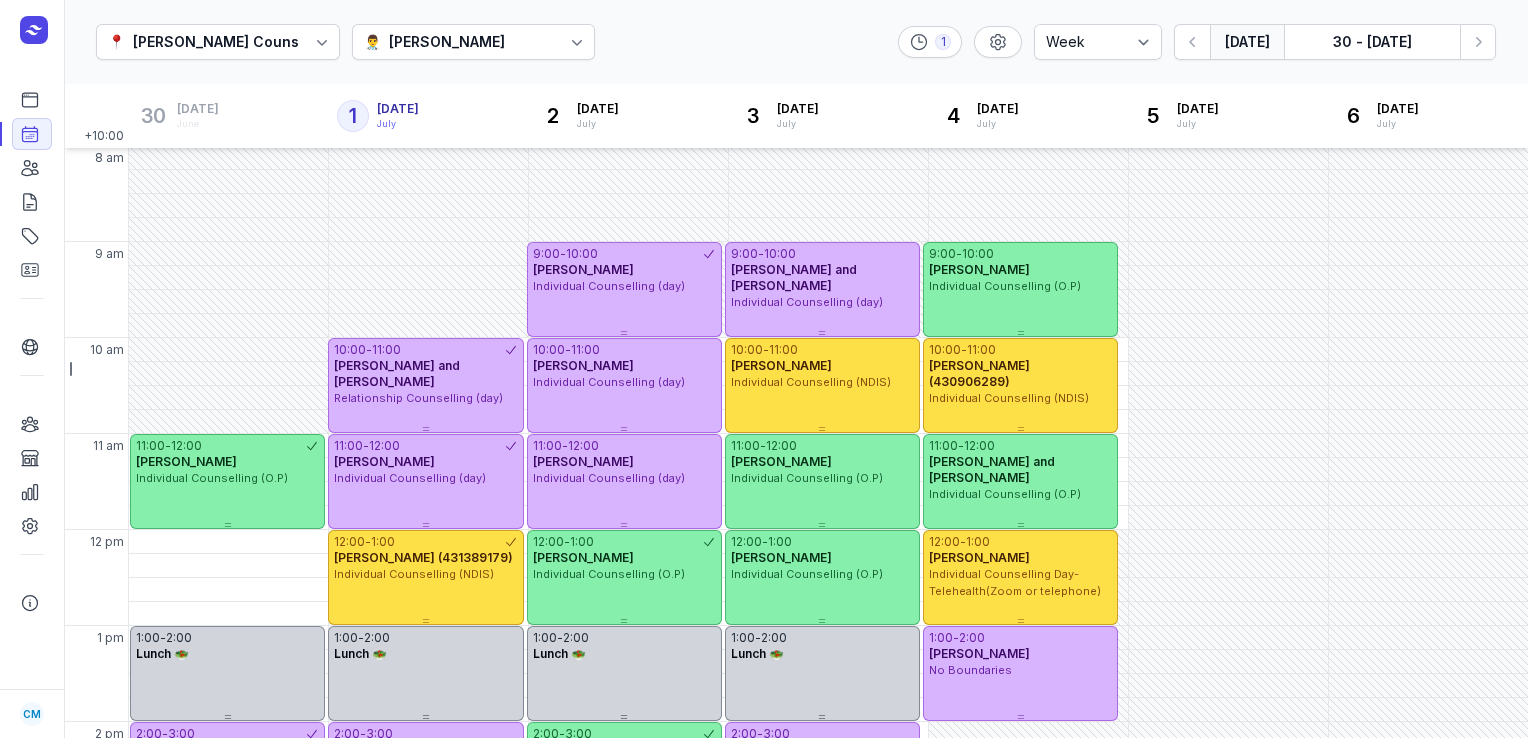scroll, scrollTop: 0, scrollLeft: 0, axis: both 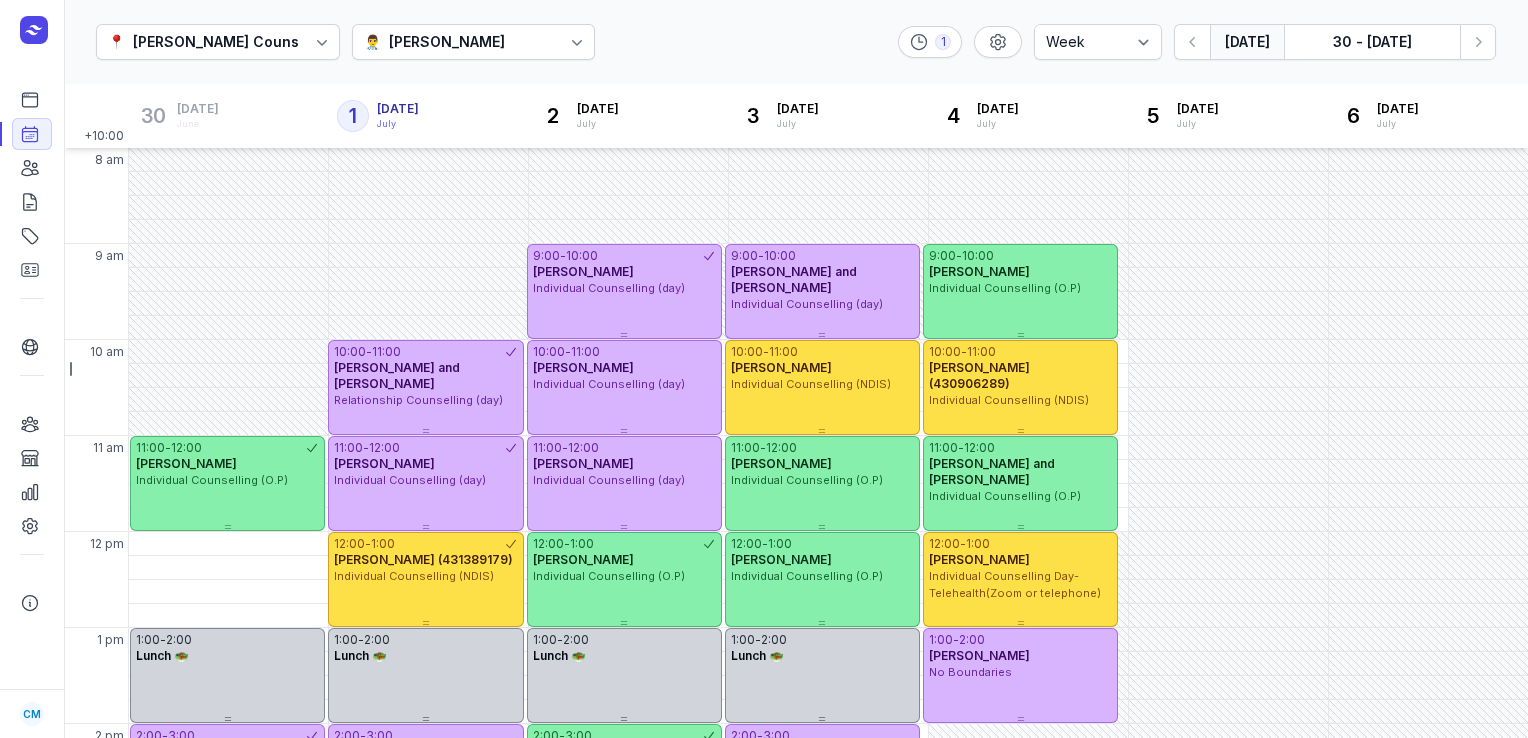 click at bounding box center [577, 42] 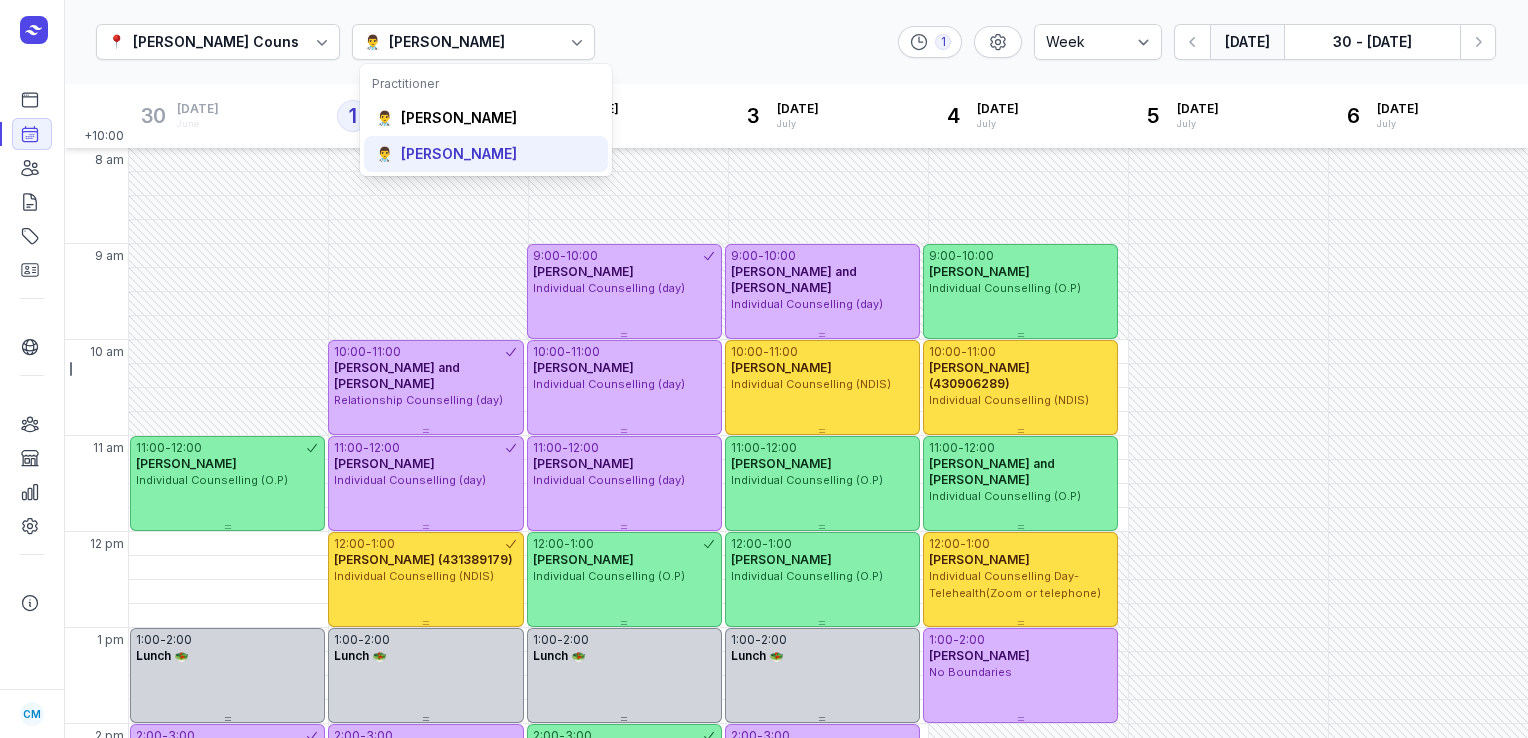 click on "👨‍⚕️ [PERSON_NAME]" 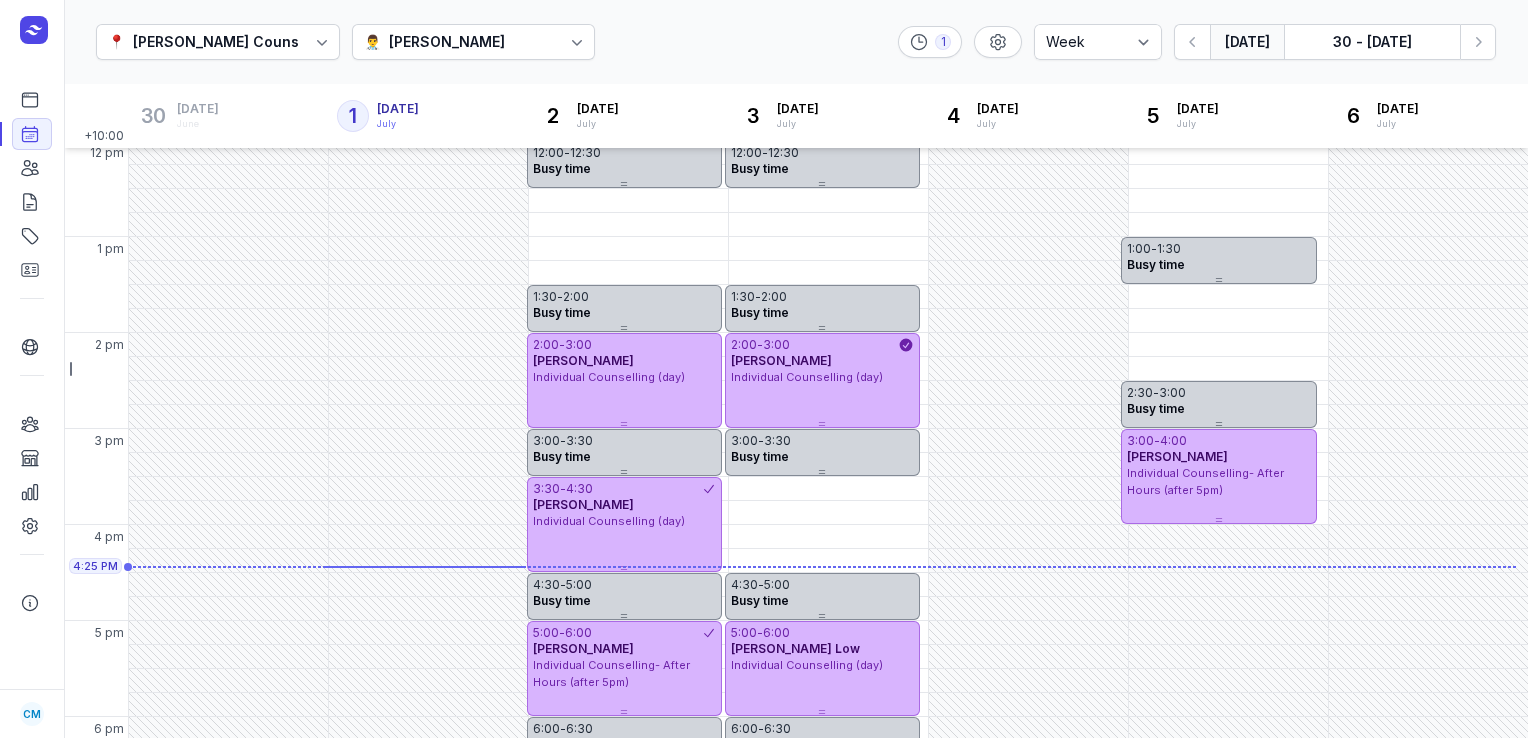 scroll, scrollTop: 561, scrollLeft: 0, axis: vertical 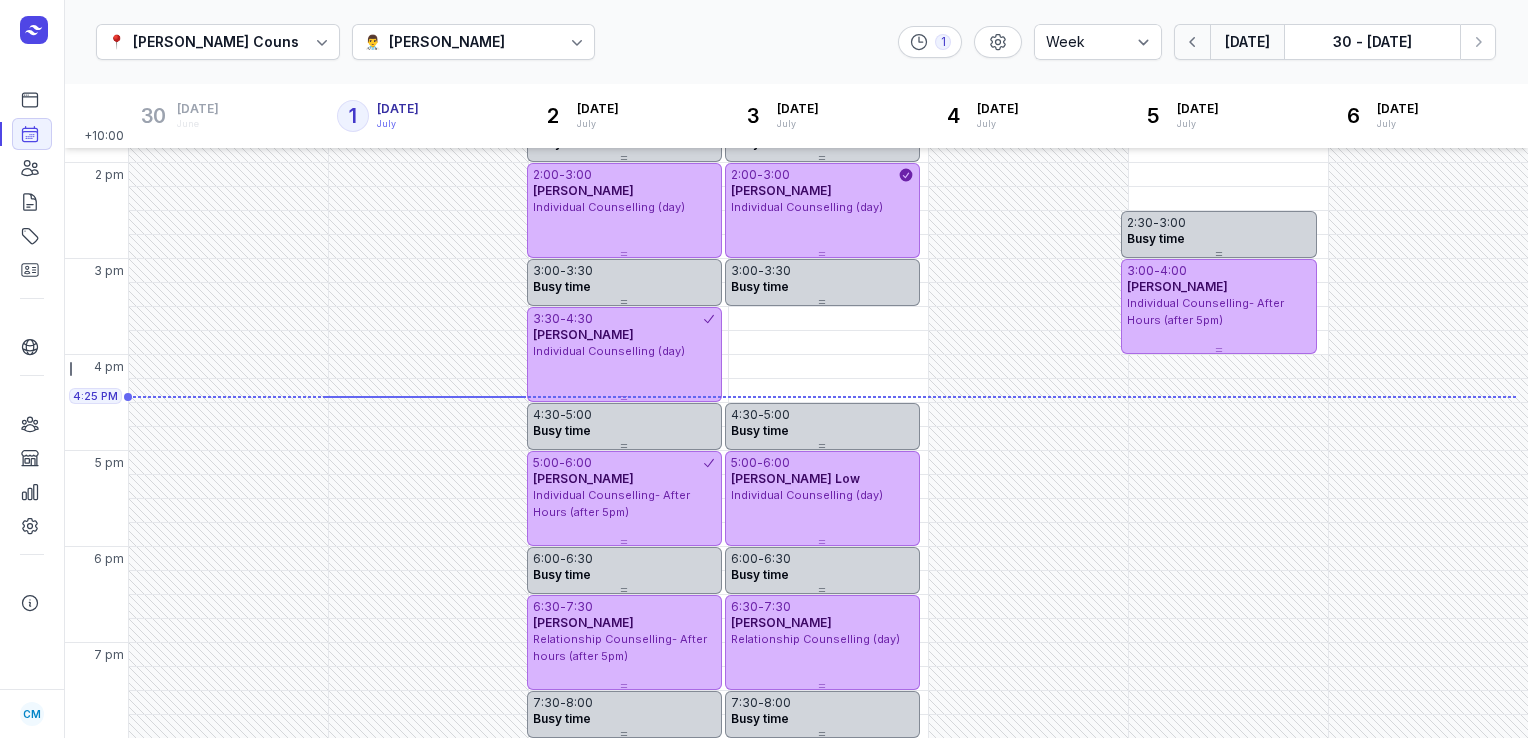 click 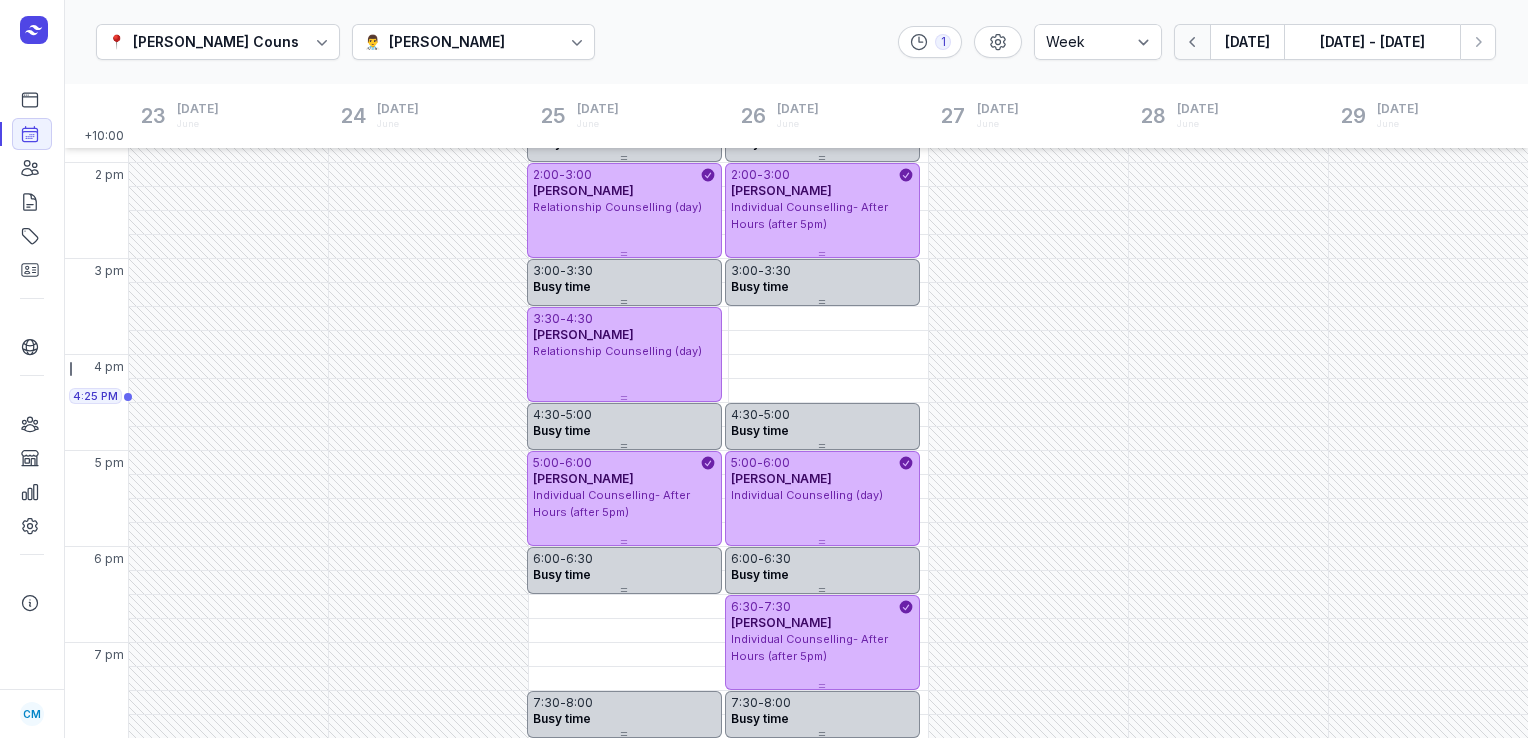 click 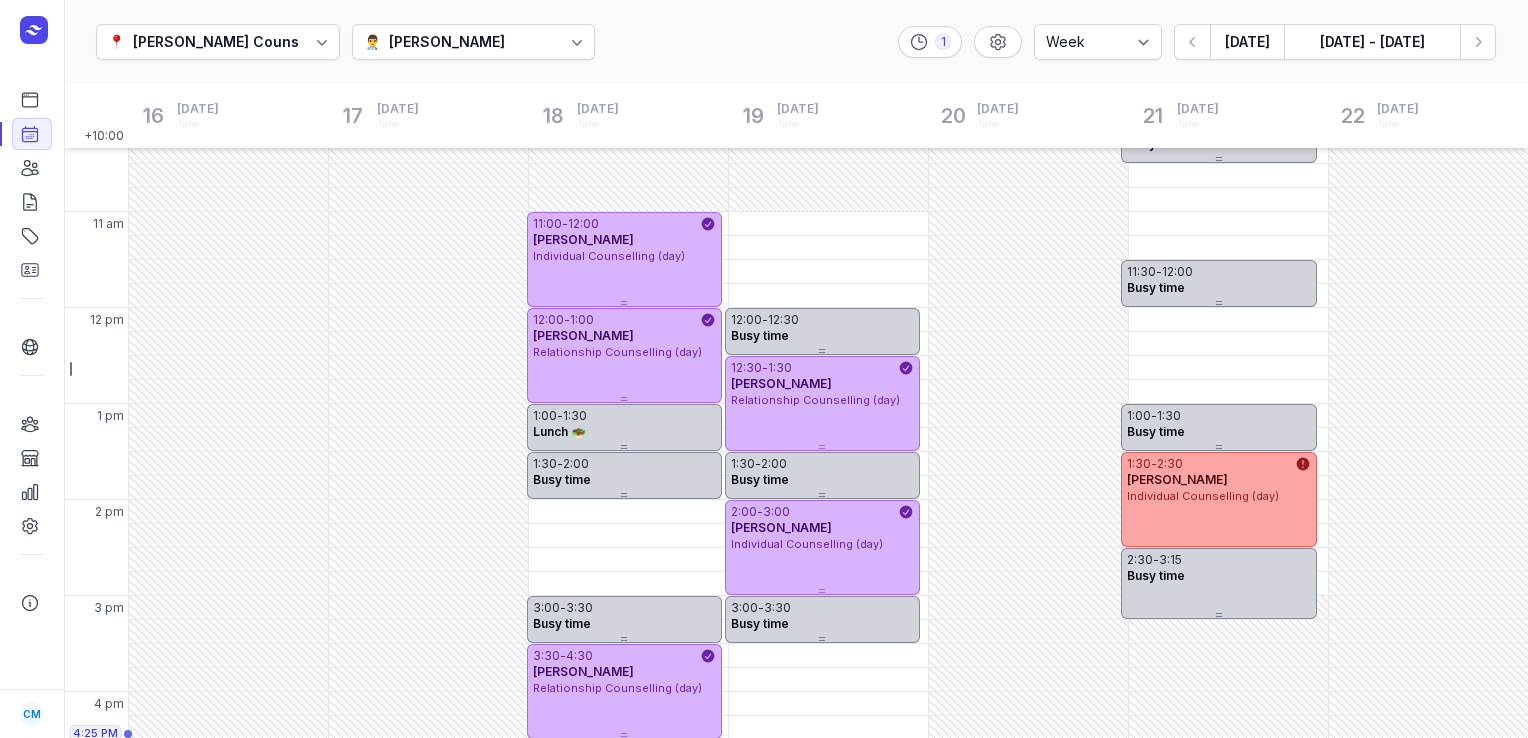 scroll, scrollTop: 225, scrollLeft: 0, axis: vertical 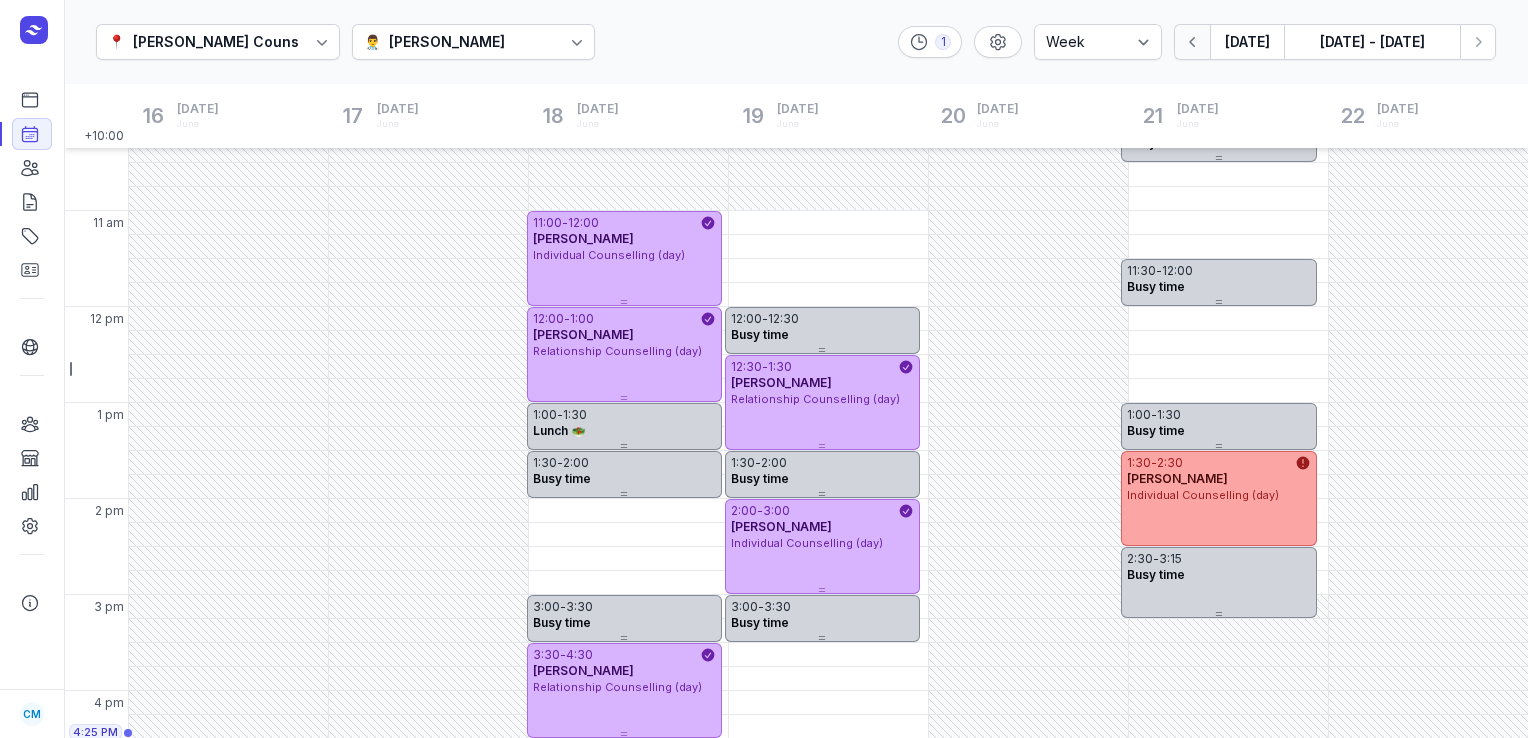 click 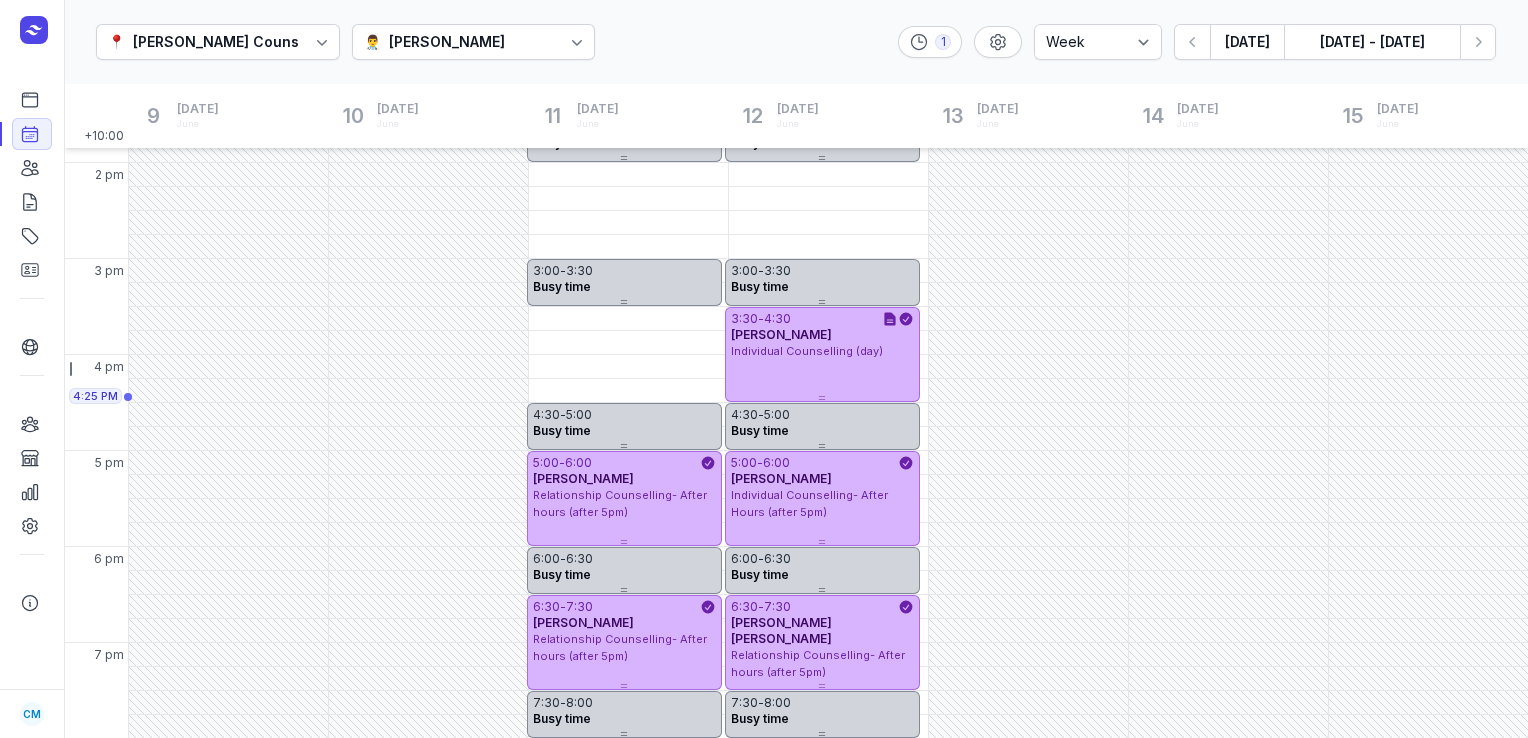 scroll, scrollTop: 560, scrollLeft: 0, axis: vertical 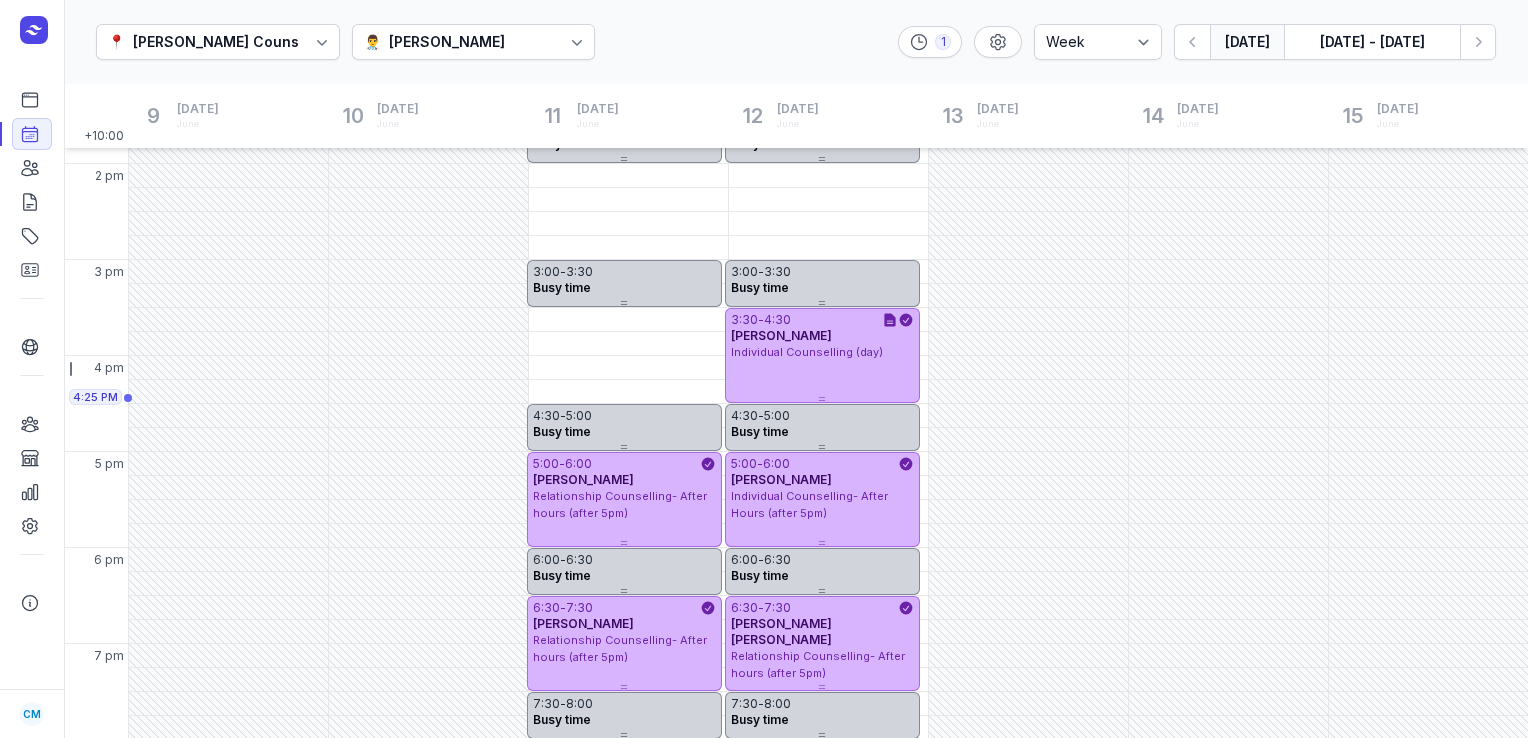 click on "[DATE]" at bounding box center [1247, 42] 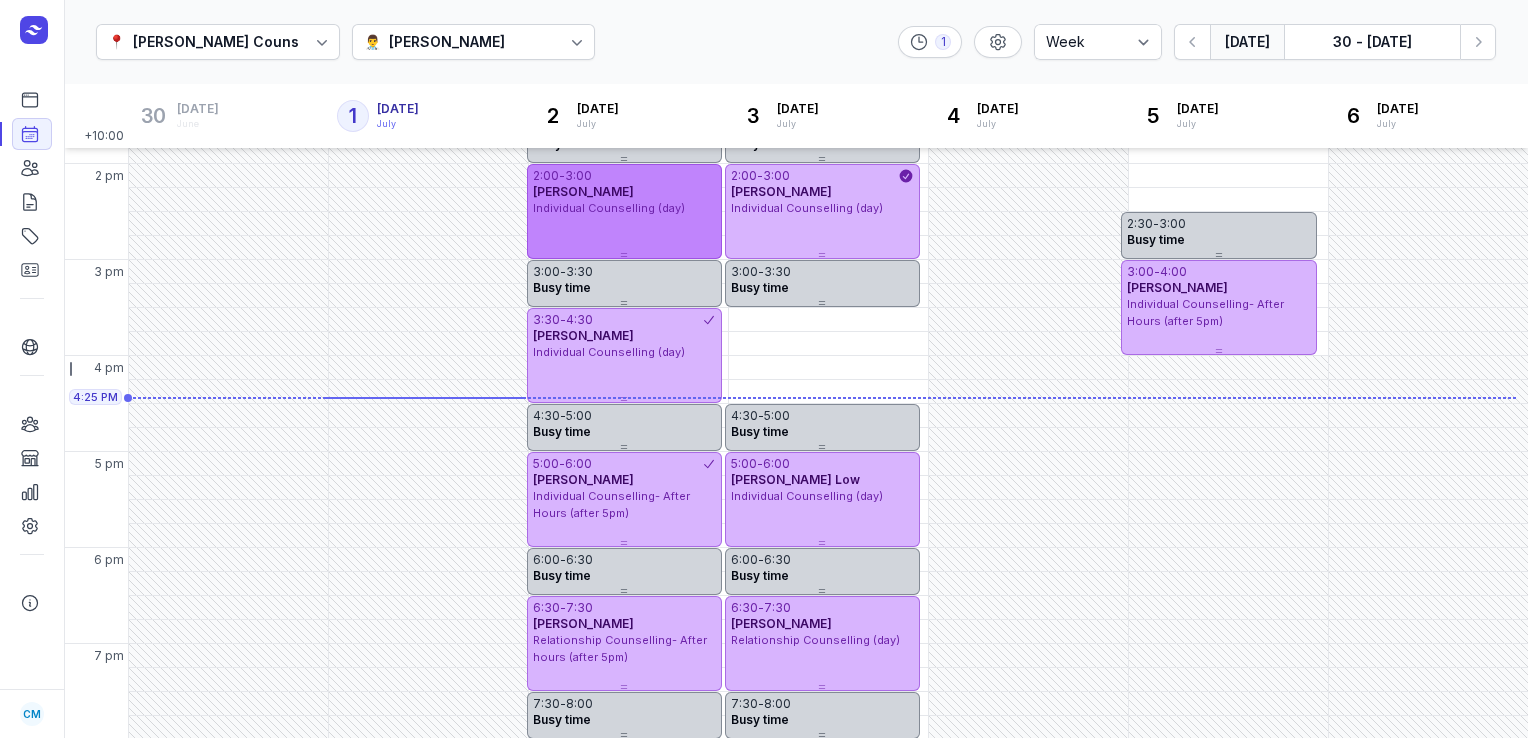 click on "2:00  -  3:00 [PERSON_NAME] Individual Counselling (day)" at bounding box center [624, 211] 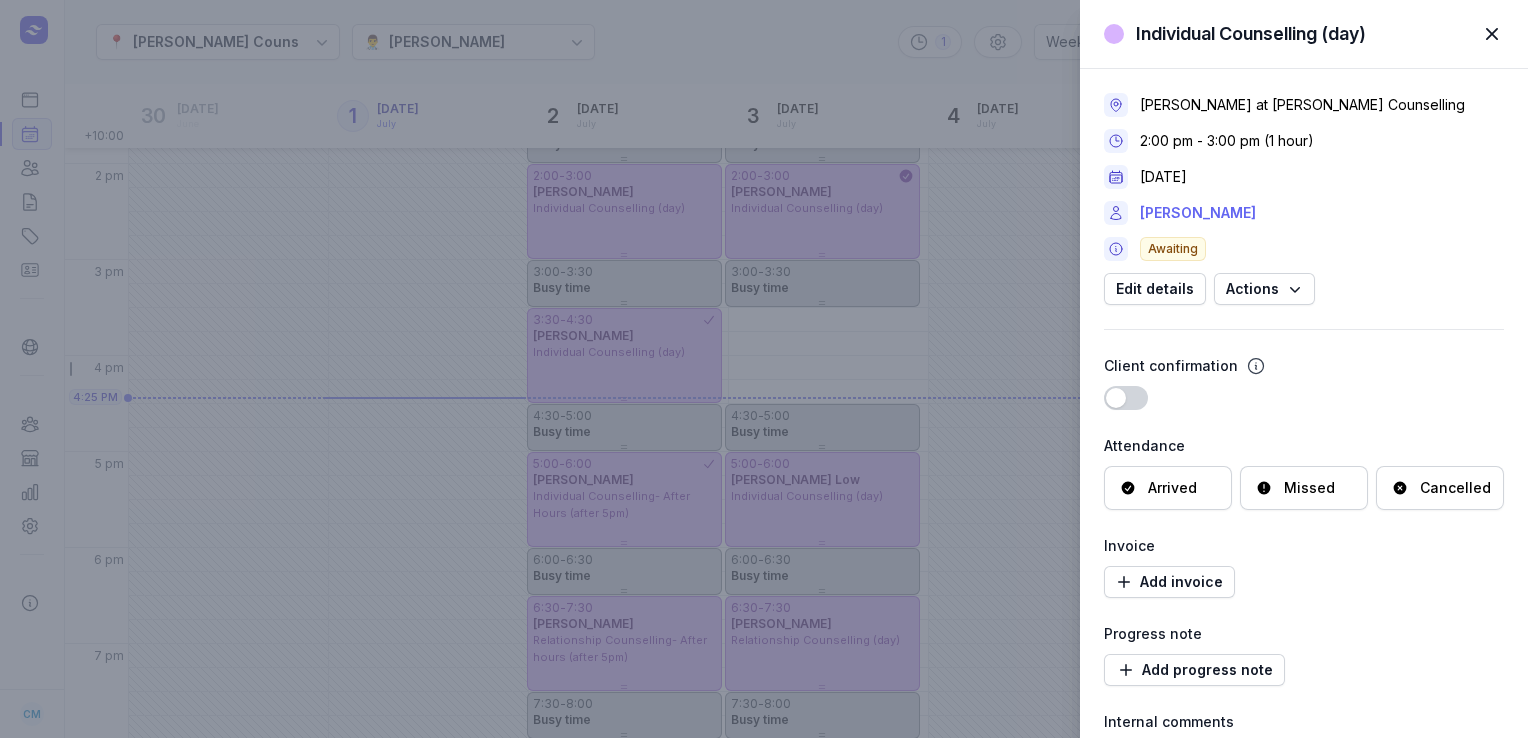 click on "[PERSON_NAME]" at bounding box center [1198, 213] 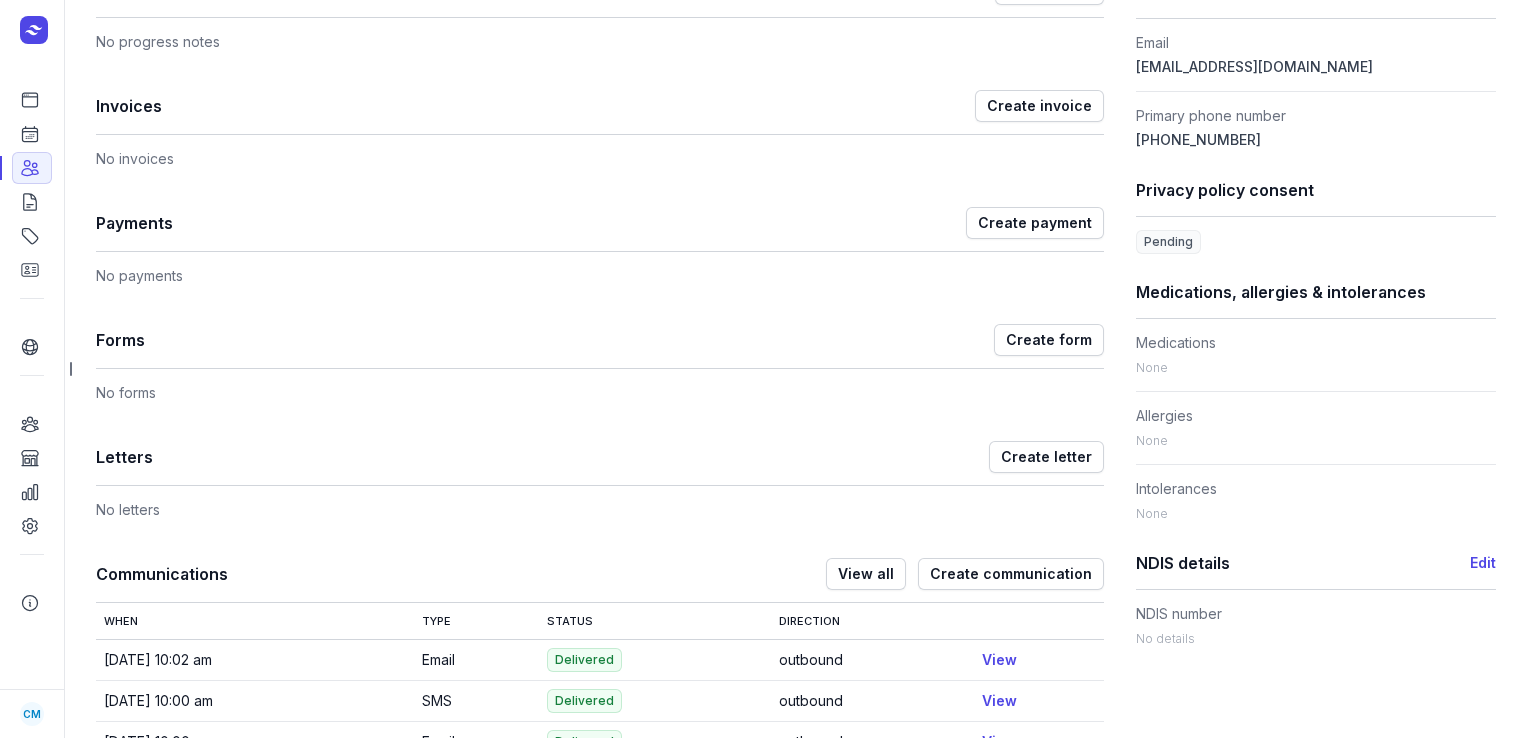 scroll, scrollTop: 672, scrollLeft: 0, axis: vertical 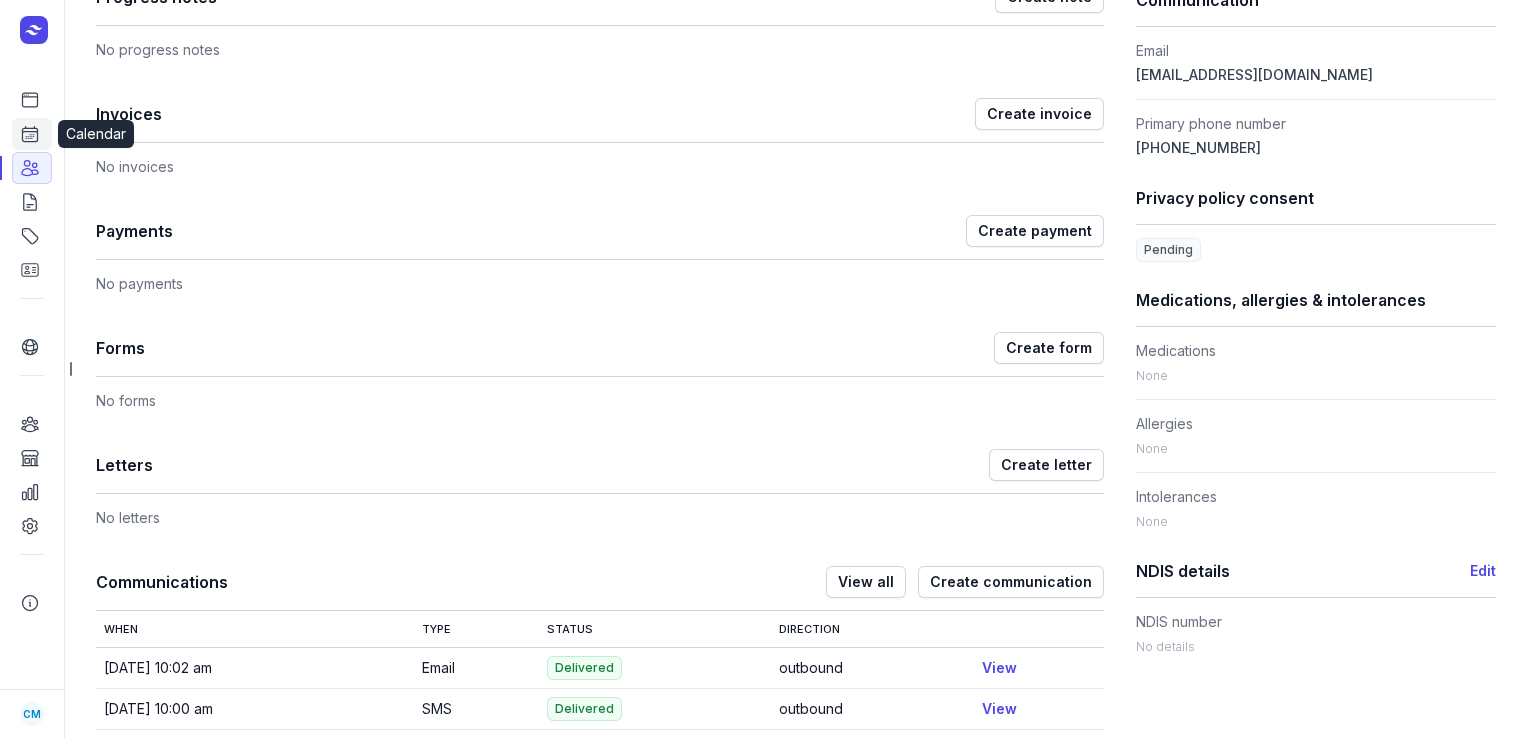 click 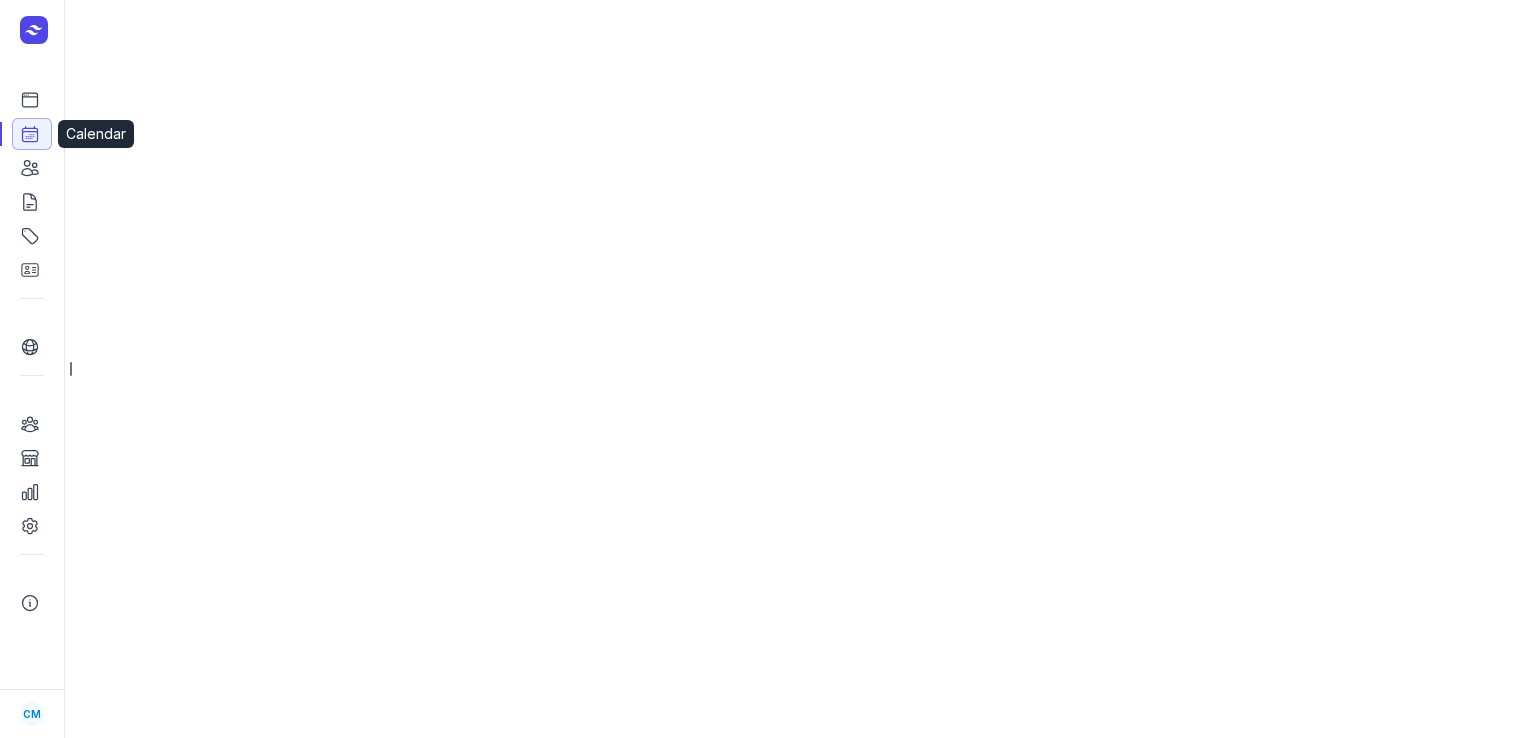 scroll, scrollTop: 0, scrollLeft: 0, axis: both 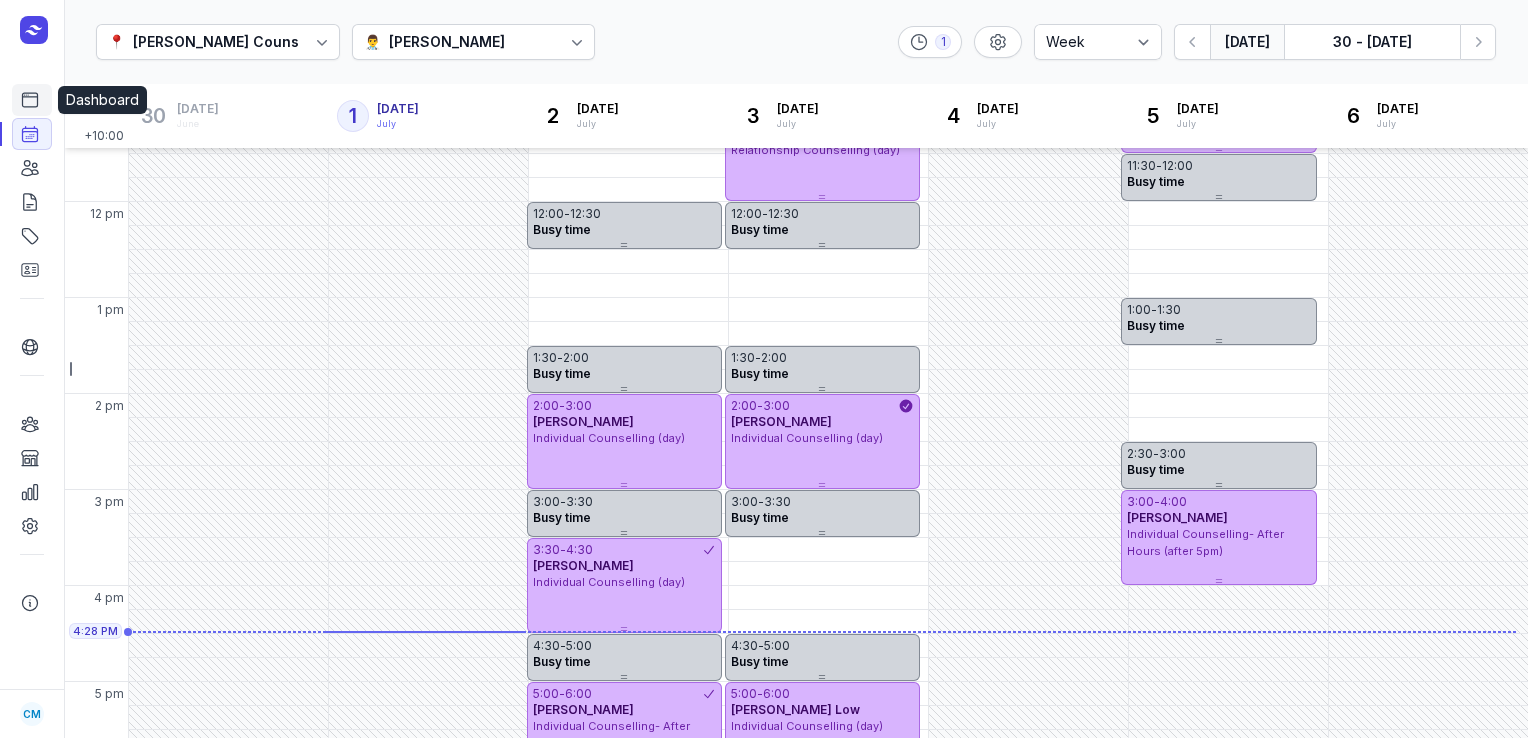 click on "Dashboard" 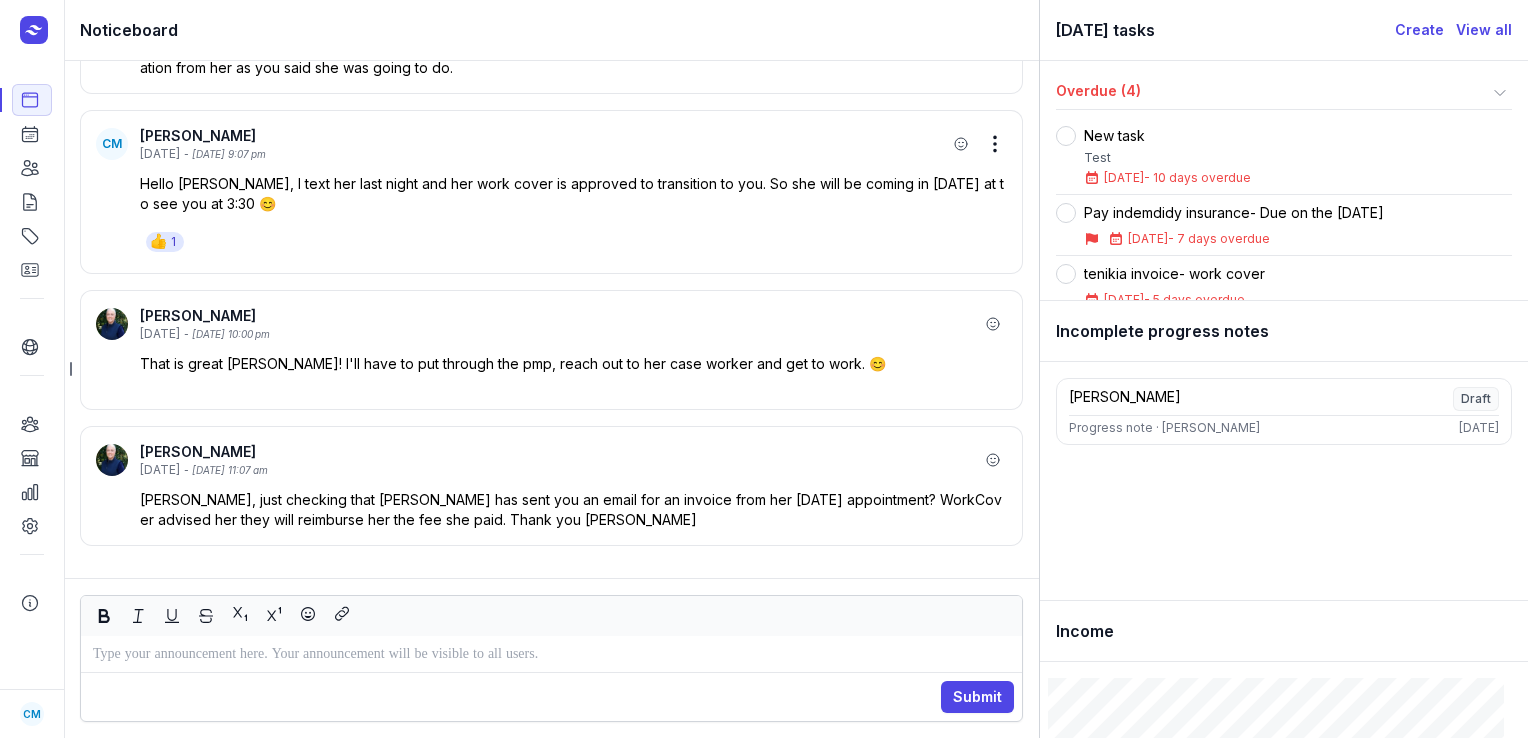 click at bounding box center [551, 654] 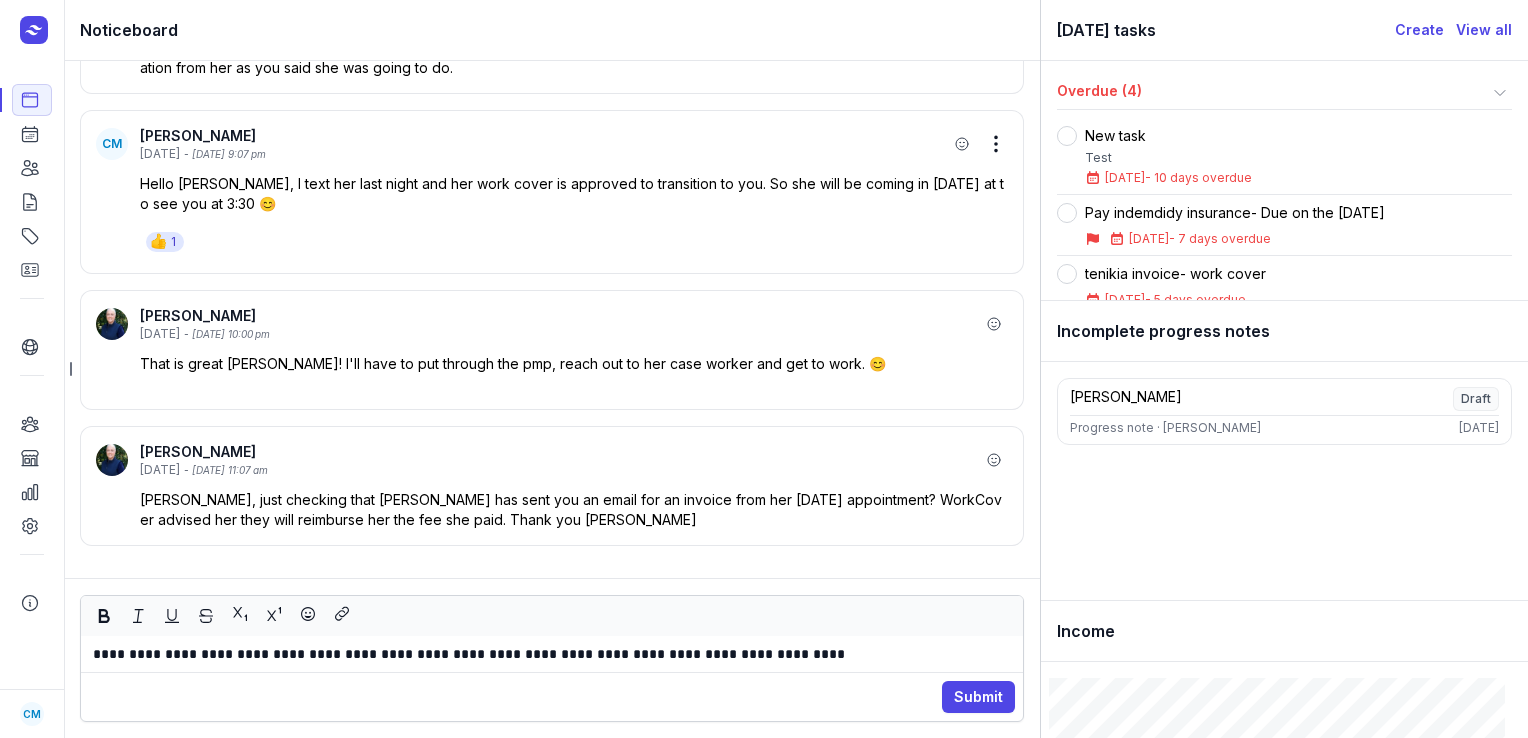 click on "**********" at bounding box center (552, 654) 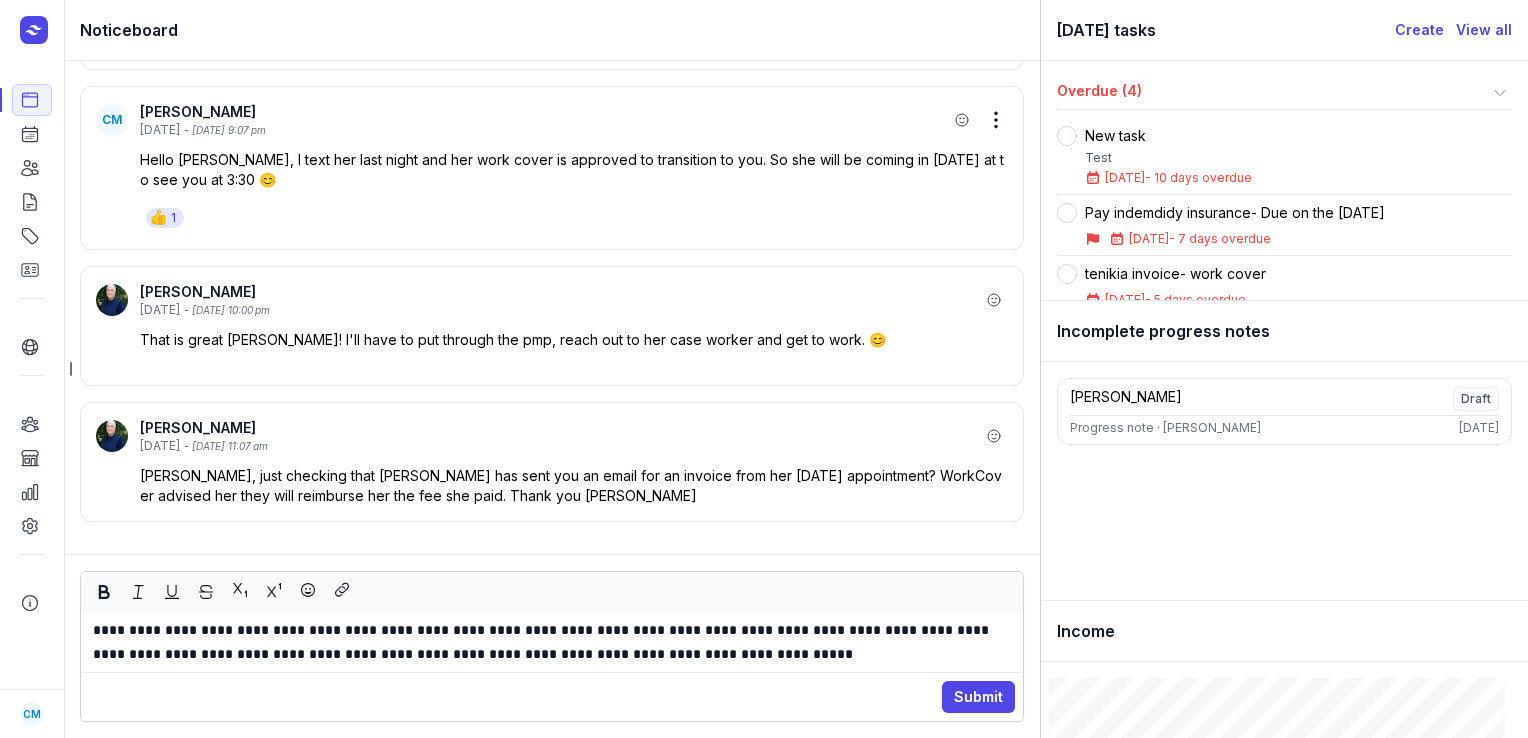 click on "**********" at bounding box center [552, 642] 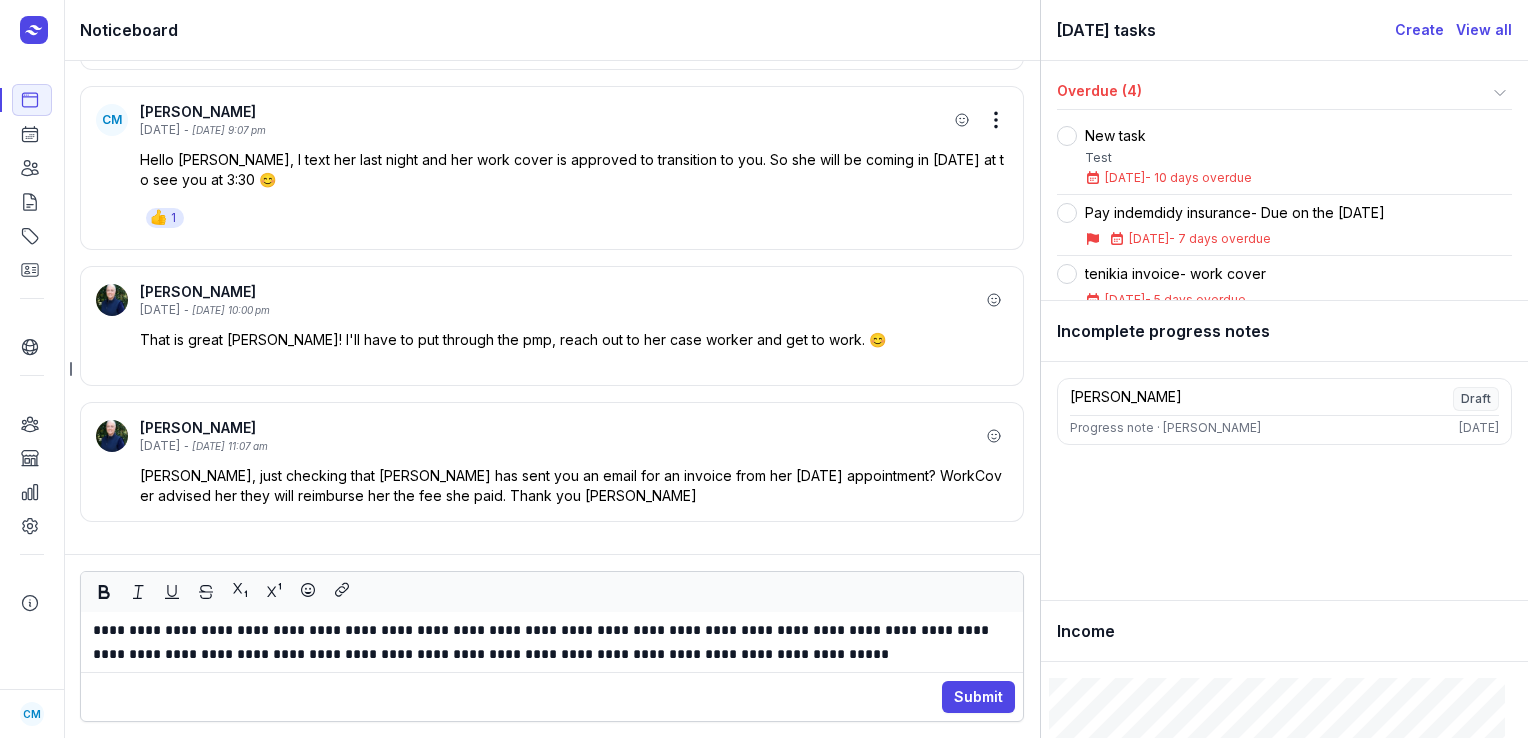 click on "**********" at bounding box center (552, 642) 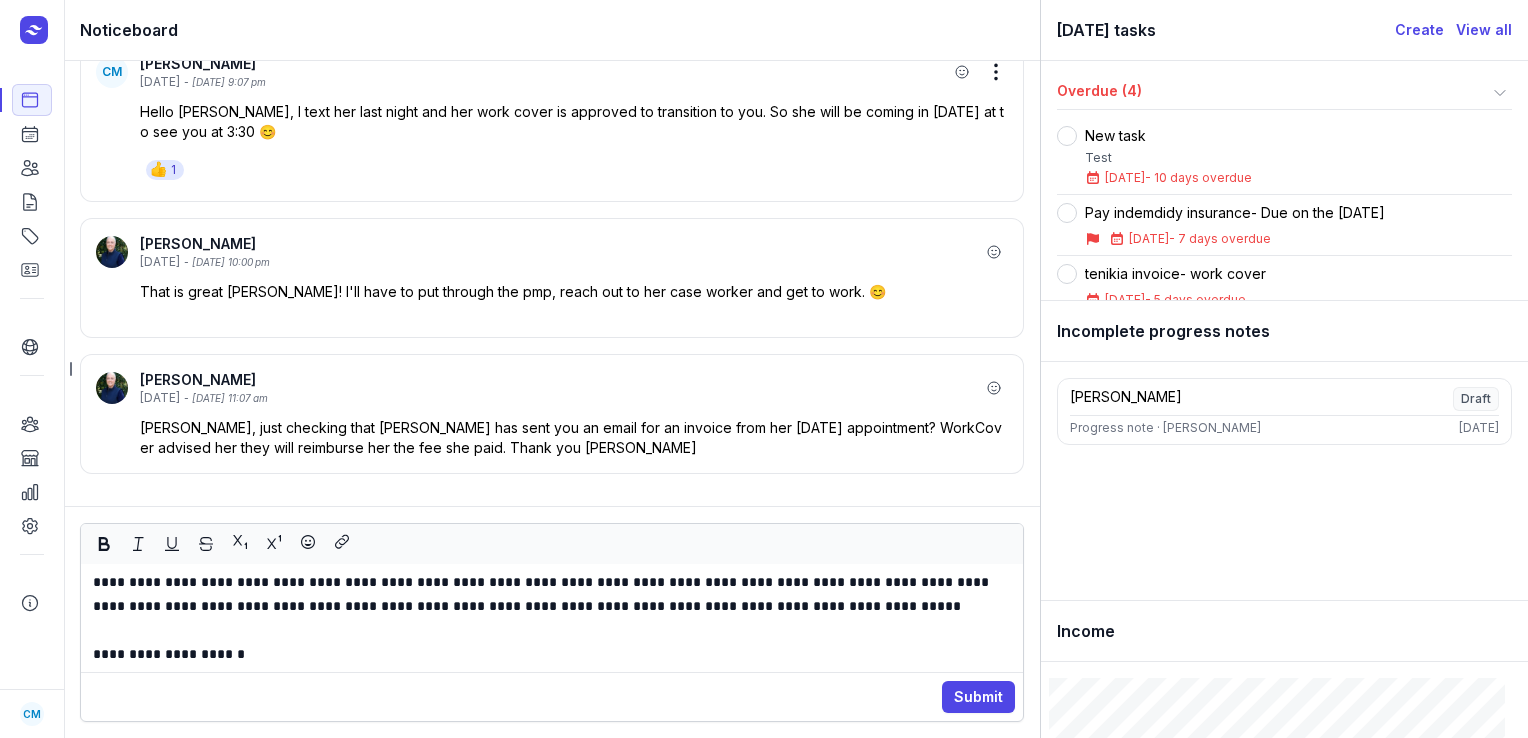 click on "**********" at bounding box center [552, 594] 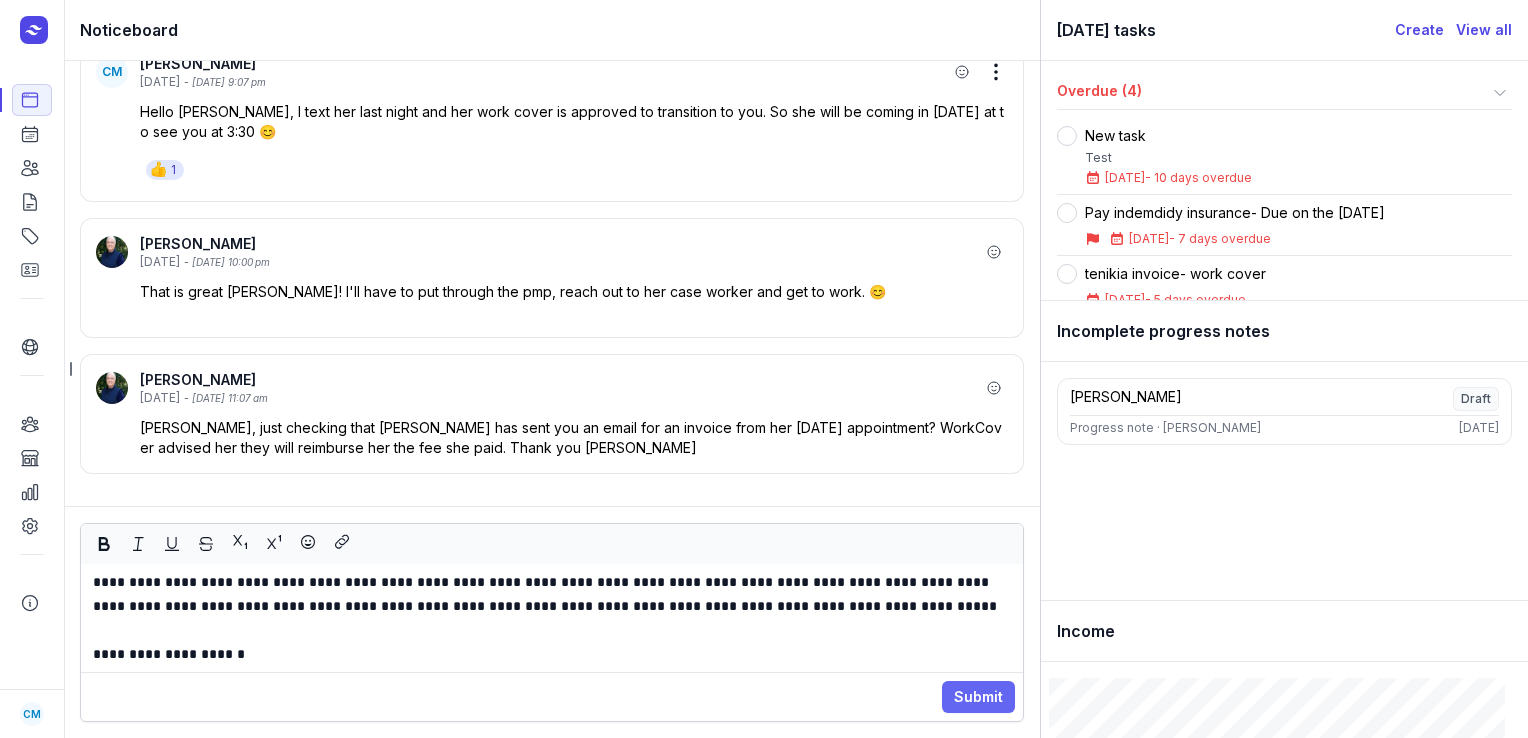 click on "Submit" at bounding box center [978, 697] 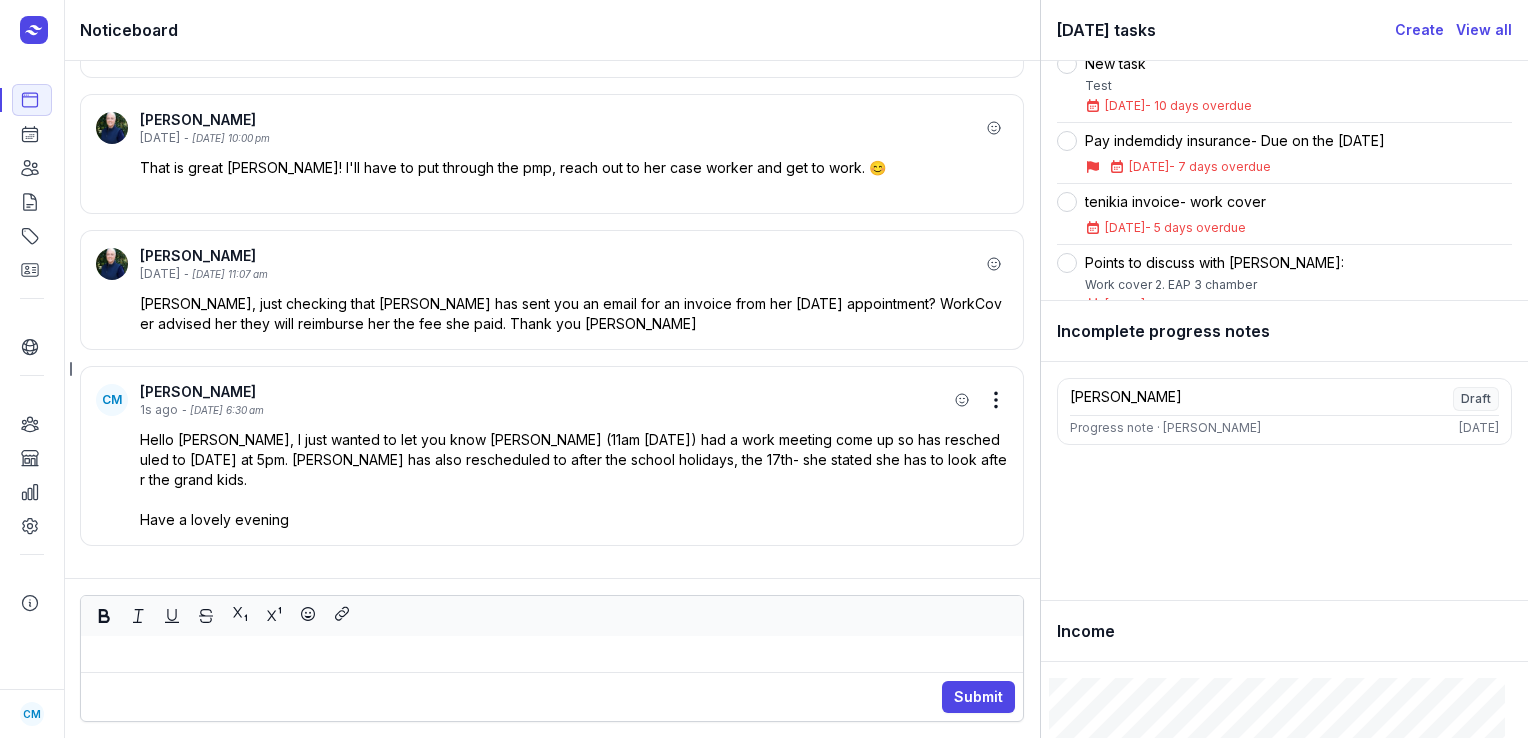 scroll, scrollTop: 96, scrollLeft: 0, axis: vertical 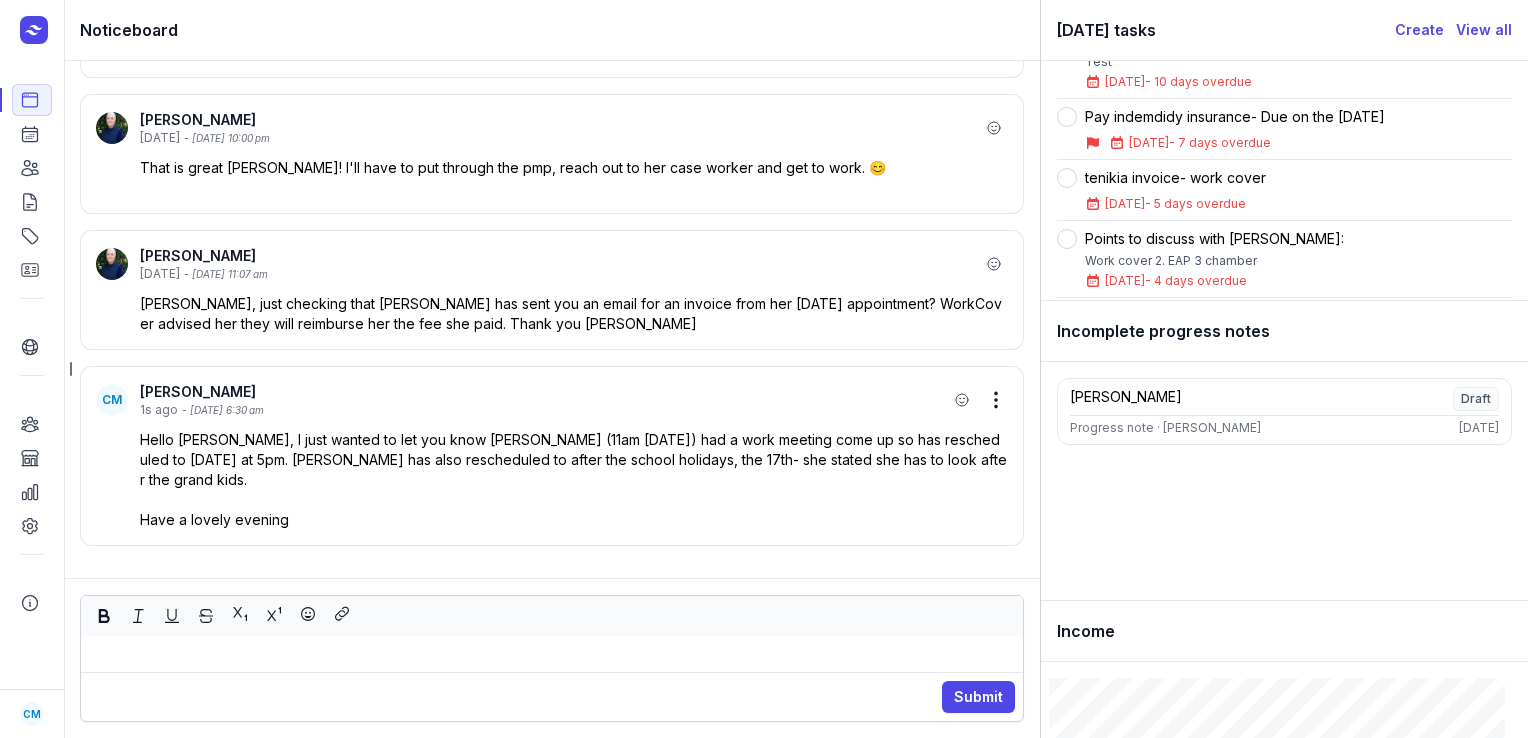 click on "tenikia invoice- work cover" at bounding box center (1175, 178) 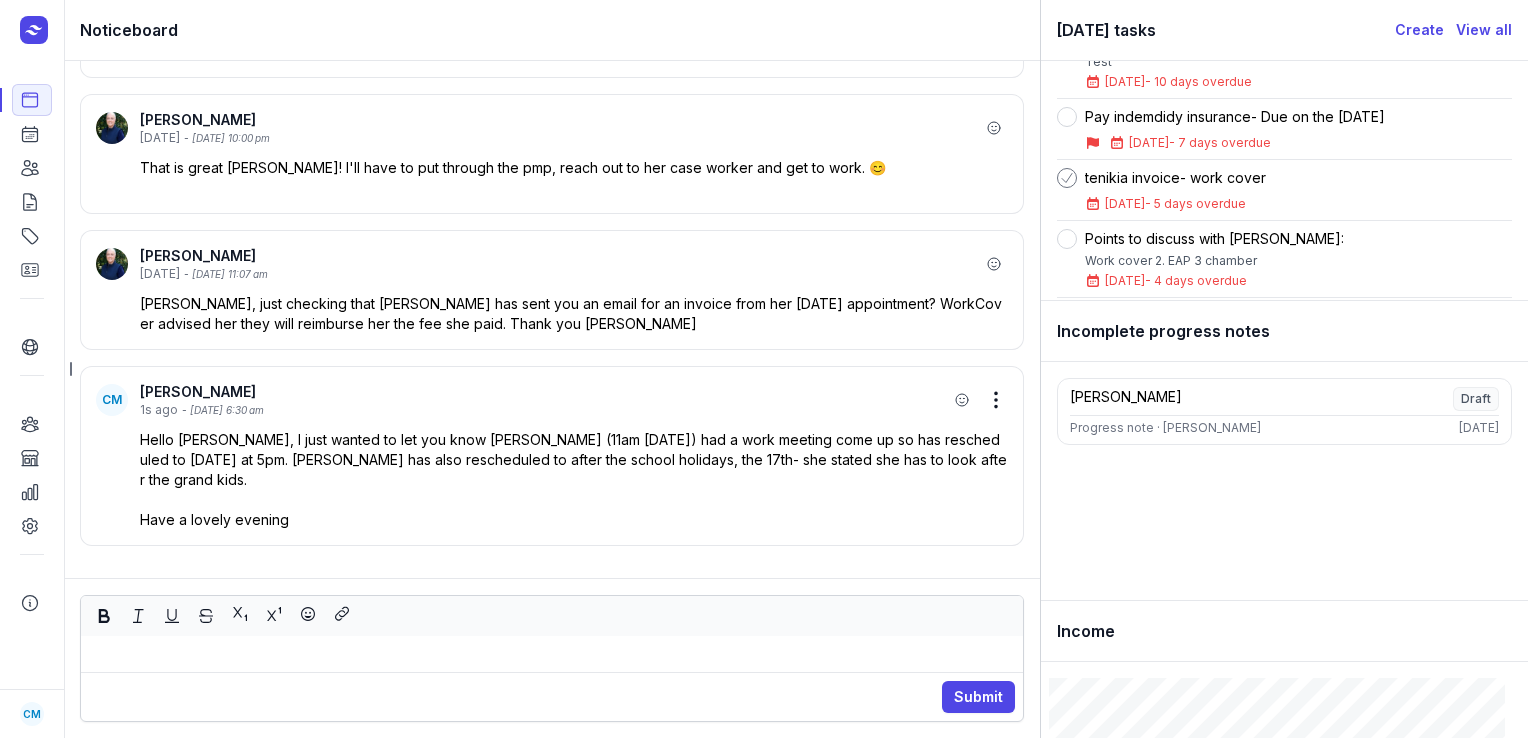 click 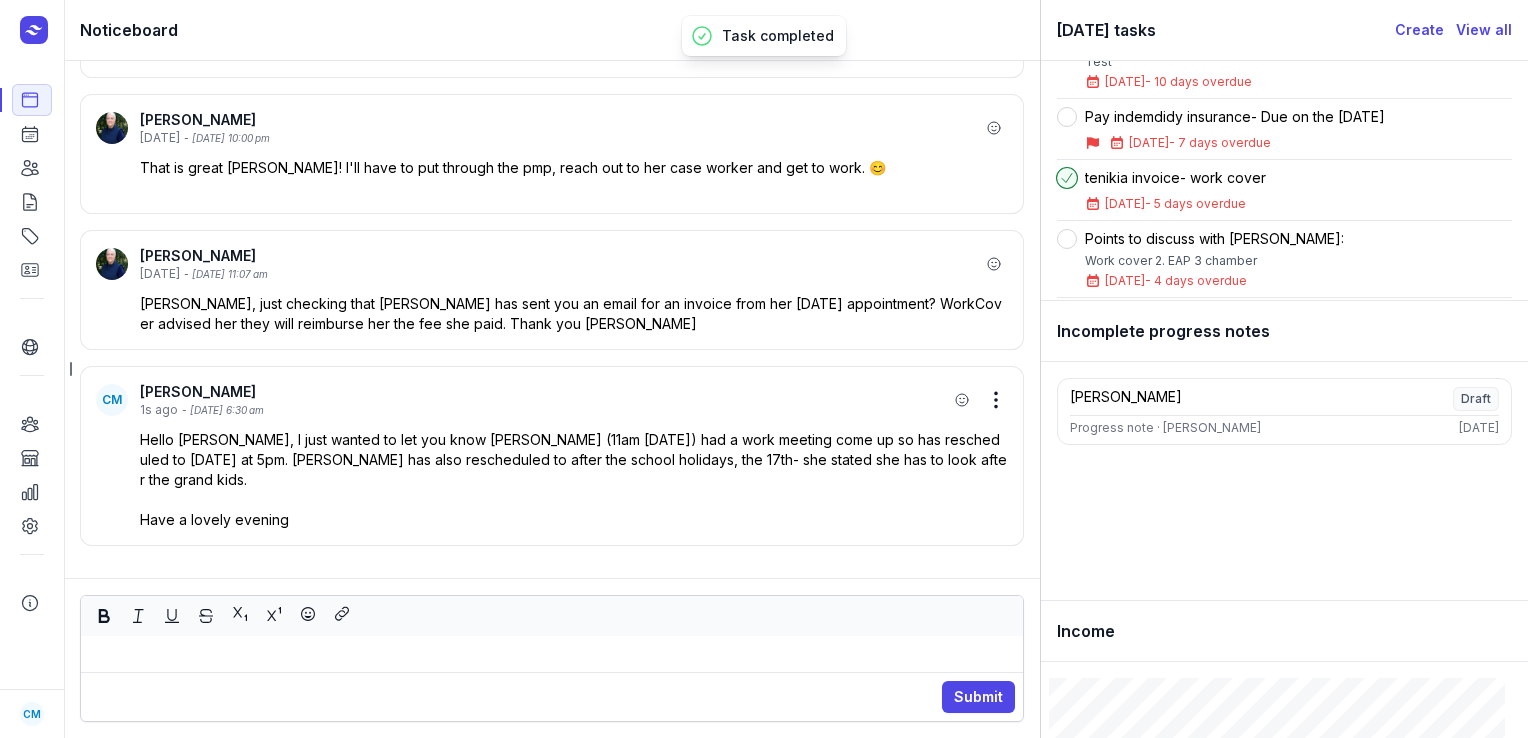 scroll, scrollTop: 80, scrollLeft: 0, axis: vertical 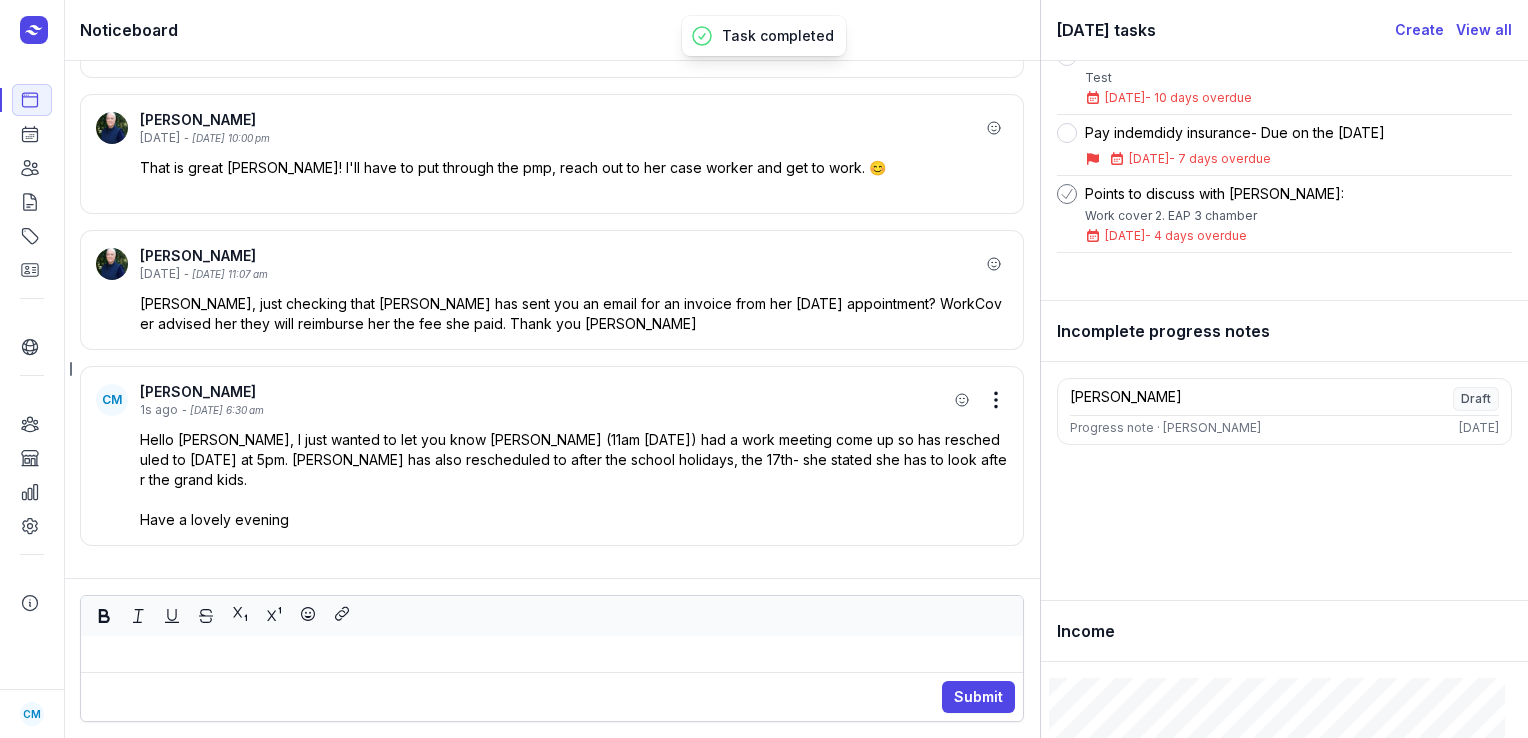 click at bounding box center [1067, 194] 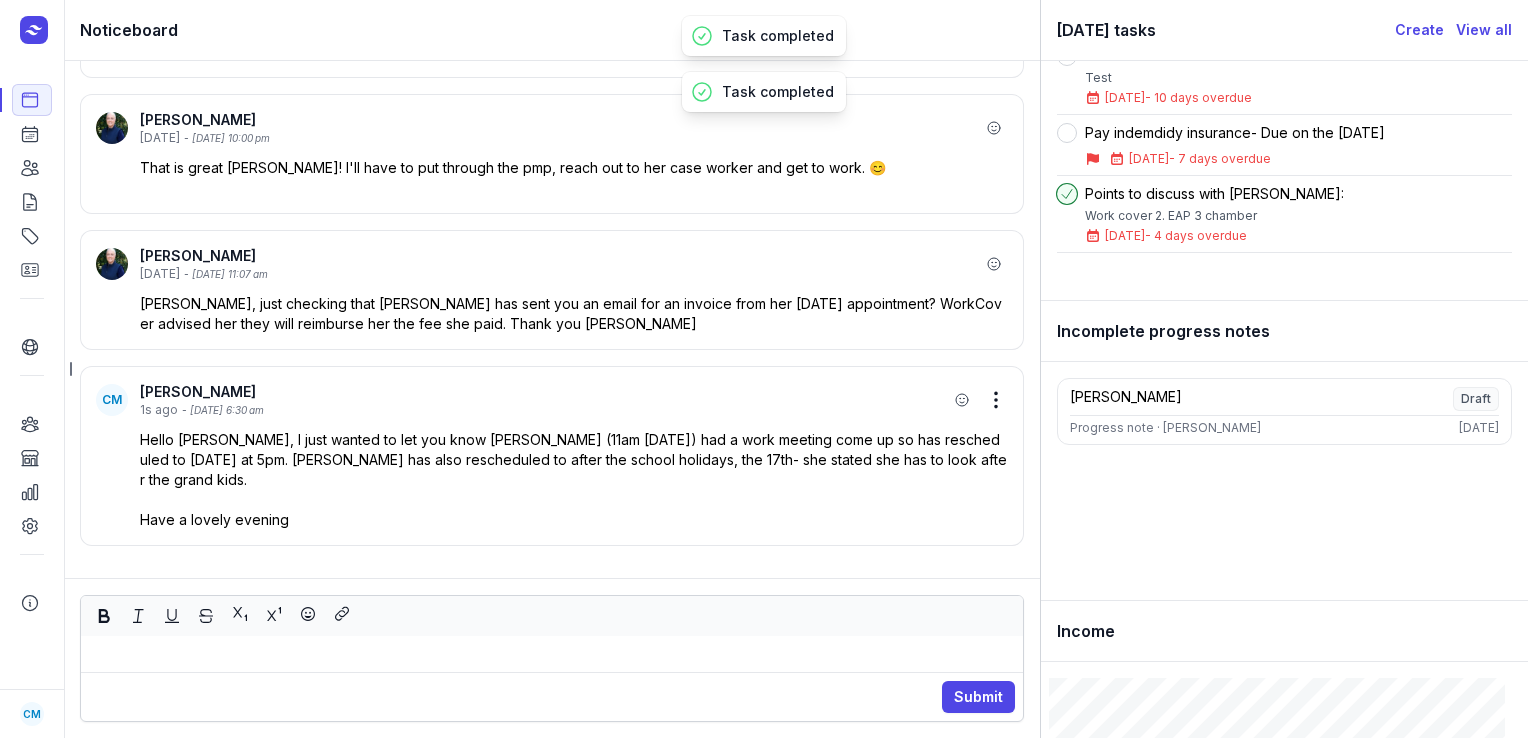 scroll, scrollTop: 3, scrollLeft: 0, axis: vertical 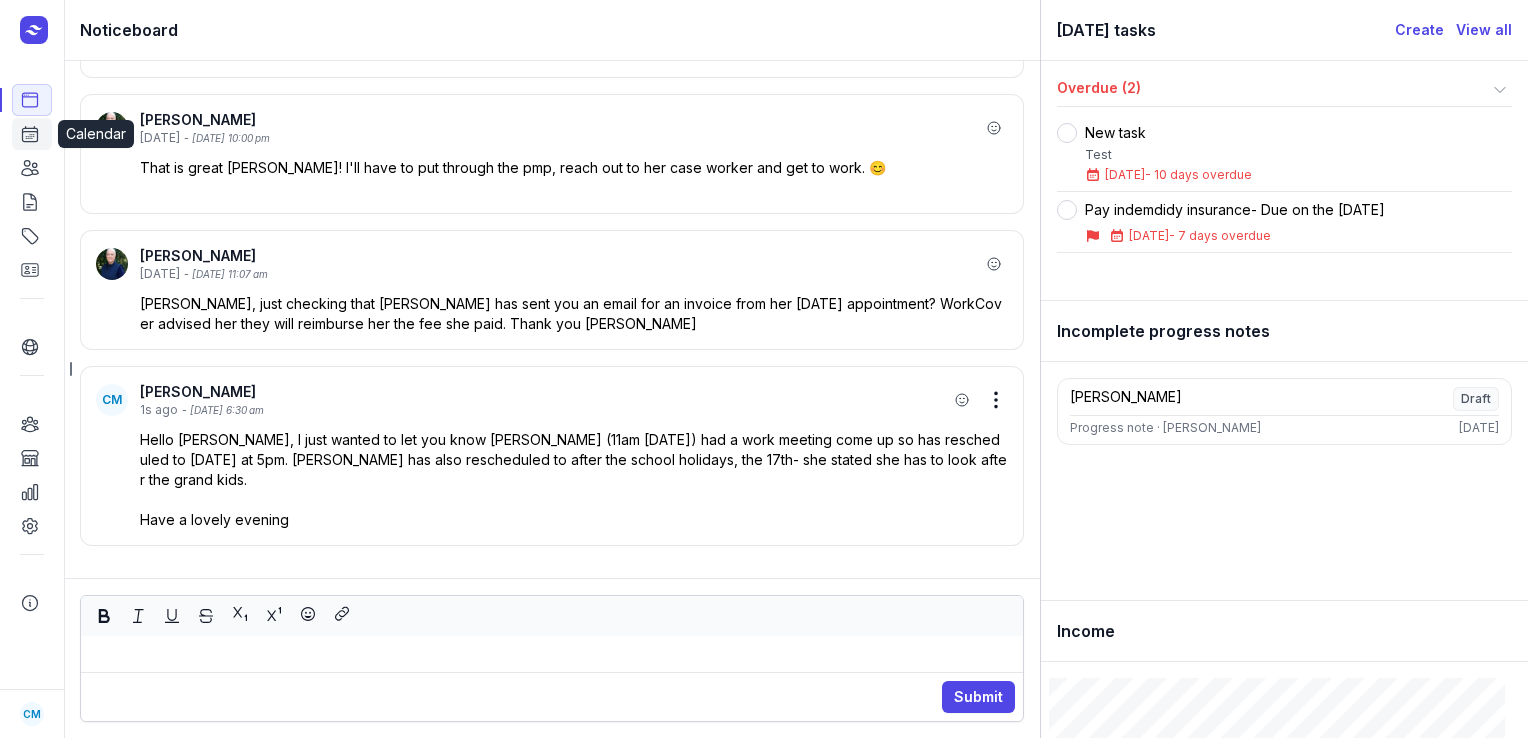 click 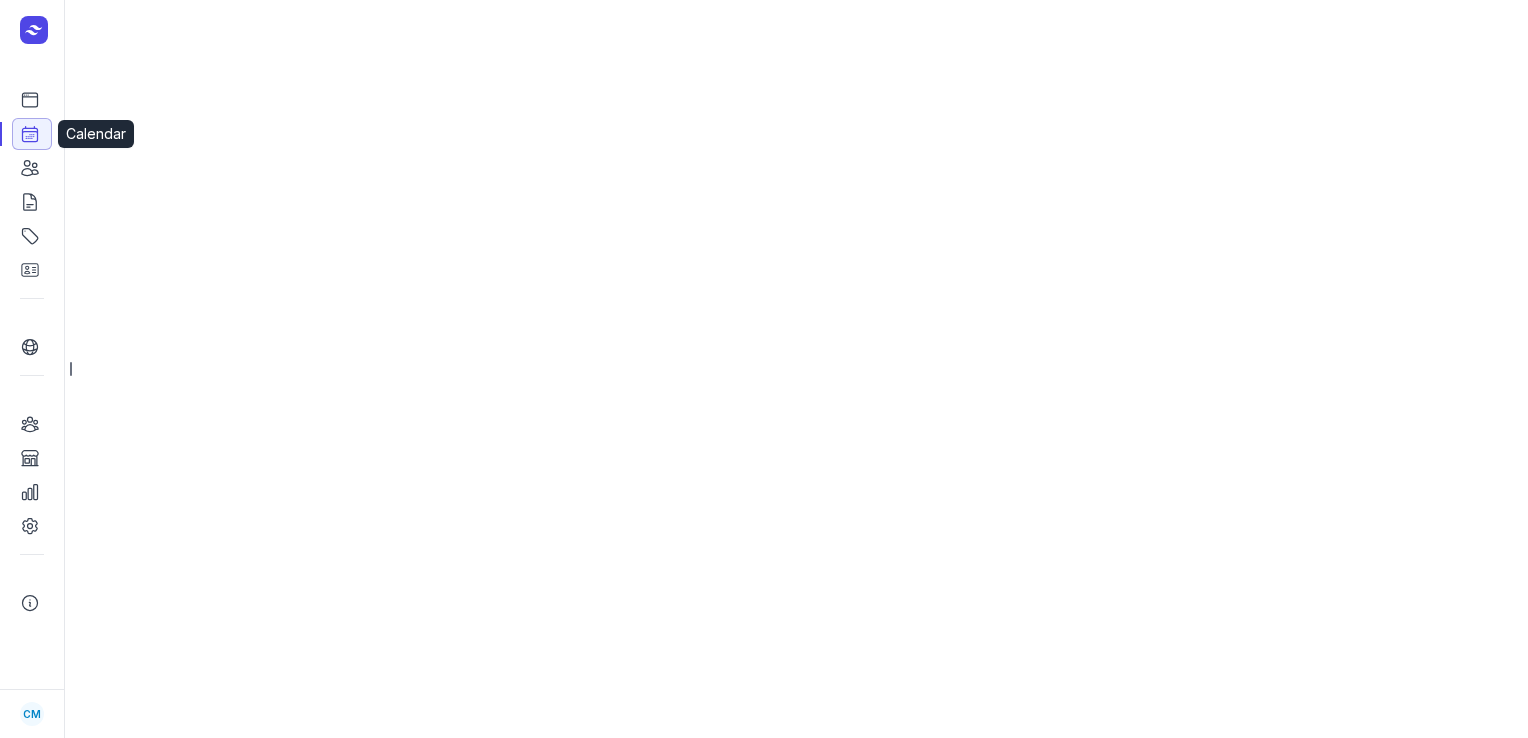 select on "week" 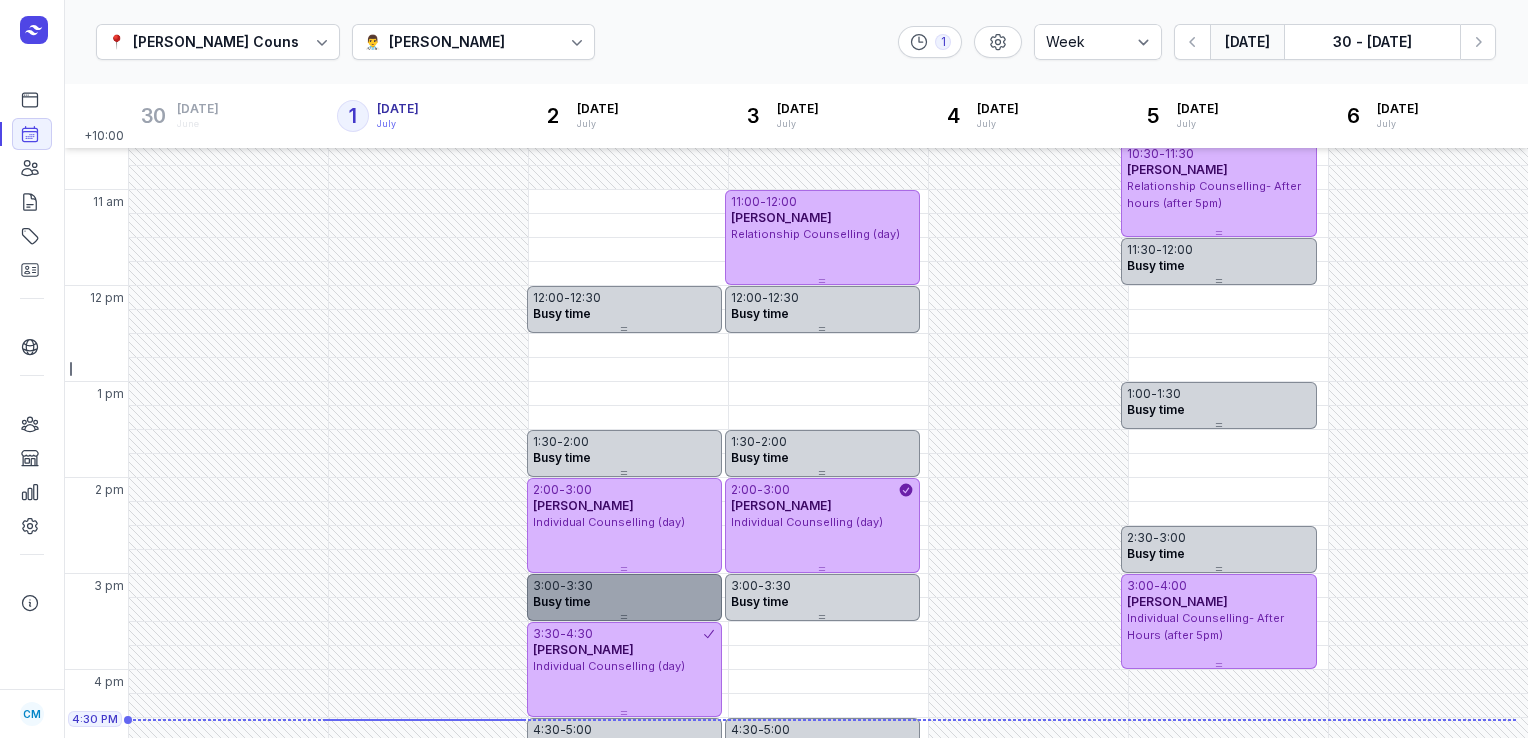 scroll, scrollTop: 226, scrollLeft: 0, axis: vertical 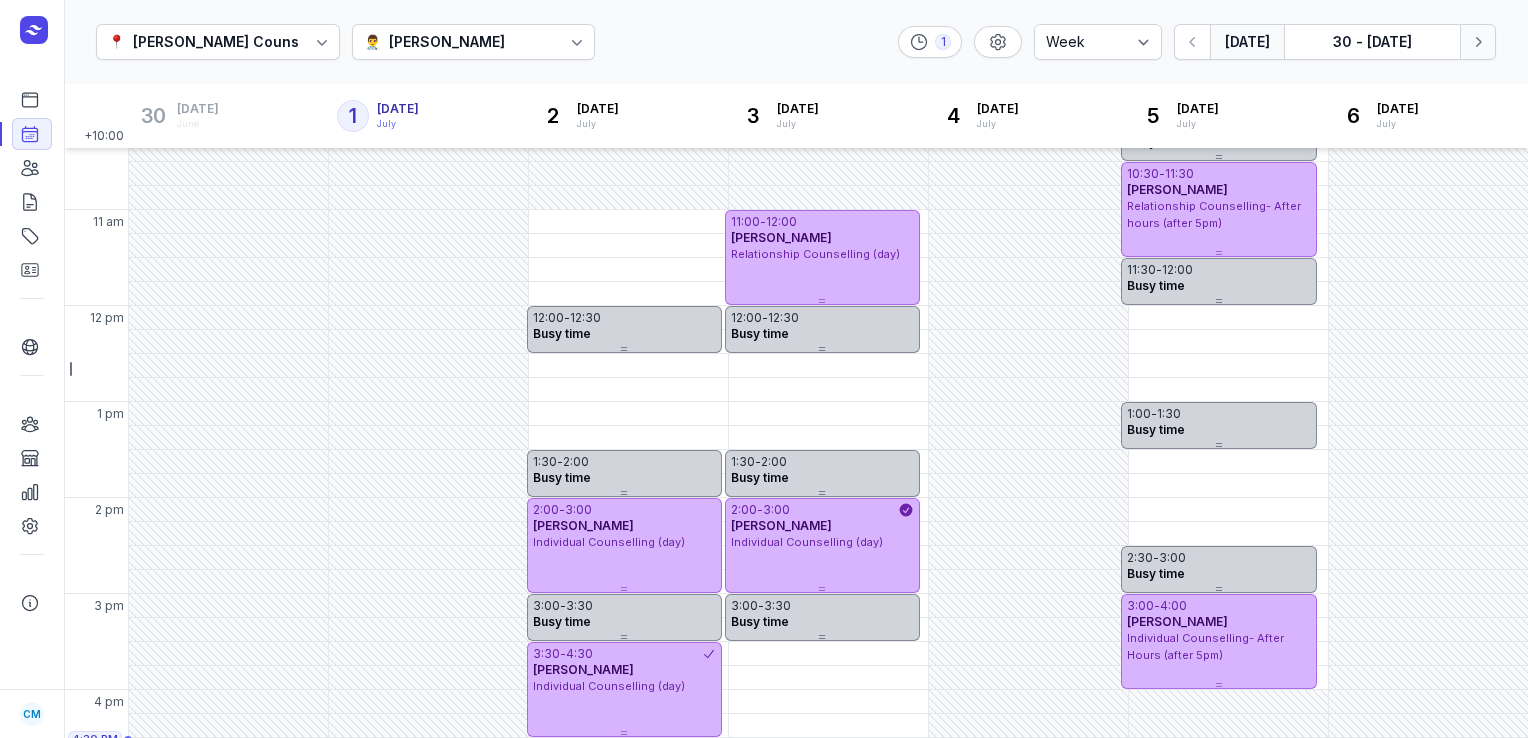 click 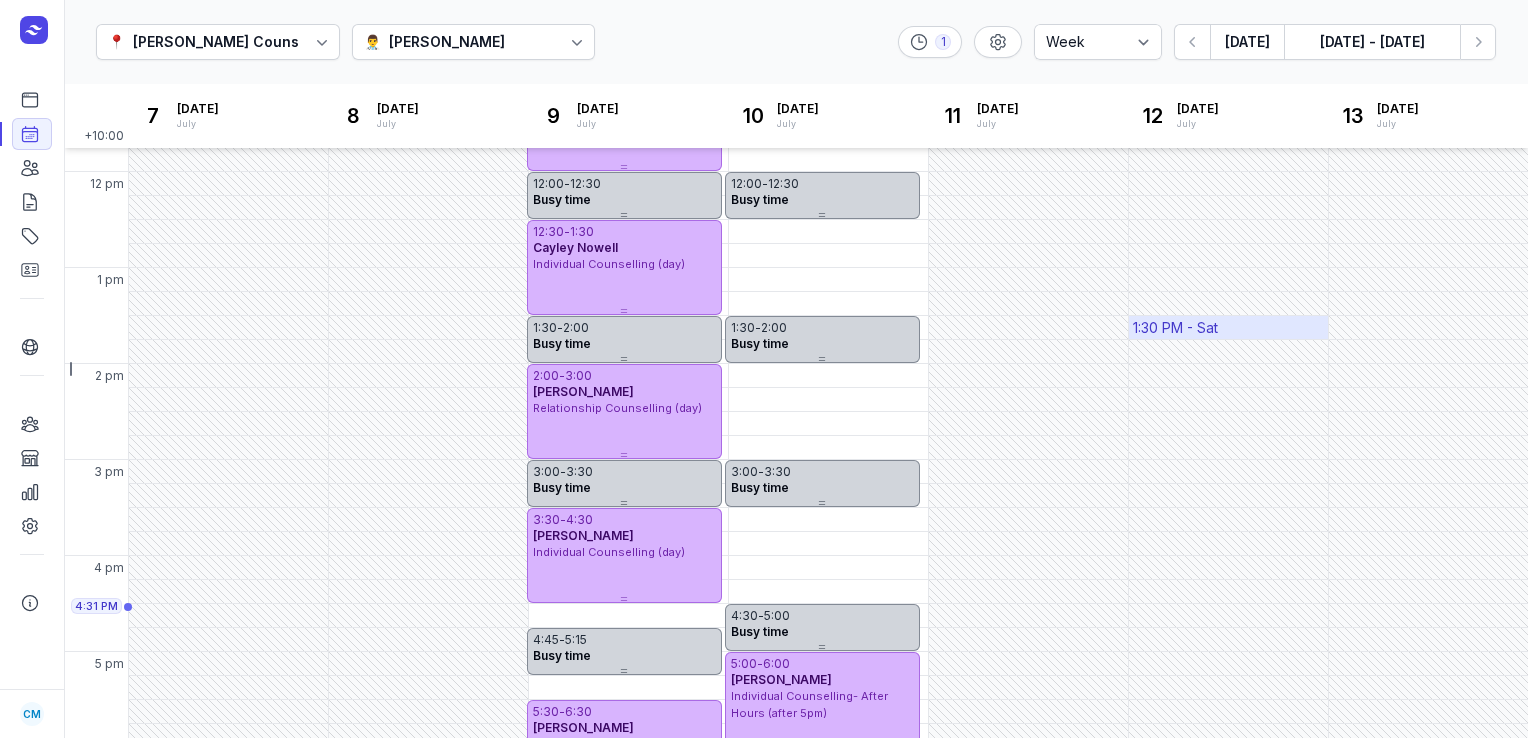 scroll, scrollTop: 365, scrollLeft: 0, axis: vertical 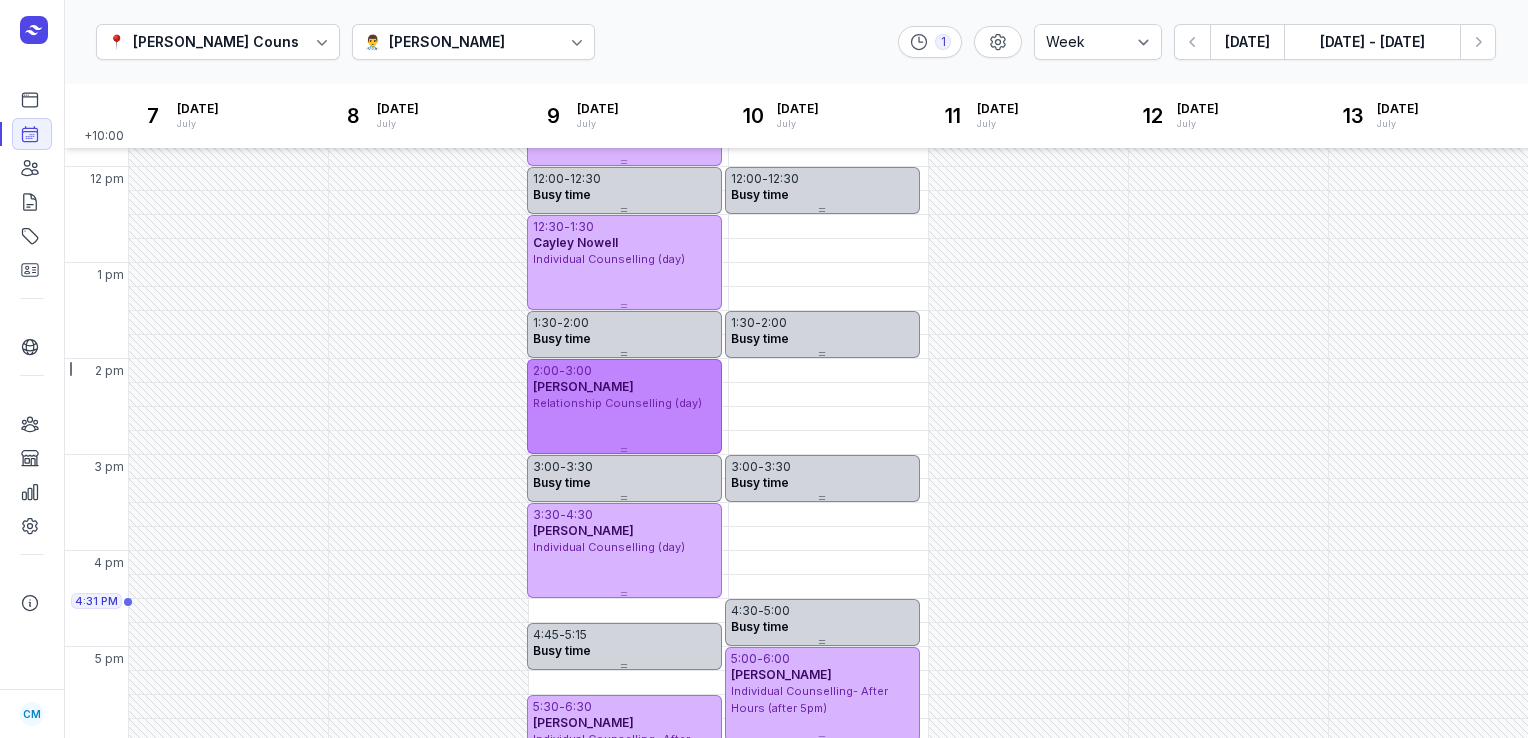 click on "2:00  -  3:00 [PERSON_NAME] Relationship Counselling (day)" at bounding box center (624, 406) 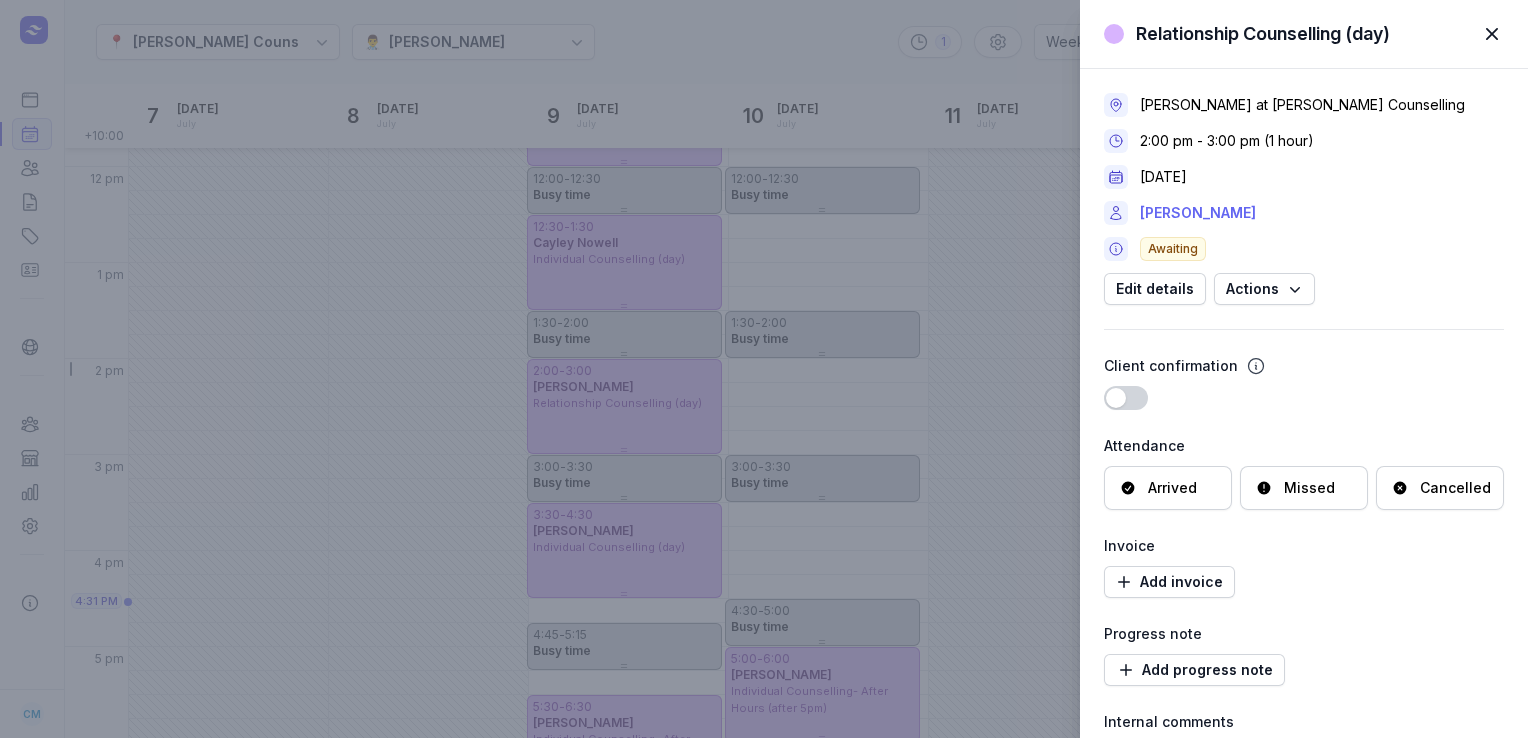 click on "[PERSON_NAME]" at bounding box center (1198, 213) 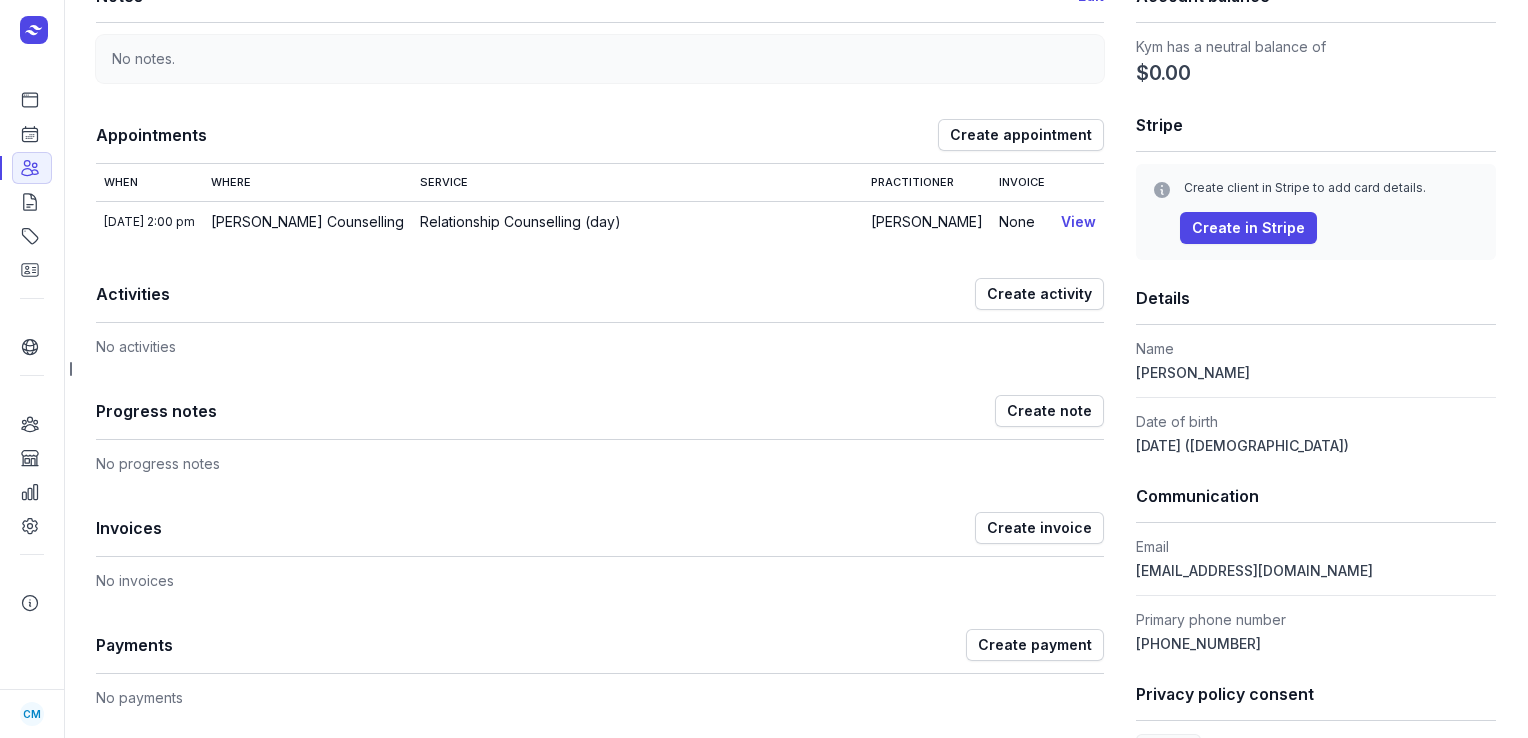 scroll, scrollTop: 0, scrollLeft: 0, axis: both 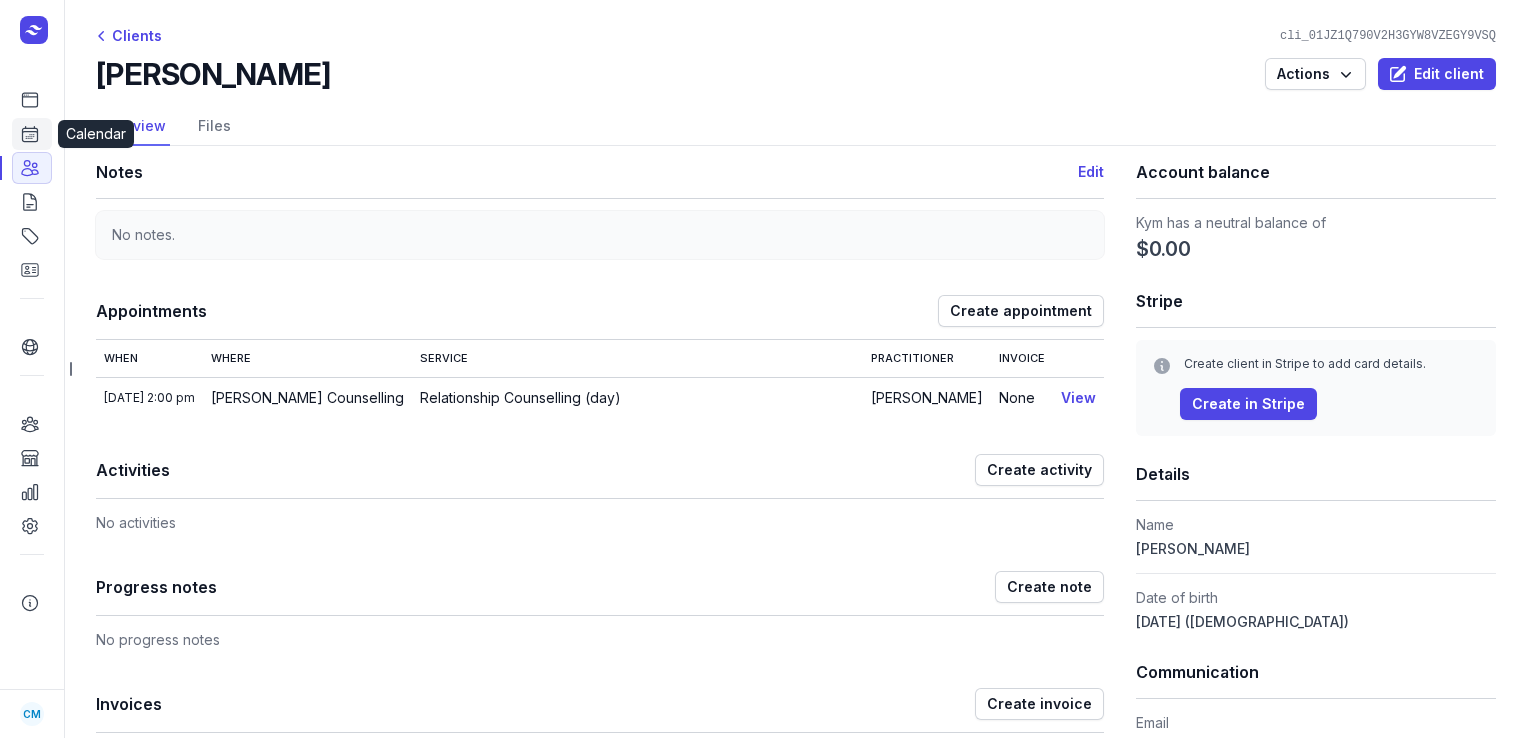 click 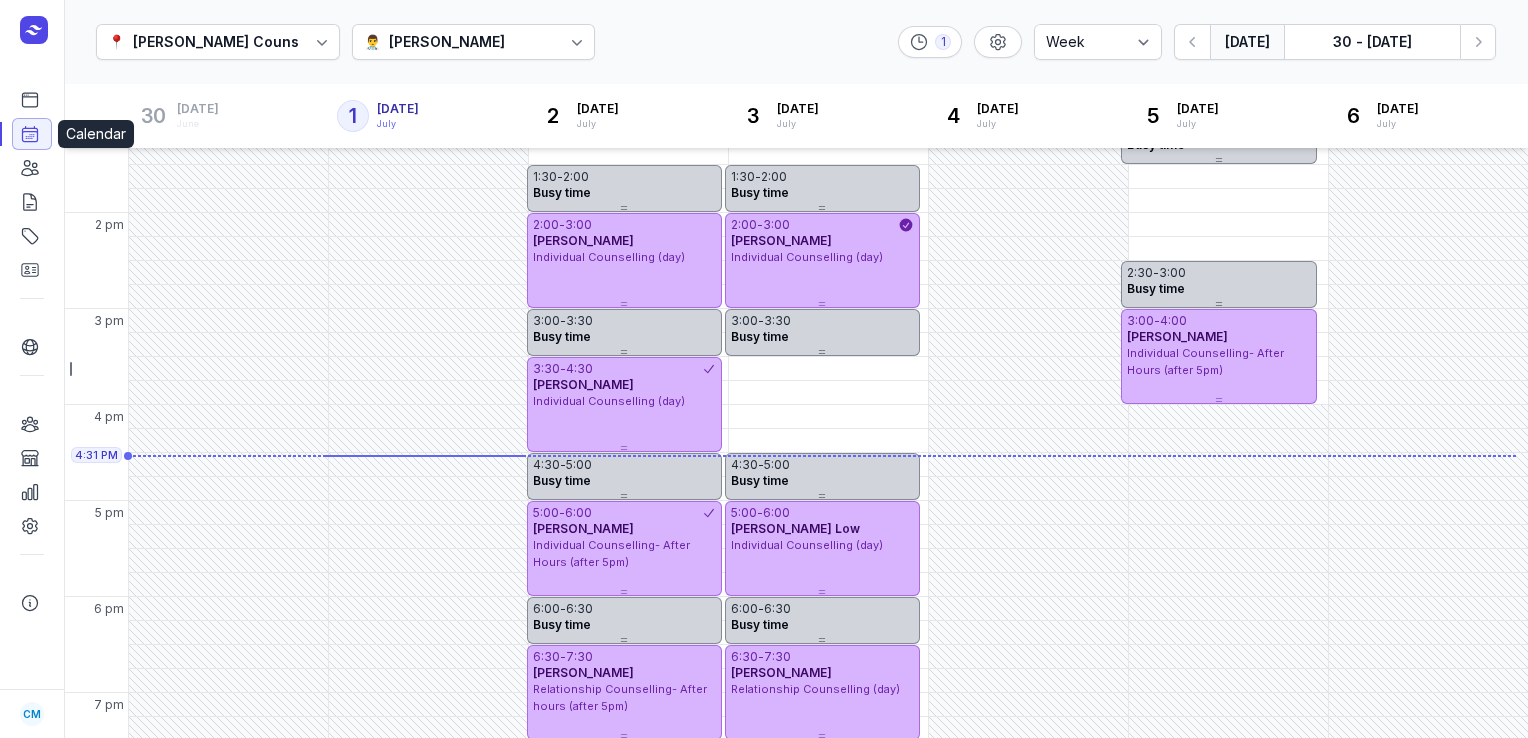 scroll, scrollTop: 561, scrollLeft: 0, axis: vertical 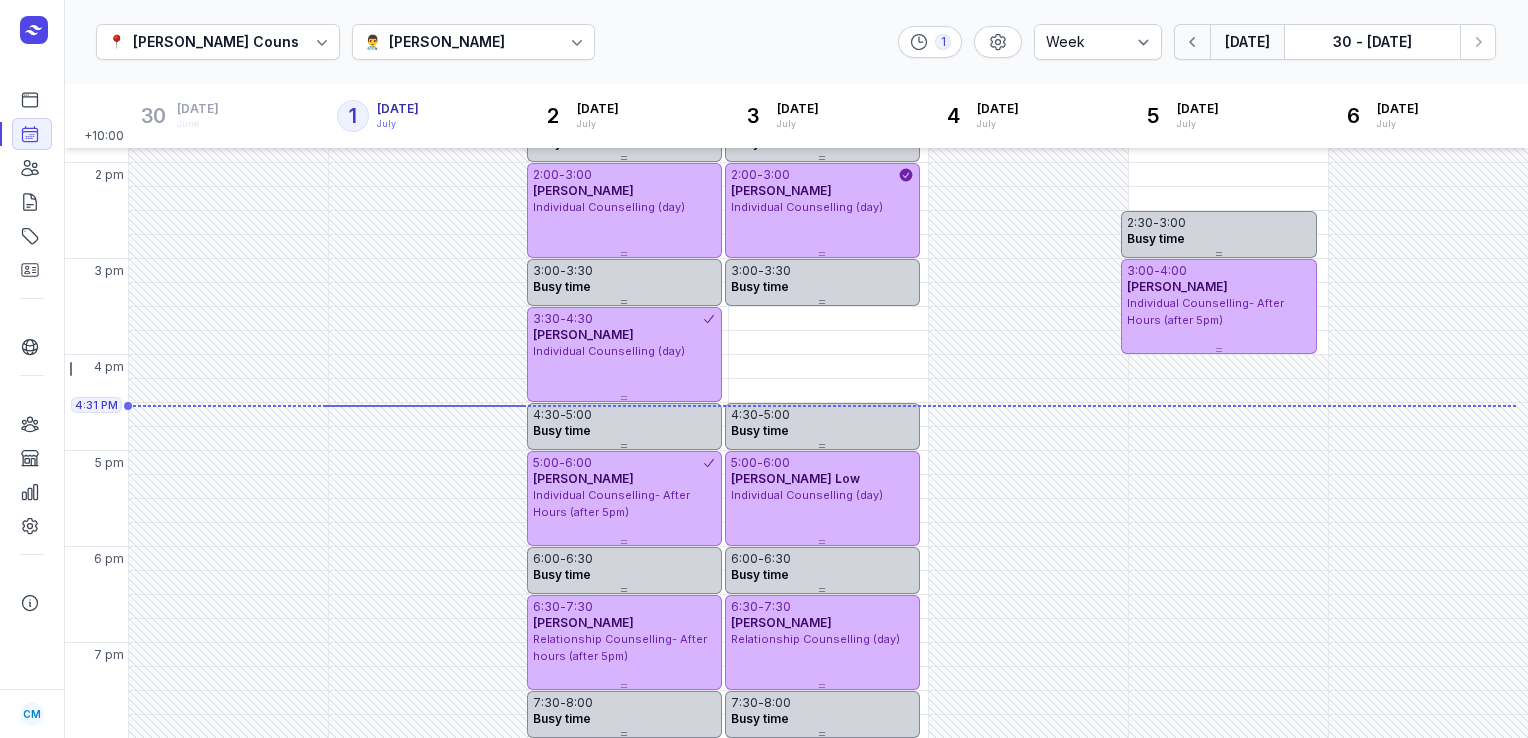 click 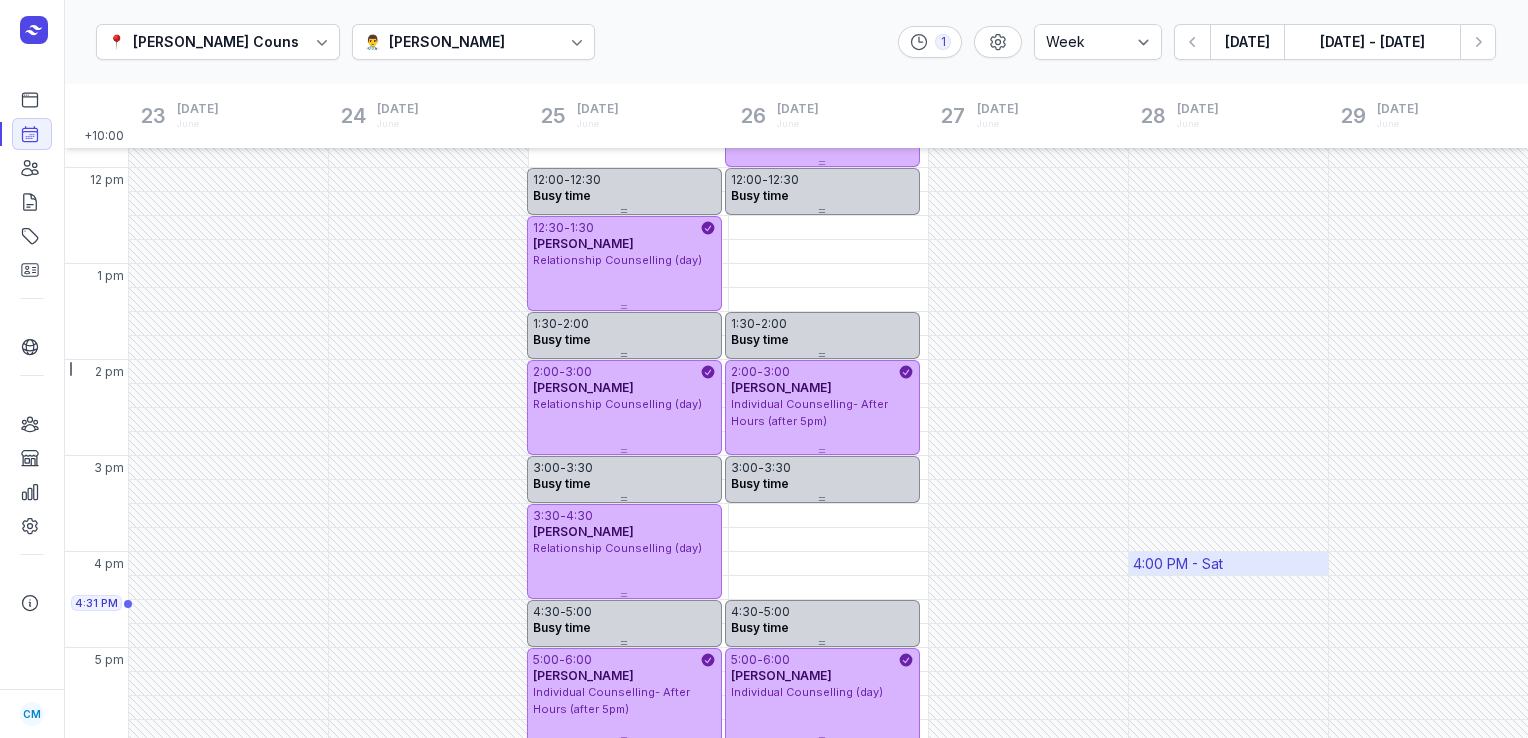 scroll, scrollTop: 365, scrollLeft: 0, axis: vertical 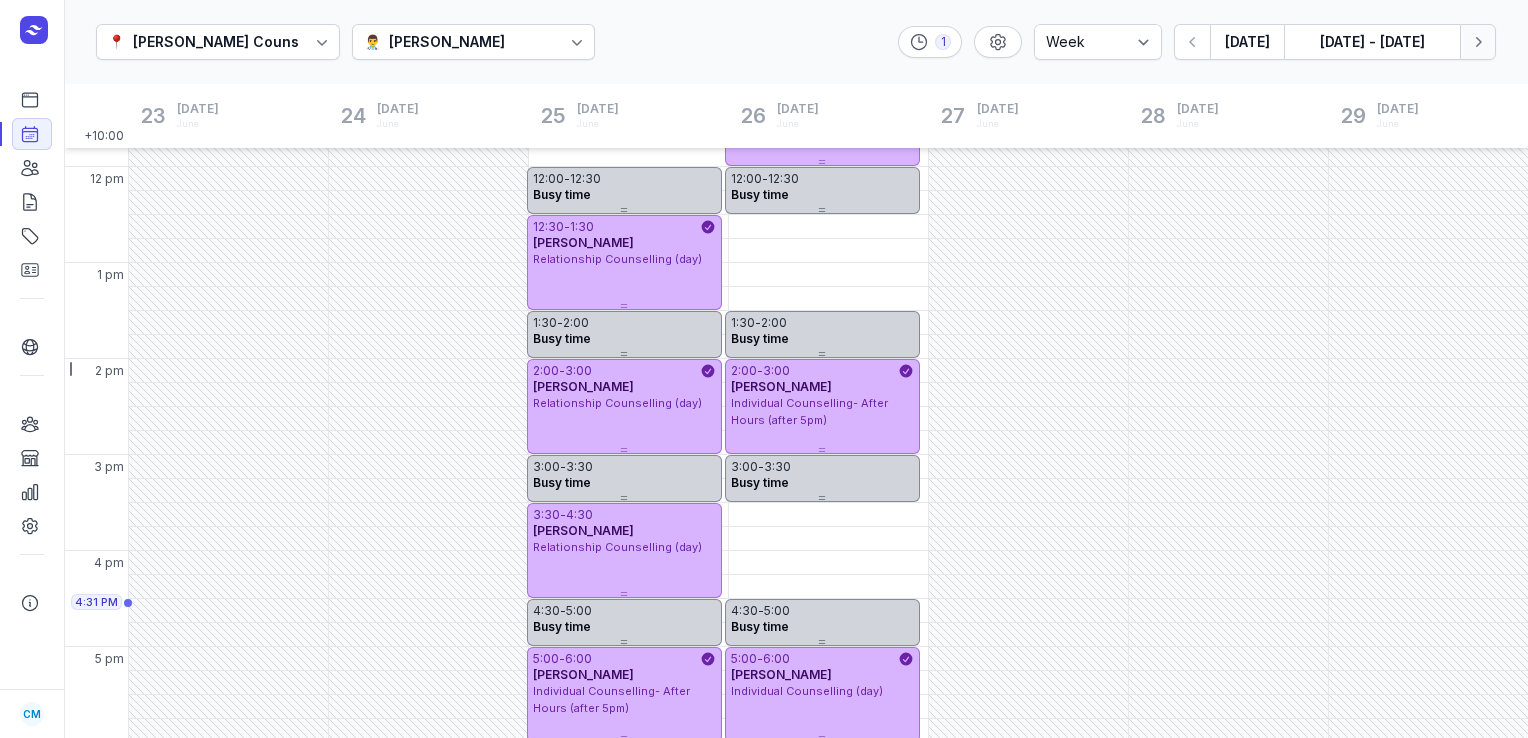 click on "Next week" 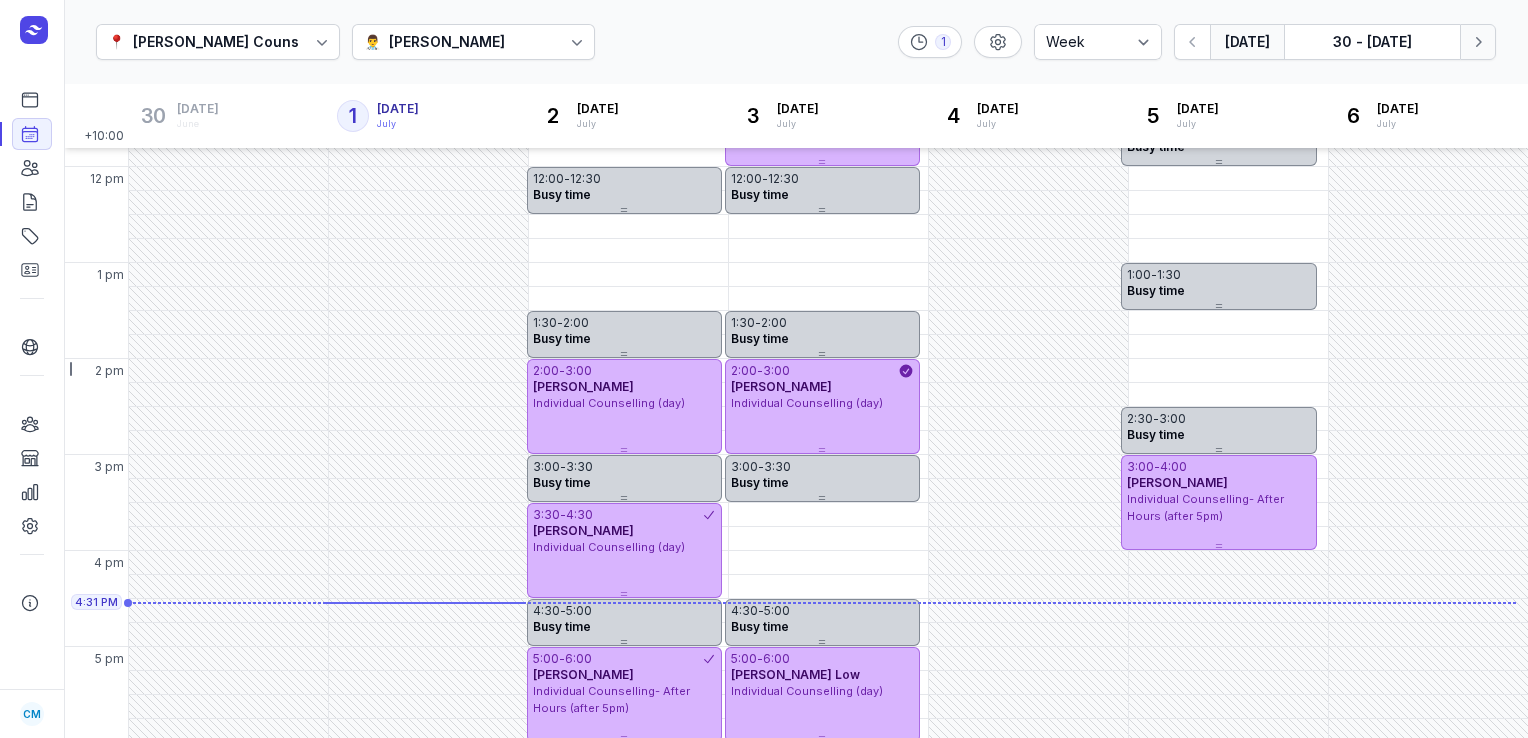 click on "Next week" 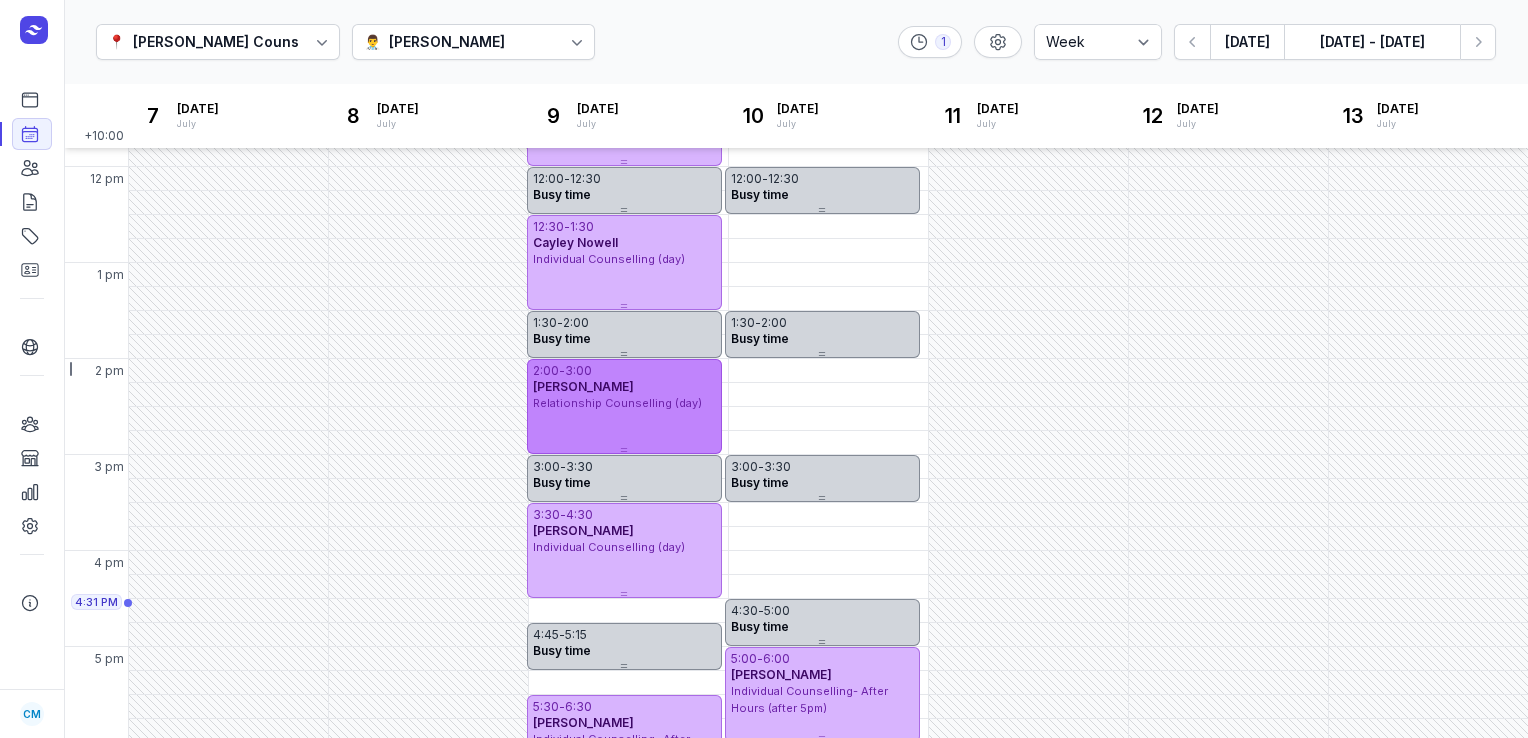 click on "2:00  -  3:00 [PERSON_NAME] Relationship Counselling (day)" at bounding box center (624, 406) 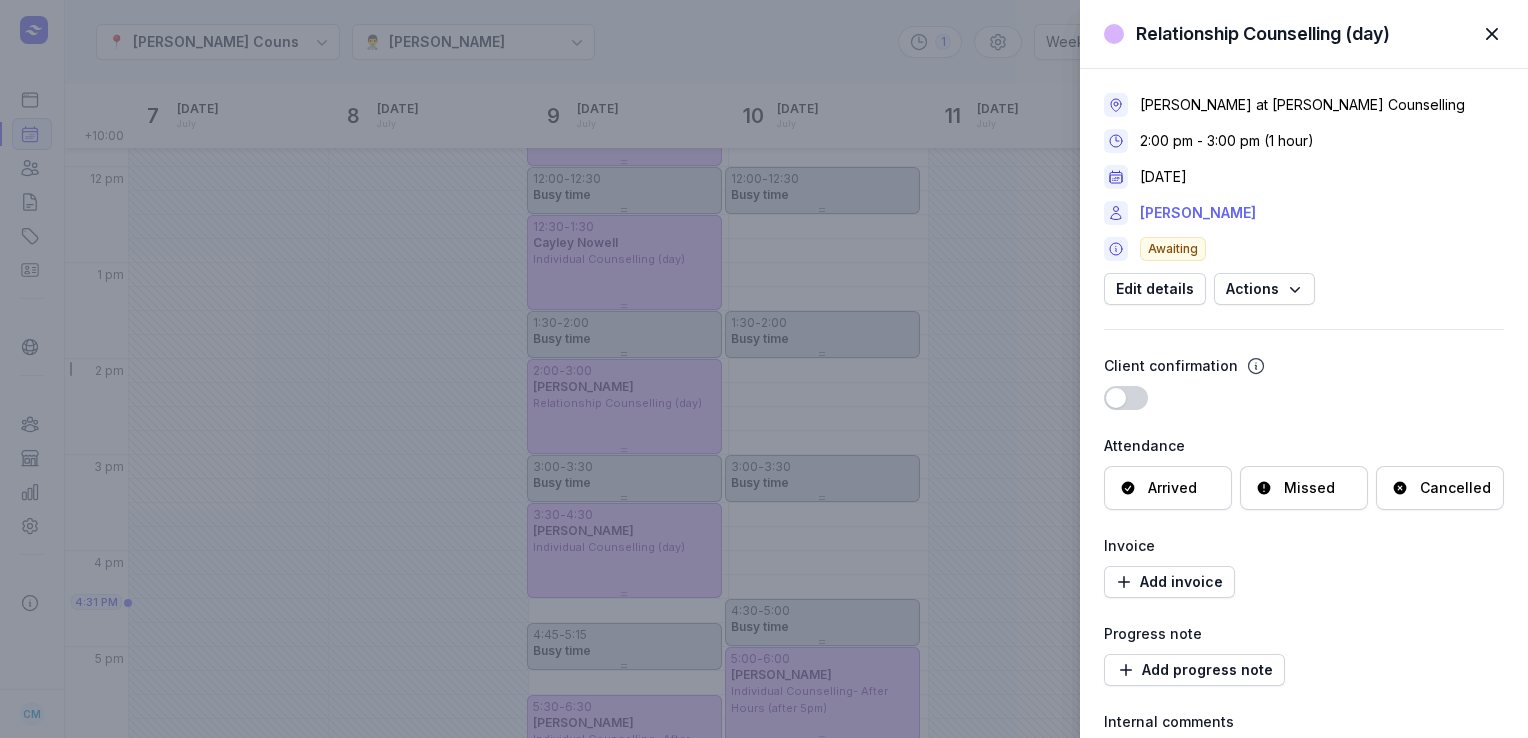 click on "[PERSON_NAME]" at bounding box center (1198, 213) 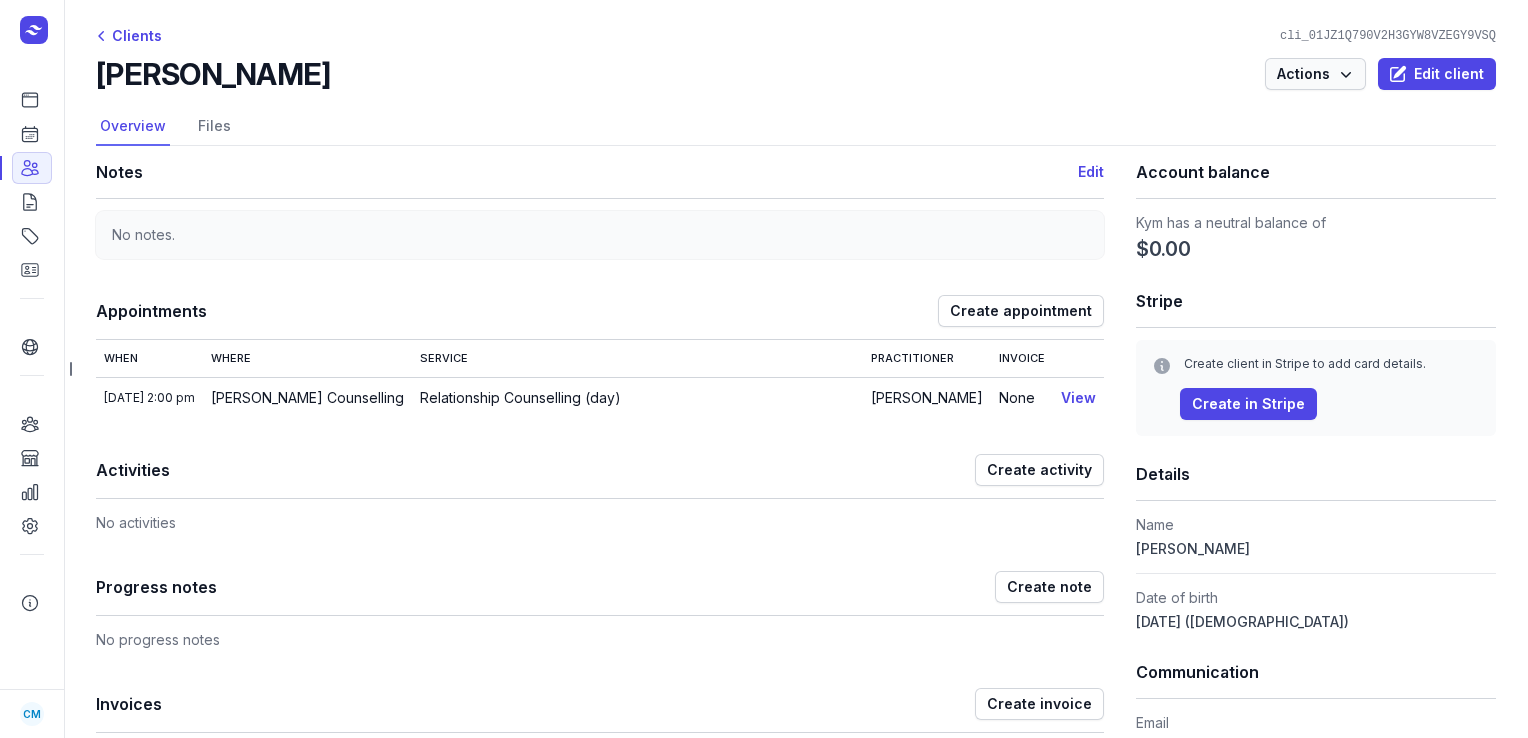 click 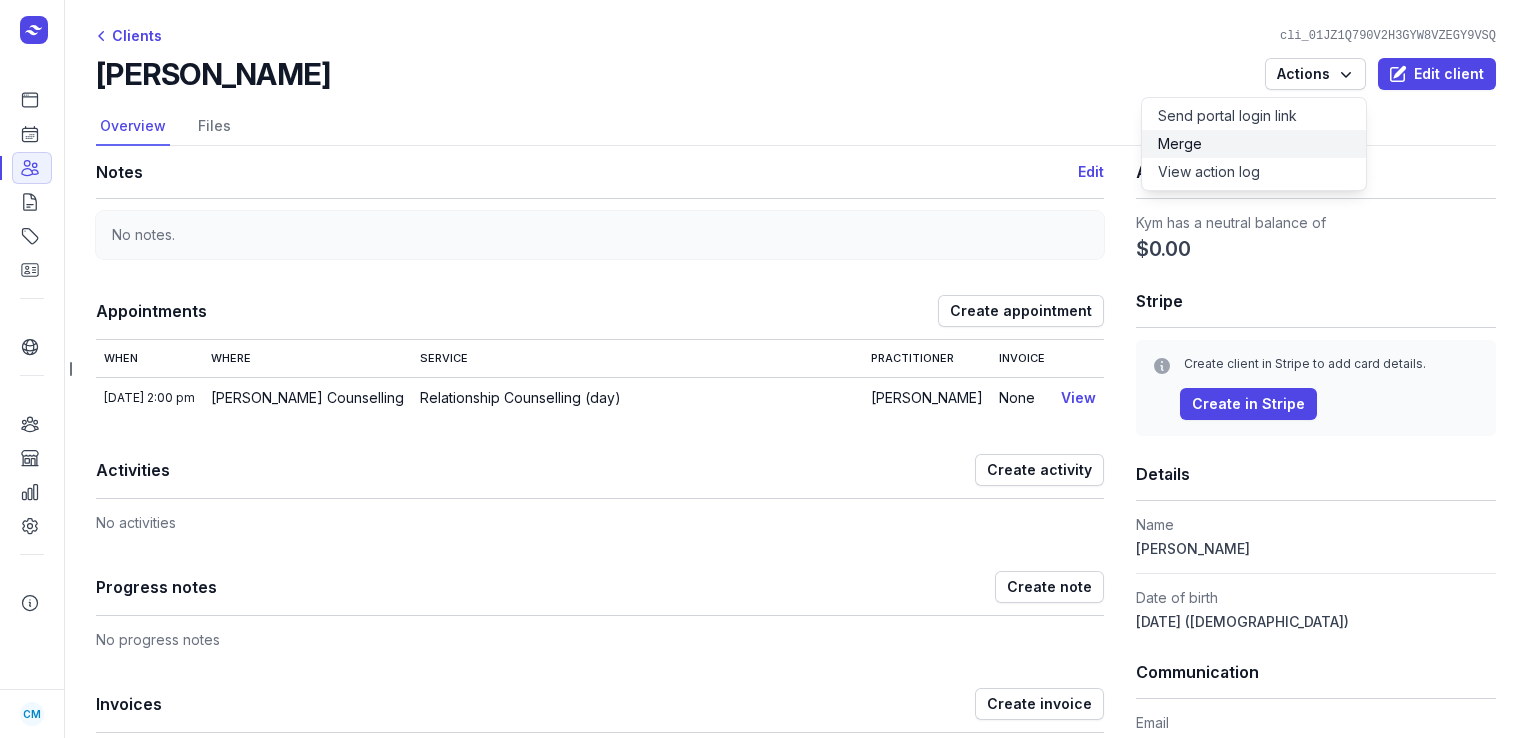 click on "Merge" at bounding box center [1254, 144] 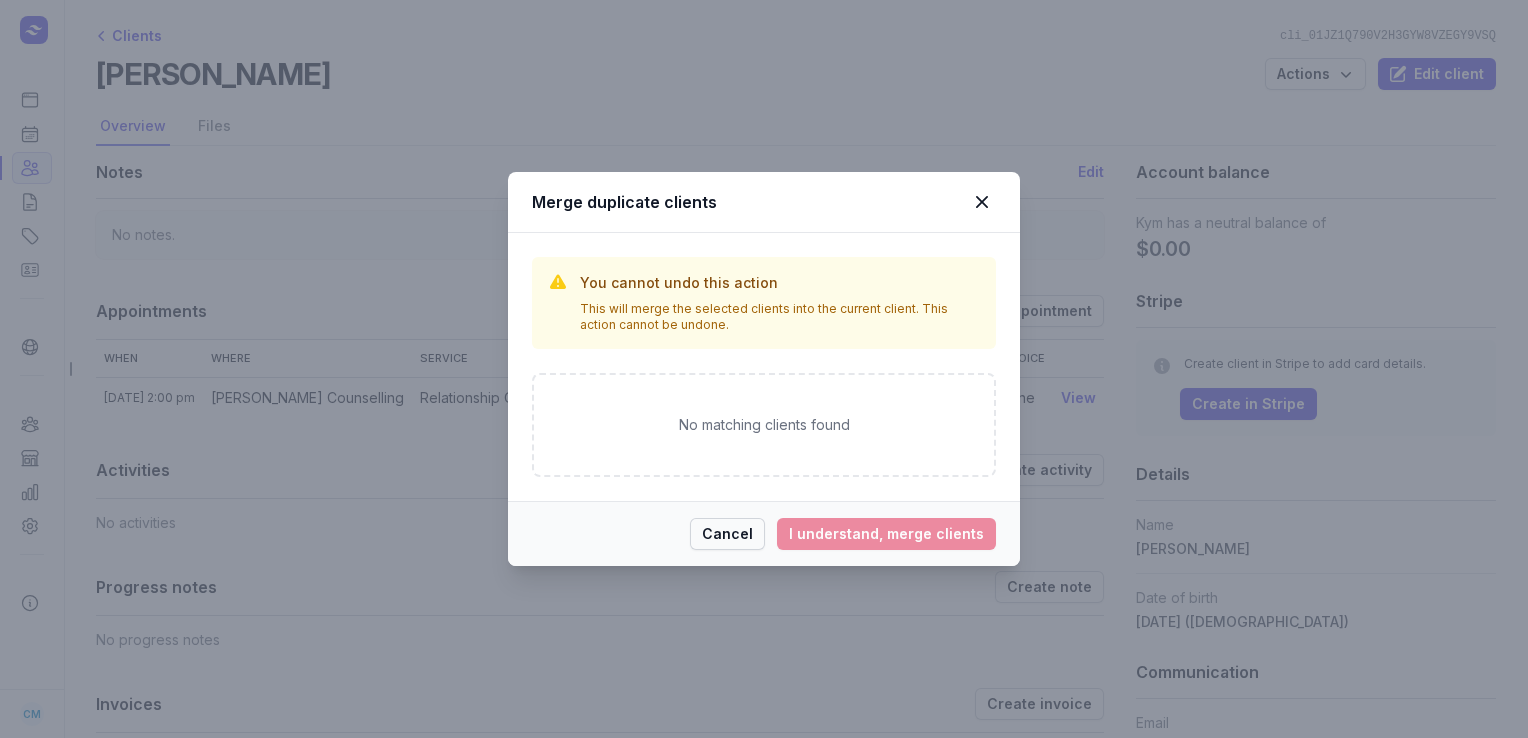 click on "Cancel" at bounding box center [727, 534] 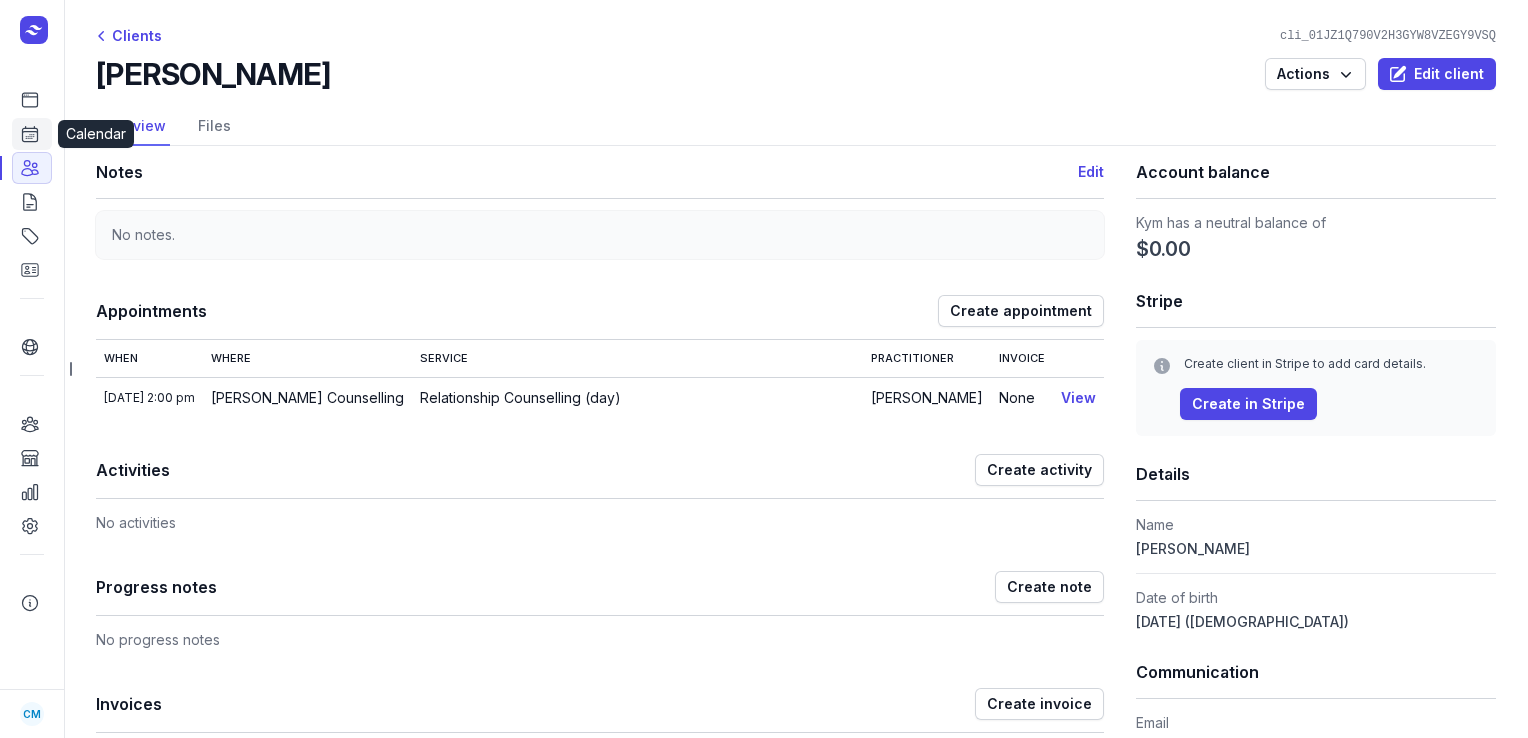 click 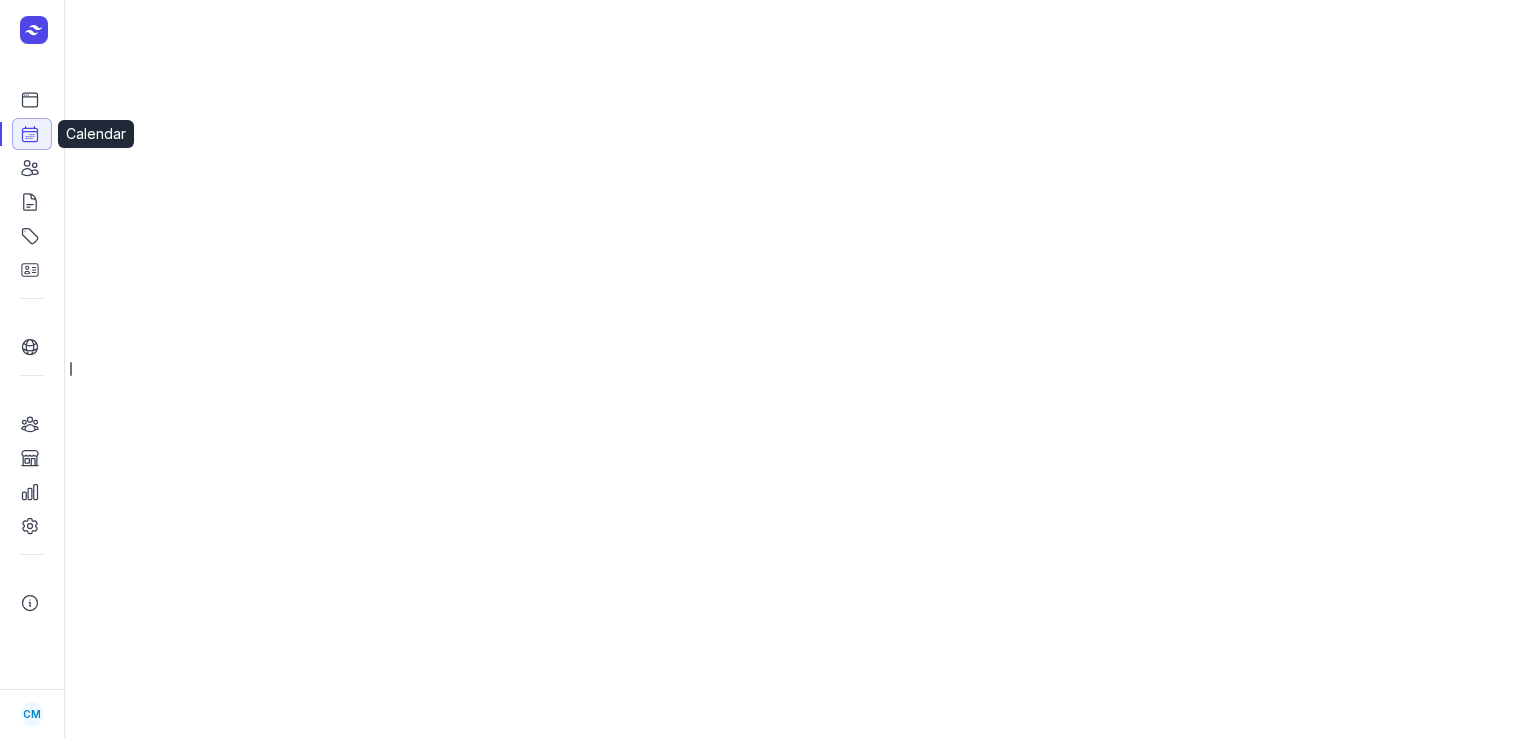 select on "week" 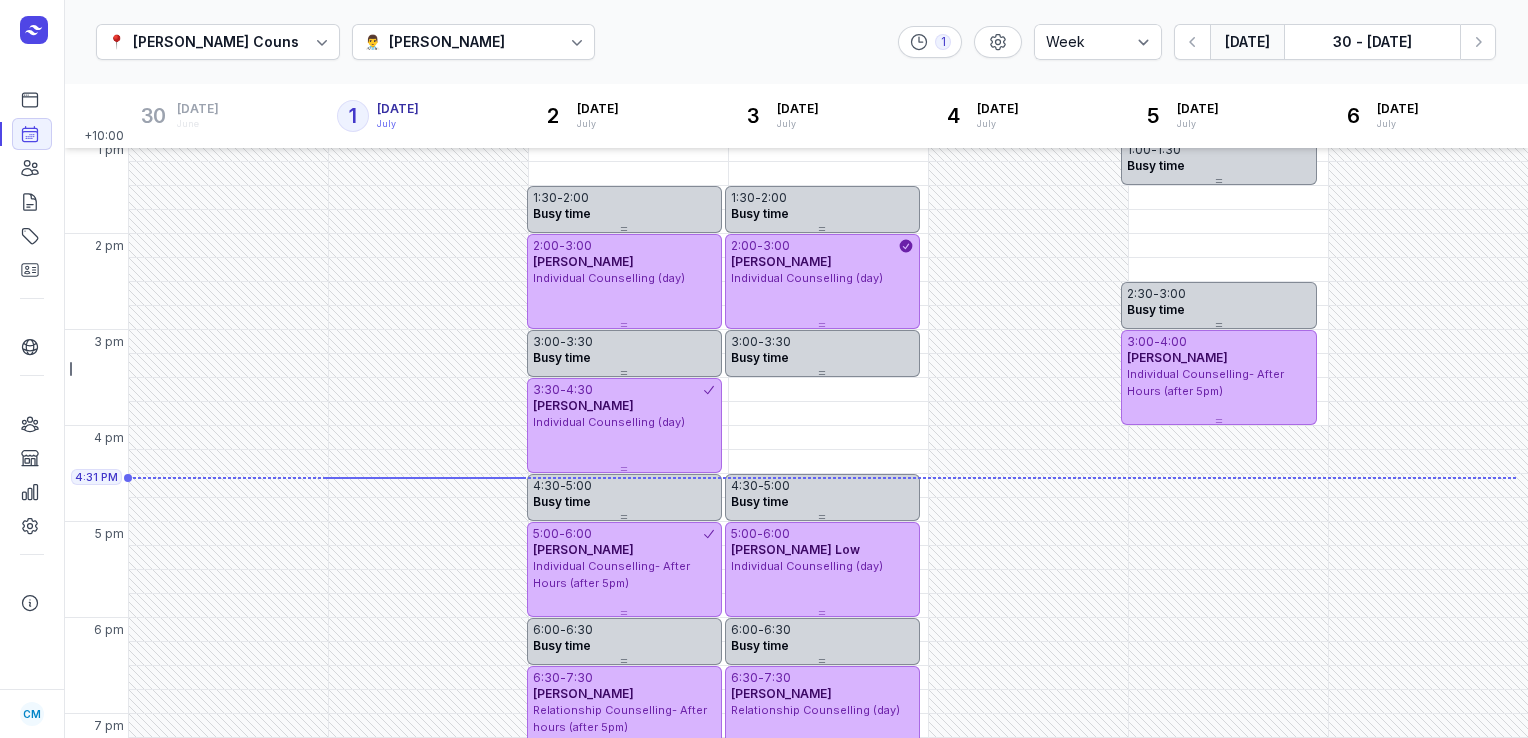 scroll, scrollTop: 561, scrollLeft: 0, axis: vertical 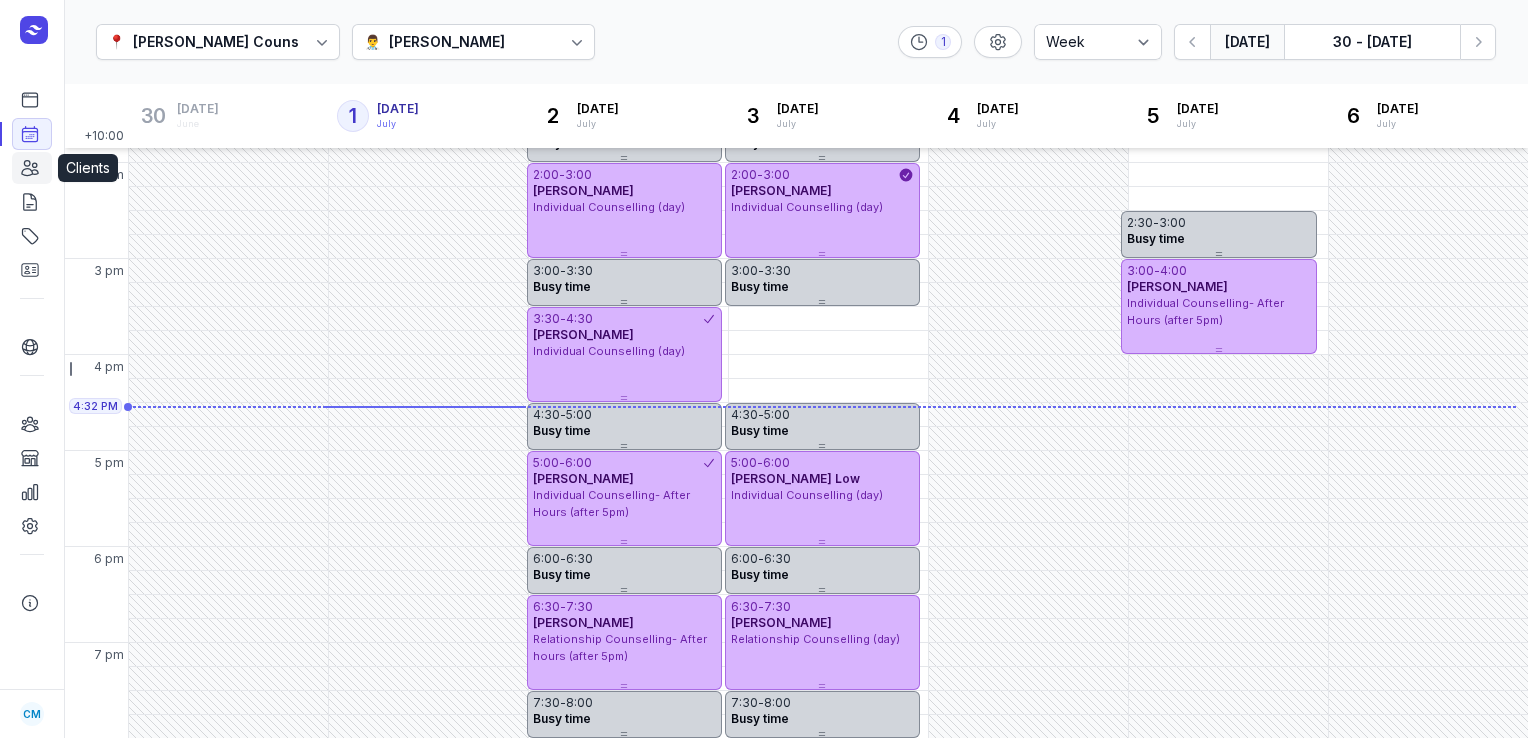 click 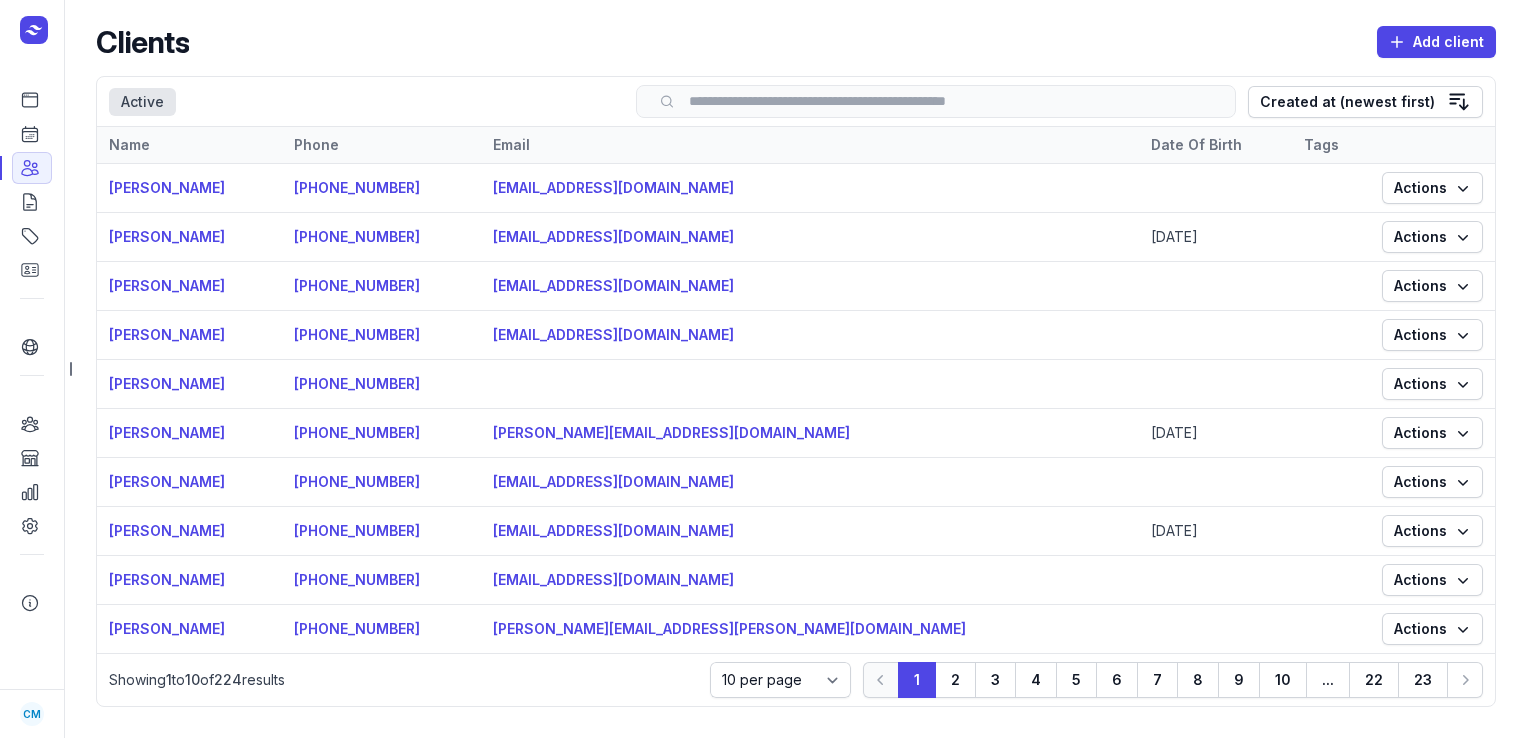 click at bounding box center [936, 101] 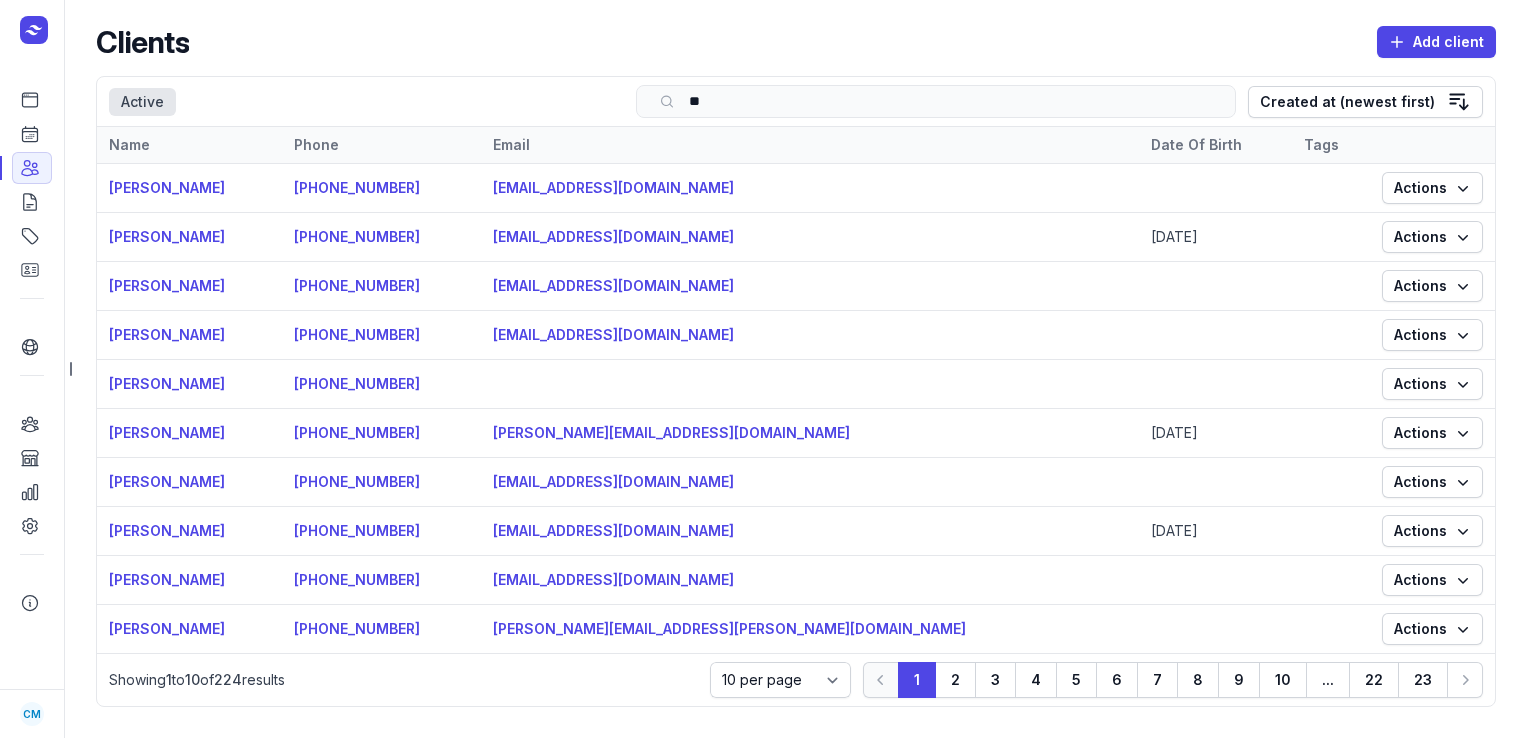type on "***" 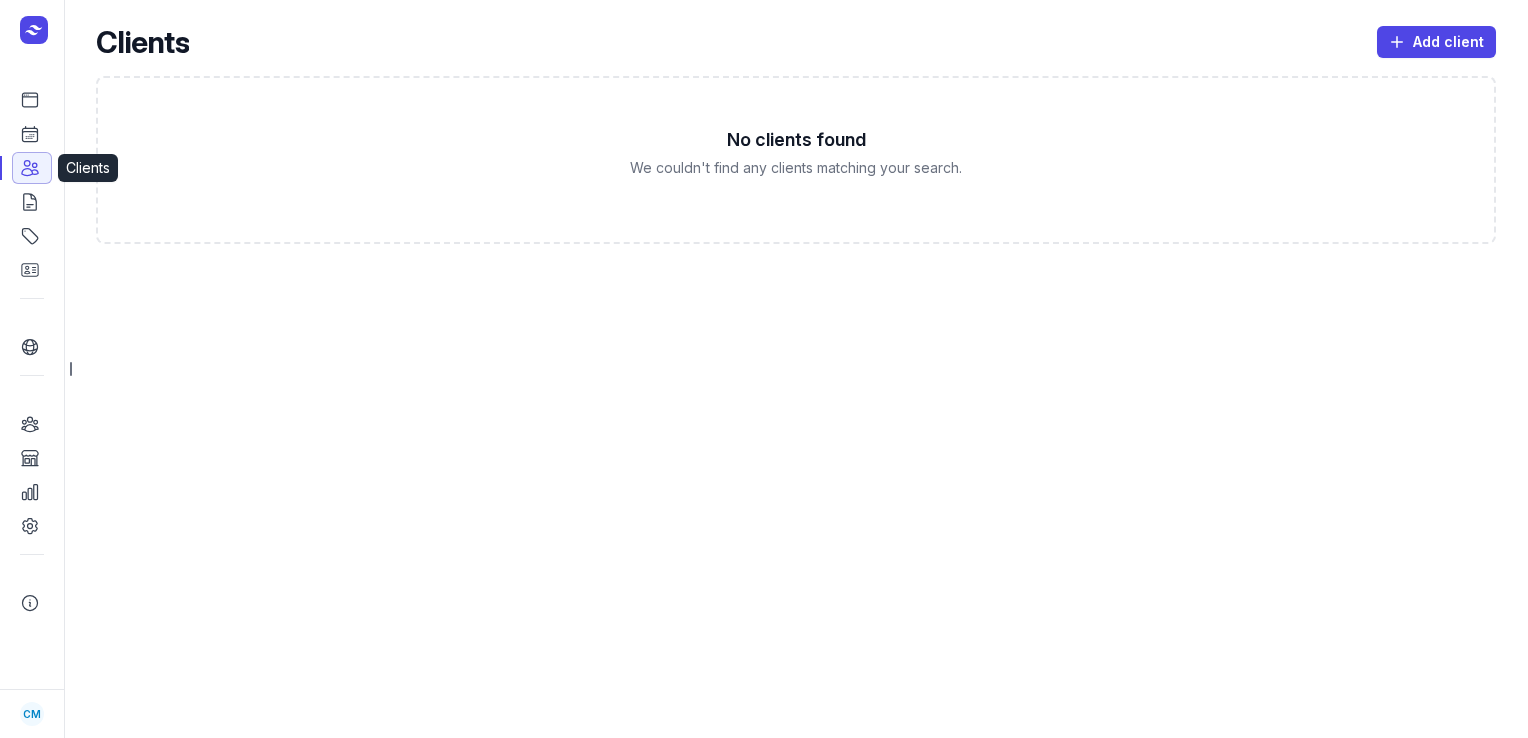 click 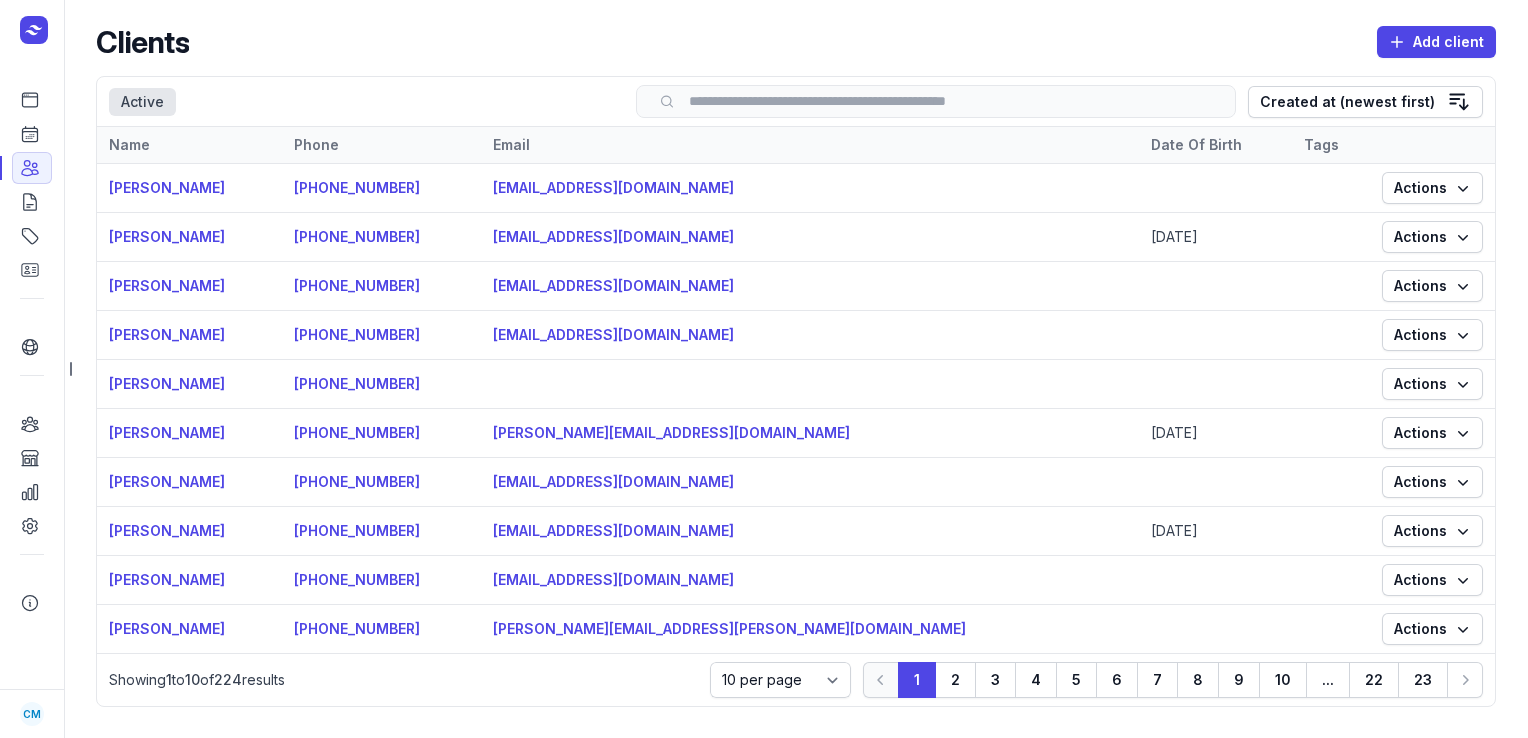 click at bounding box center (936, 101) 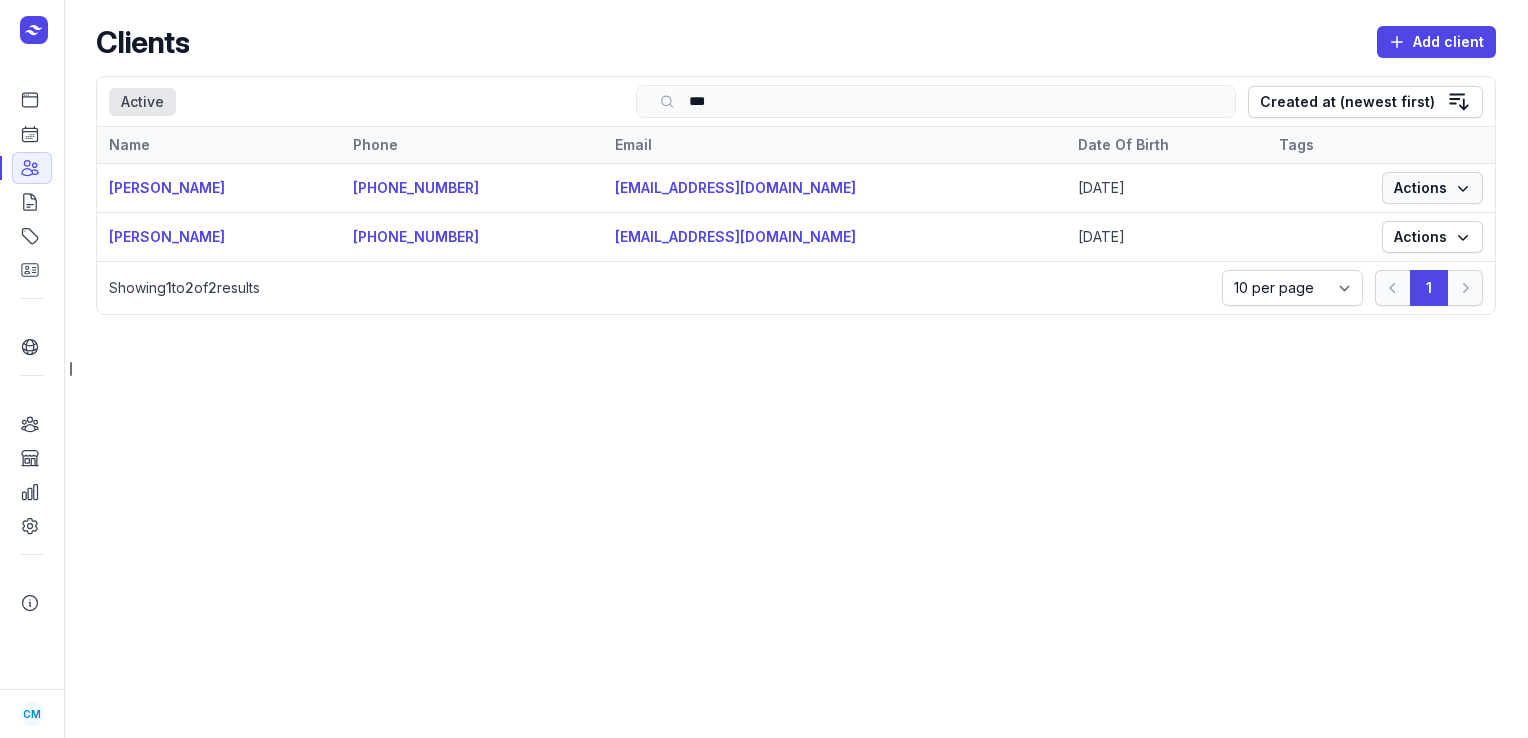 type on "***" 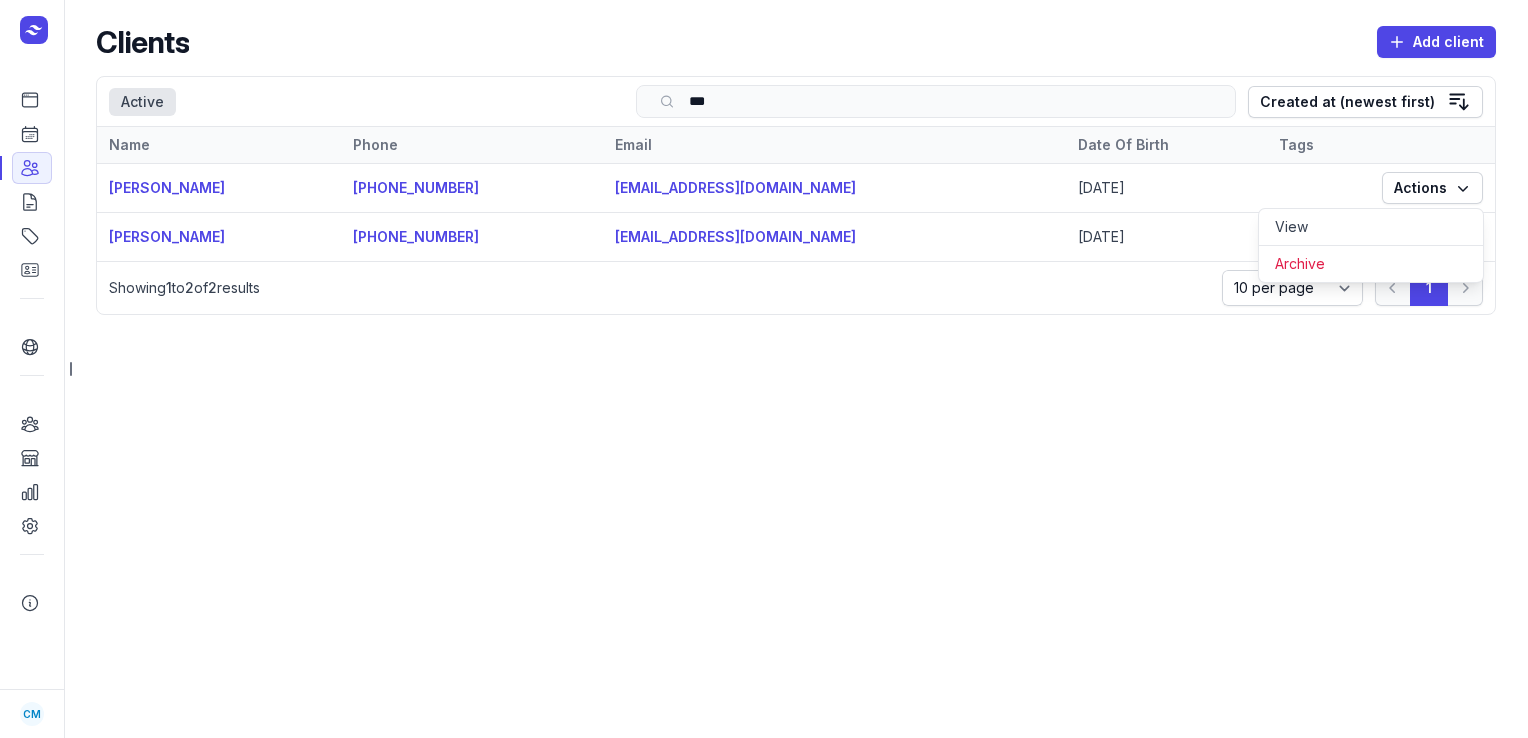 click on "Clients  Add client  Select a tab Active Active Search *** Created at (newest first) Name Phone Email Date Of Birth Tags [PERSON_NAME] [PHONE_NUMBER] [EMAIL_ADDRESS][DOMAIN_NAME] [DATE]  Actions  [PERSON_NAME] [PHONE_NUMBER] [EMAIL_ADDRESS][DOMAIN_NAME] [DATE]  Actions     1    to    2    of    2  Previous   Next   Showing    1    to    2    of    2    results  10 per page 25 per page 50 per page 100 per page 1" at bounding box center (796, 369) 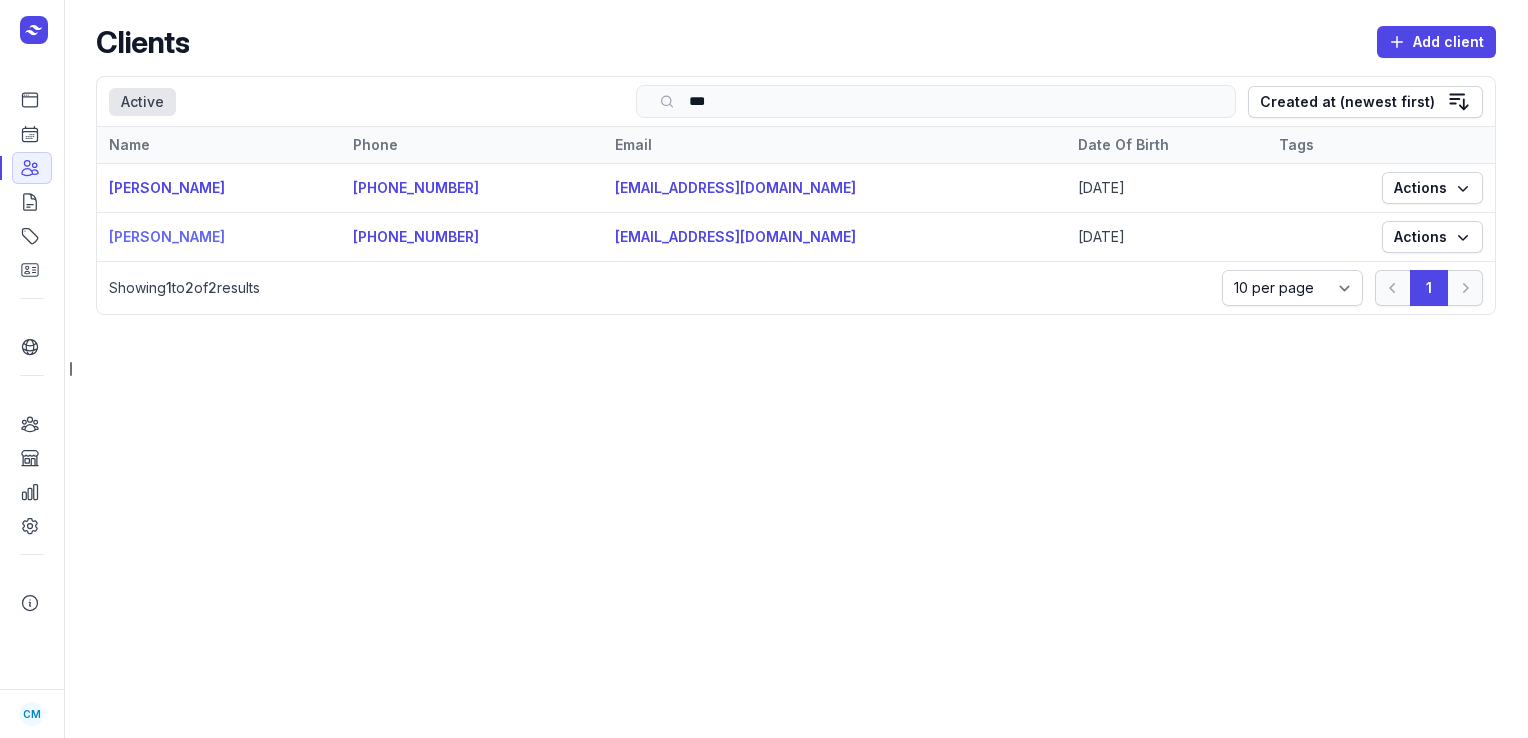 click on "[PERSON_NAME]" 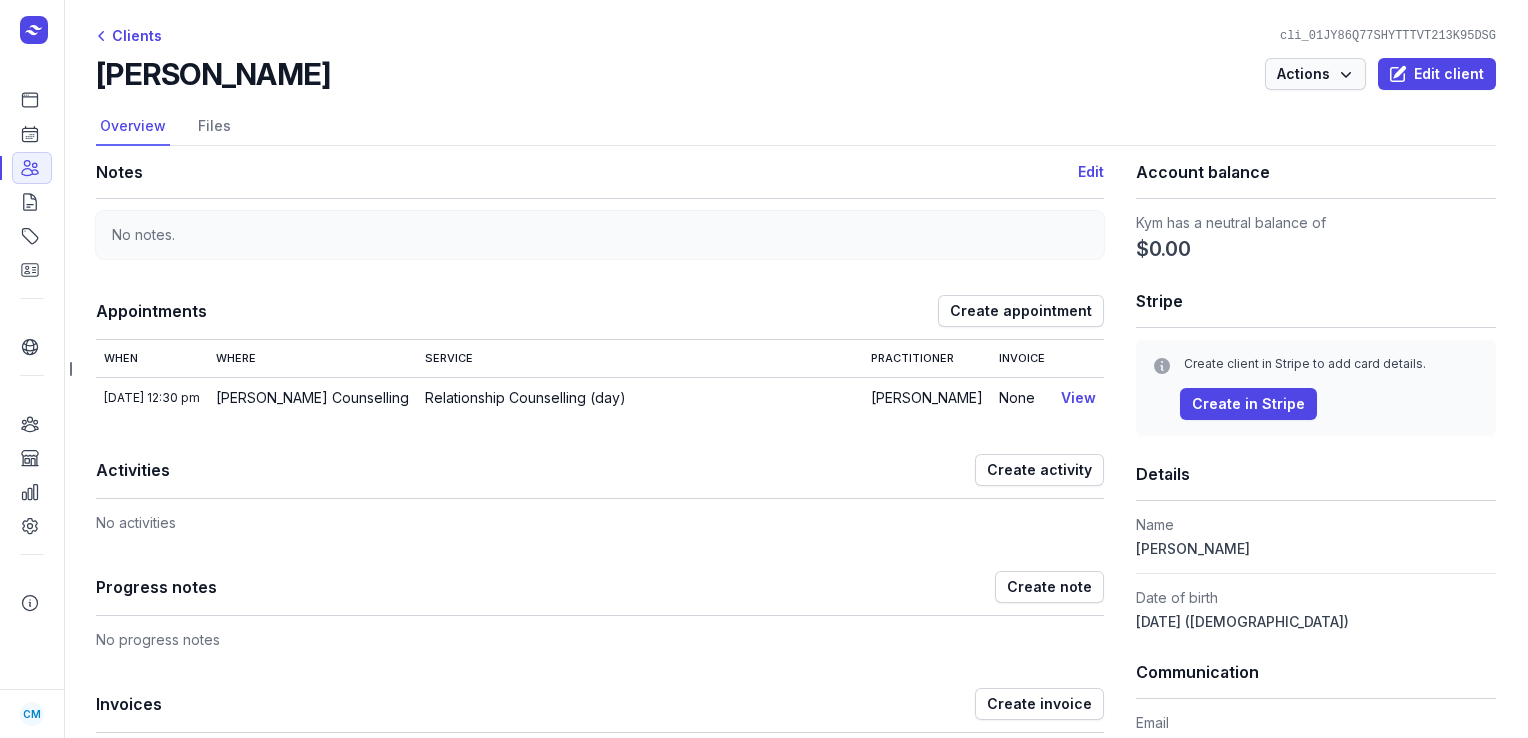 click 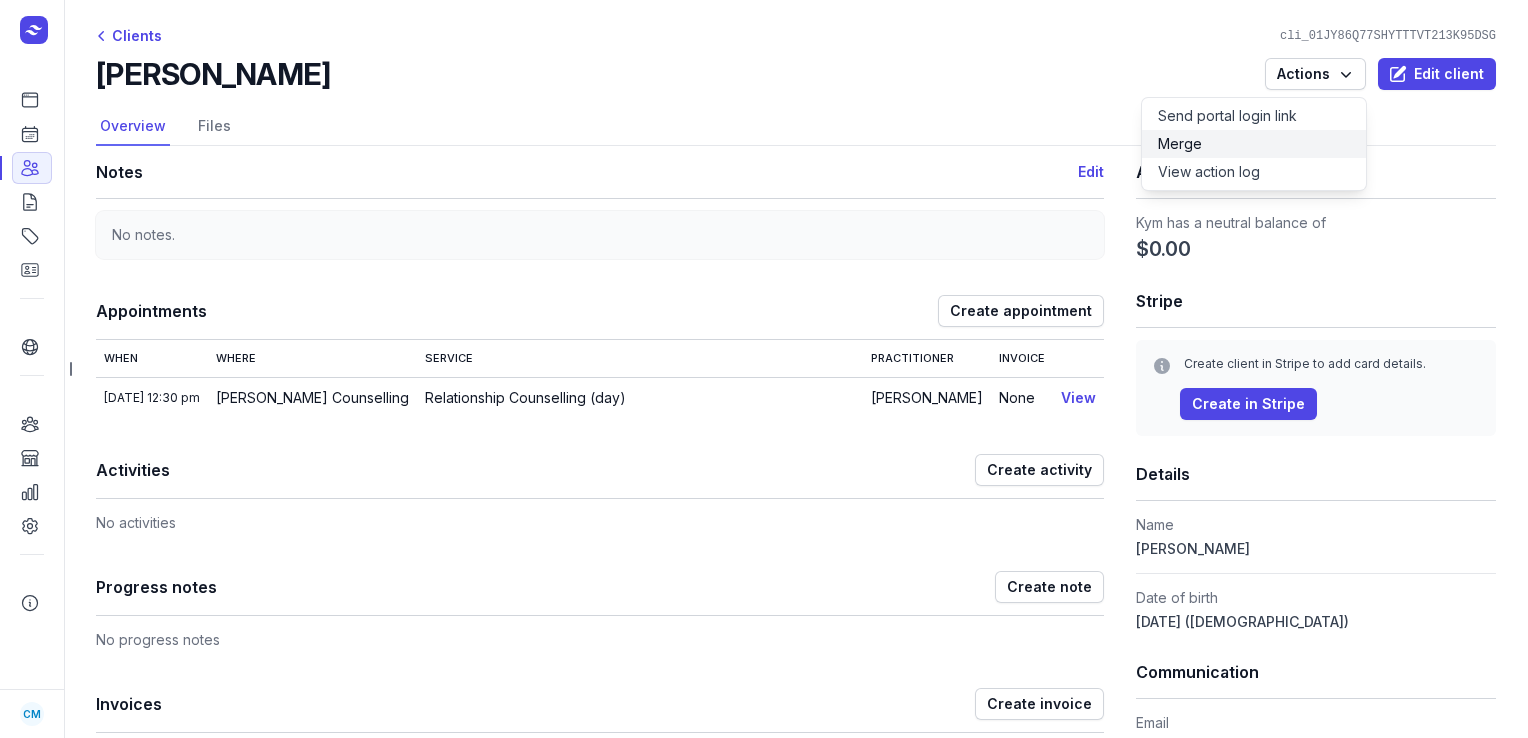 click on "Merge" at bounding box center [1254, 144] 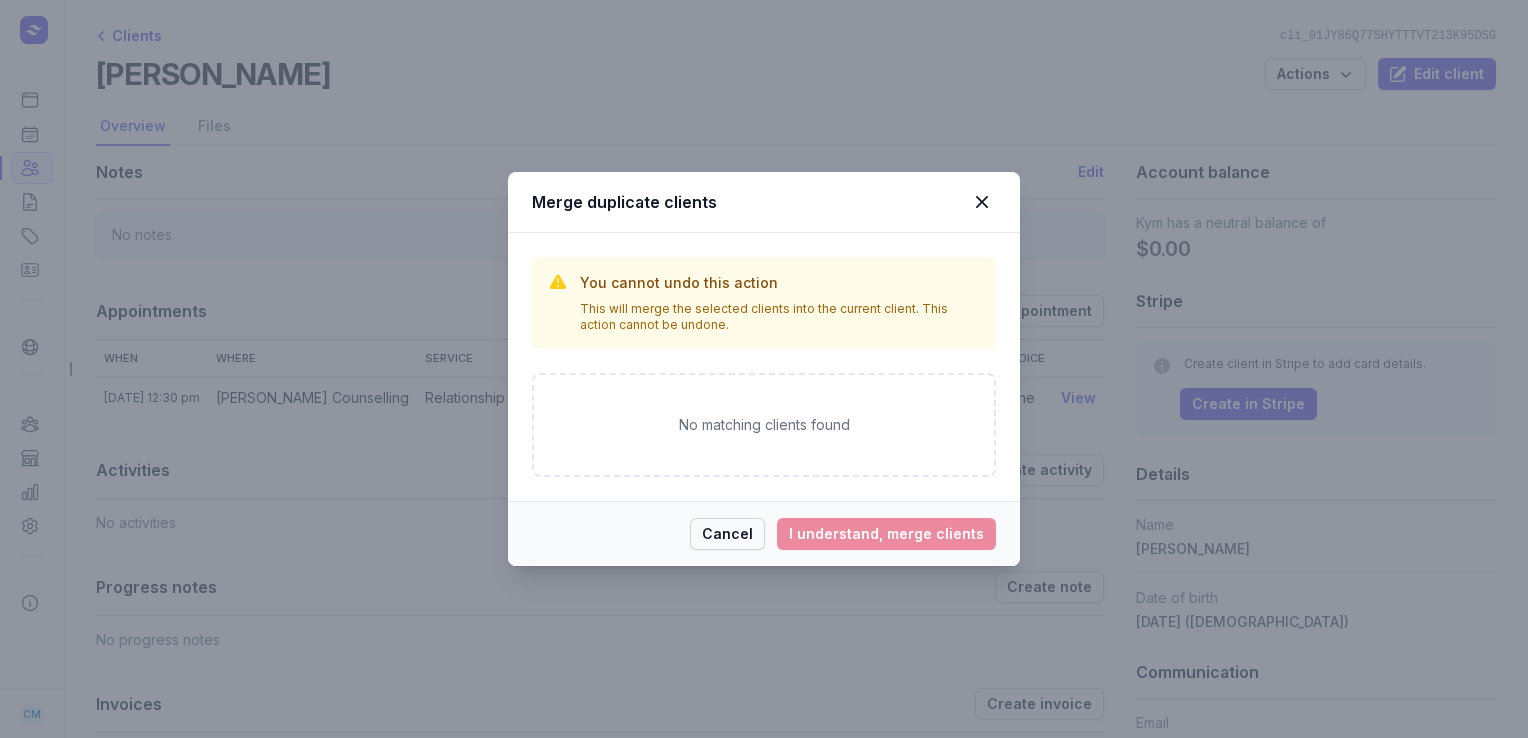 click on "Cancel" at bounding box center (727, 534) 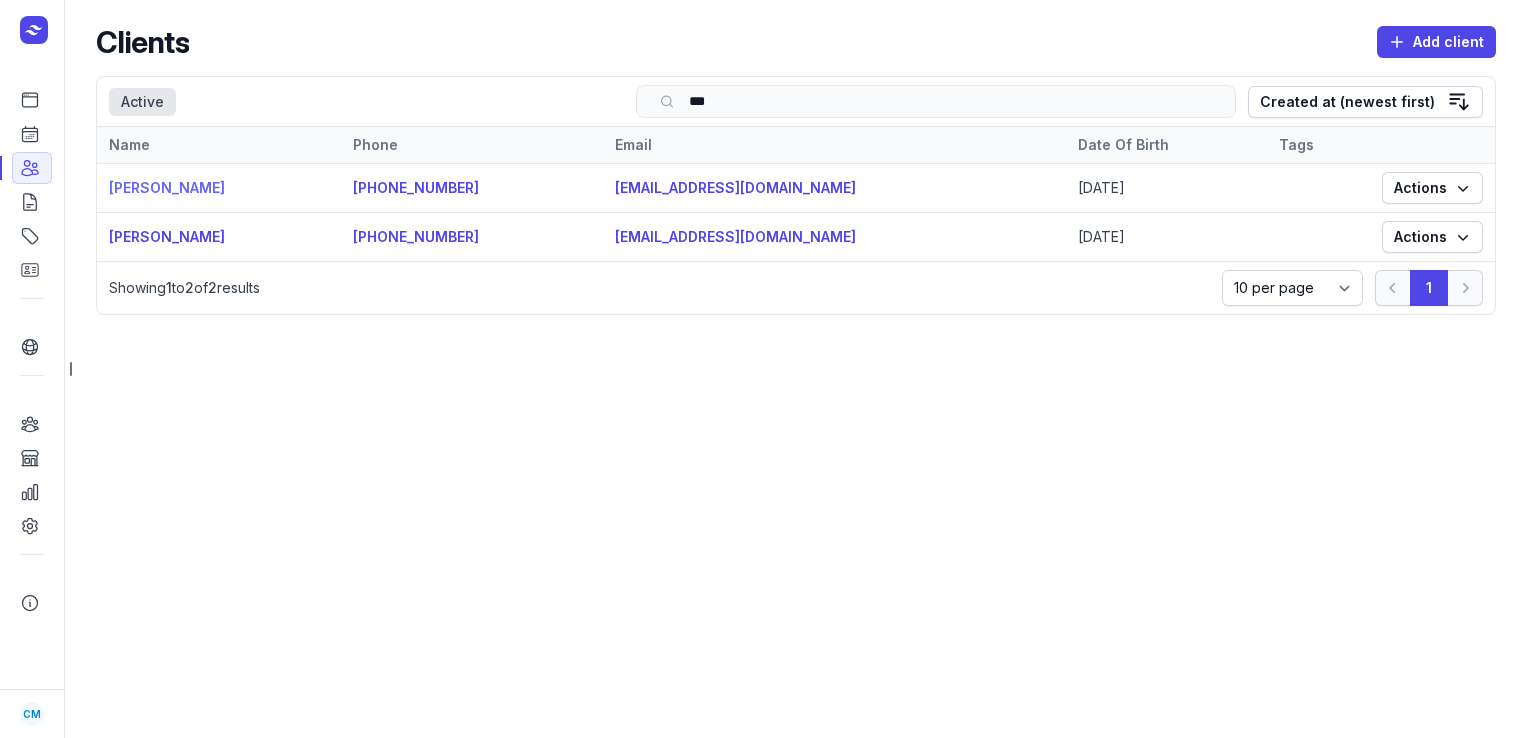 click on "[PERSON_NAME]" 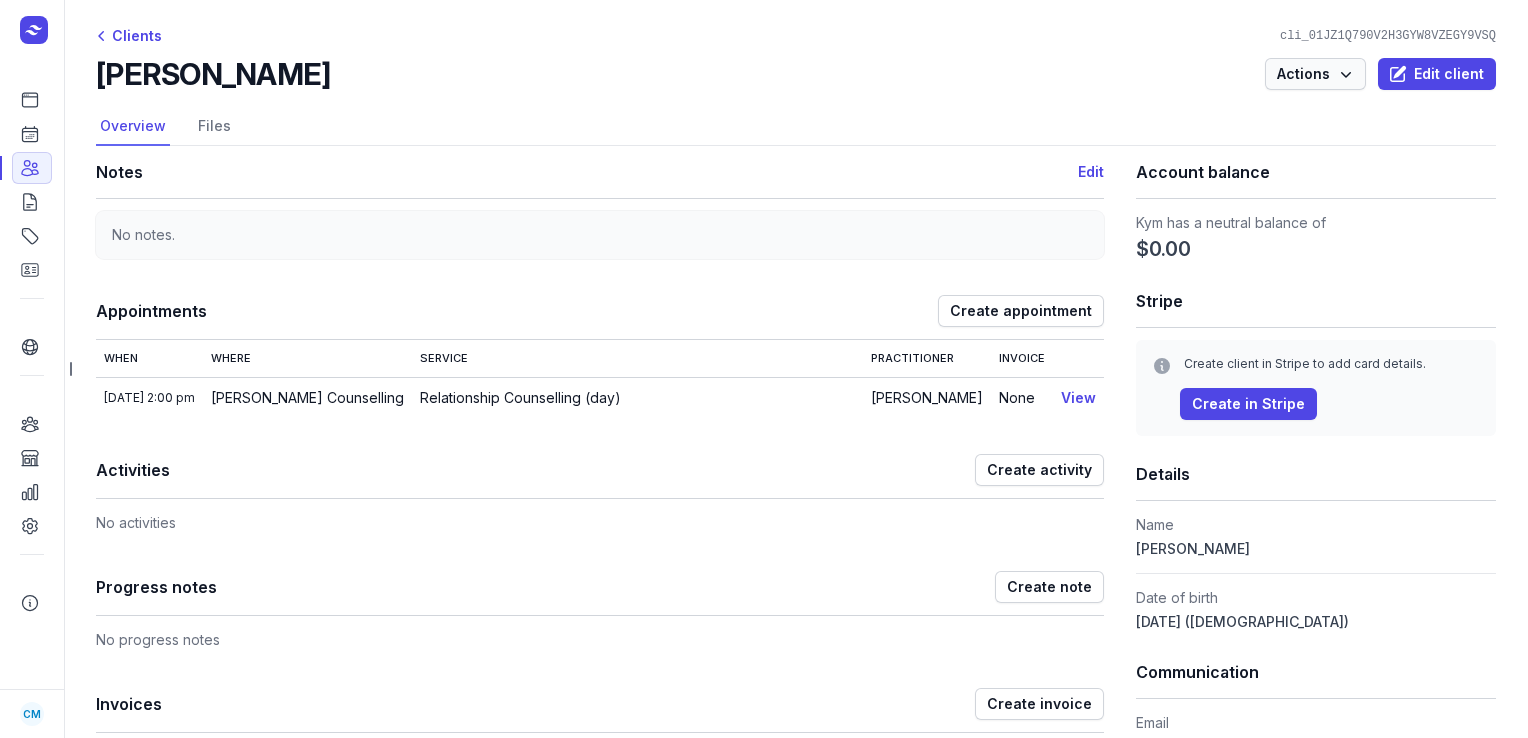 click on "Actions" at bounding box center (1315, 74) 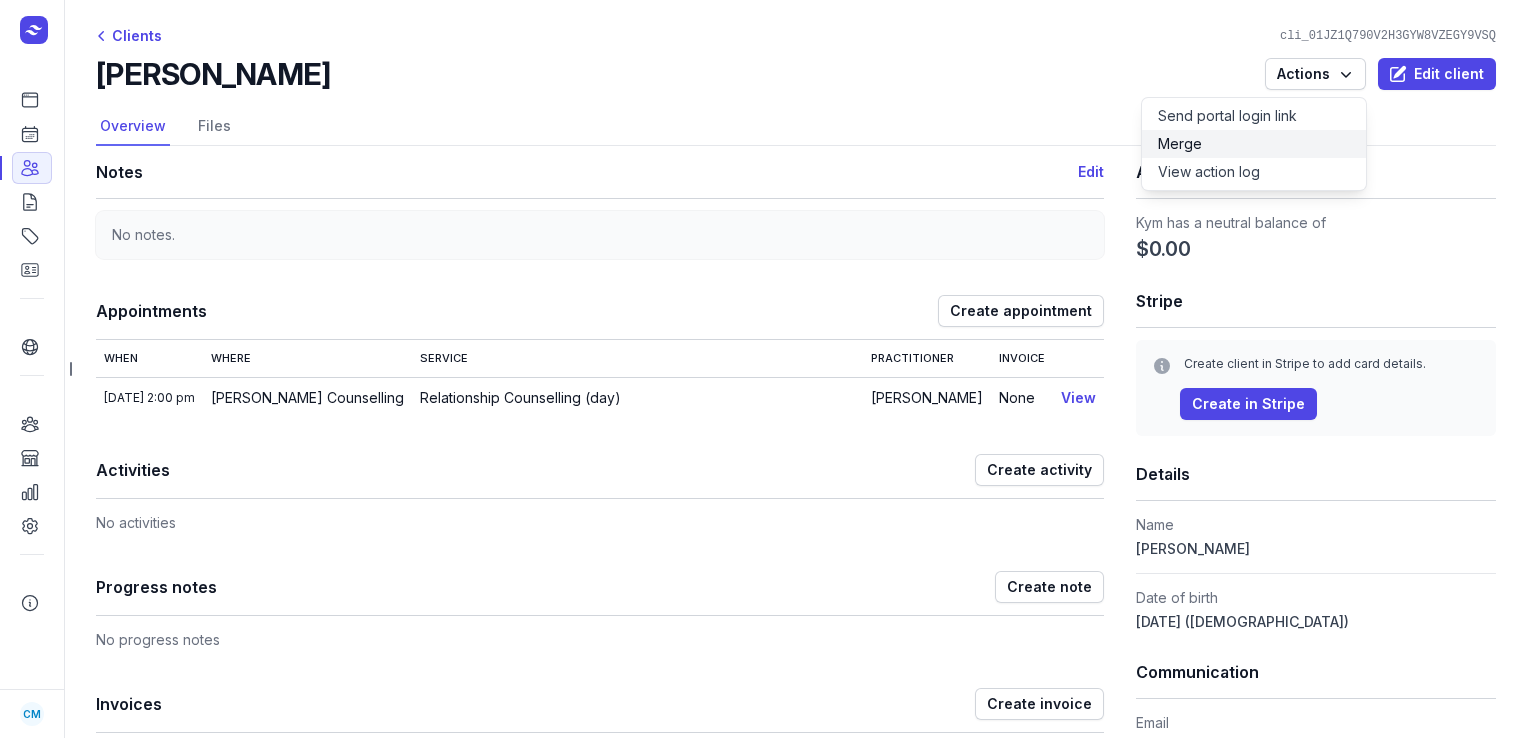 click on "Merge" at bounding box center [1254, 144] 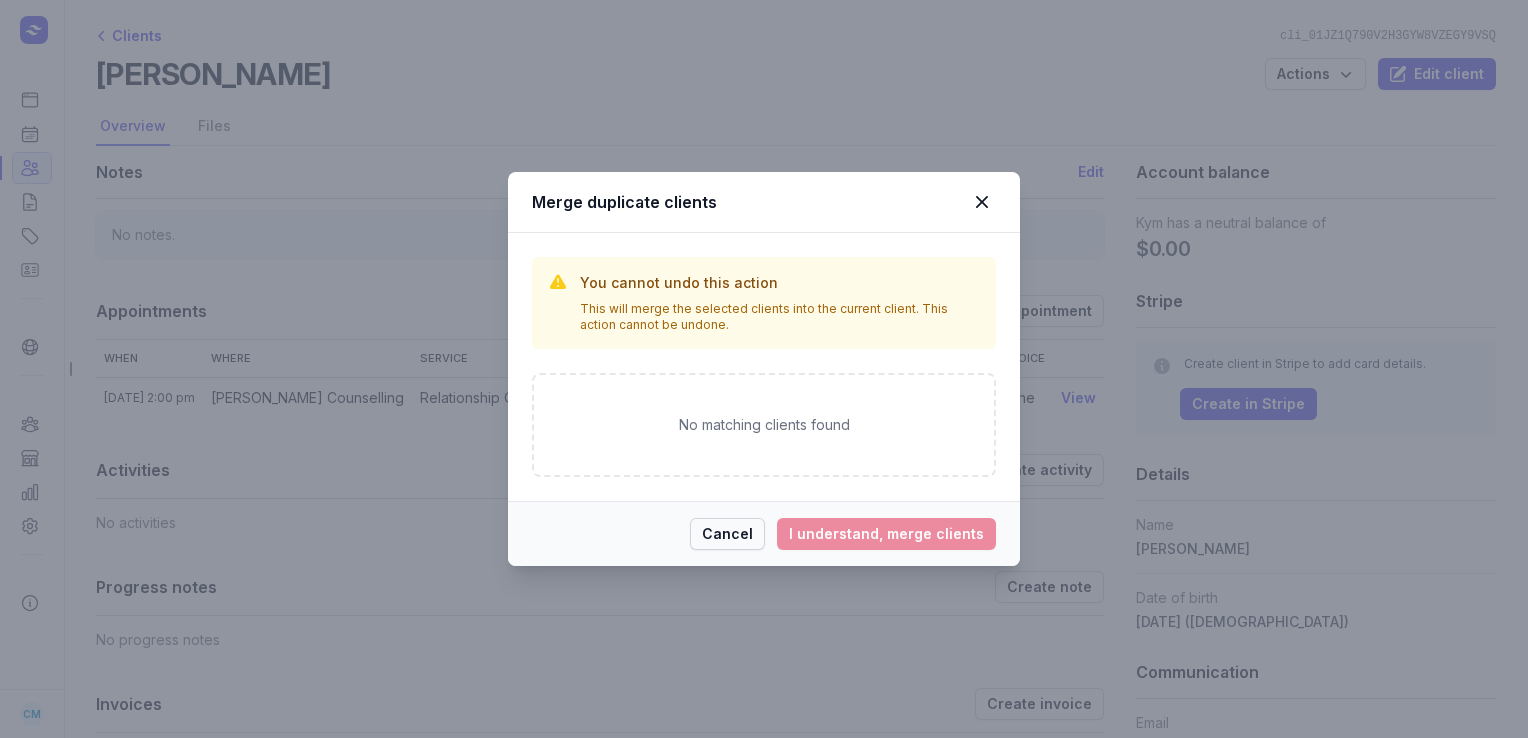 click on "Cancel" at bounding box center (727, 534) 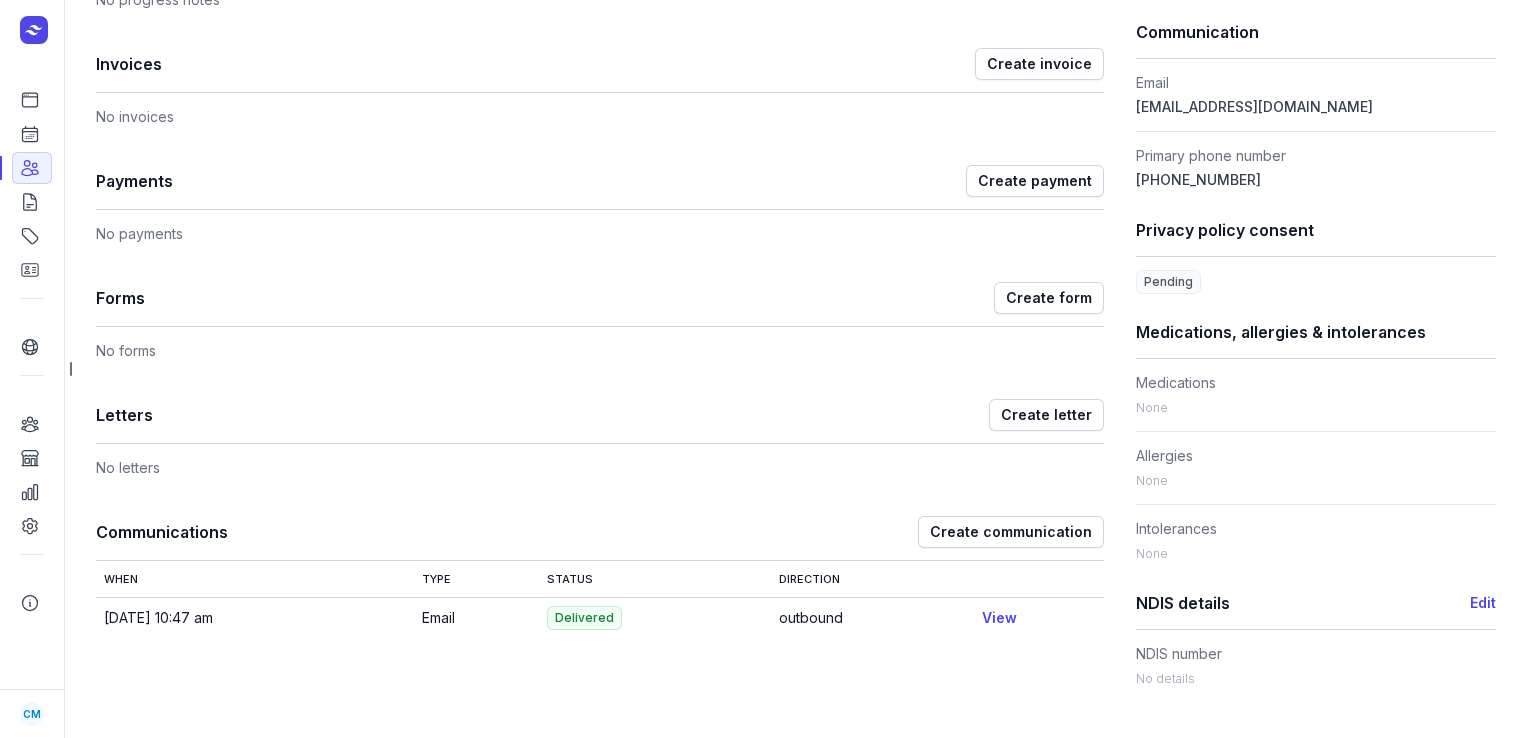 scroll, scrollTop: 0, scrollLeft: 0, axis: both 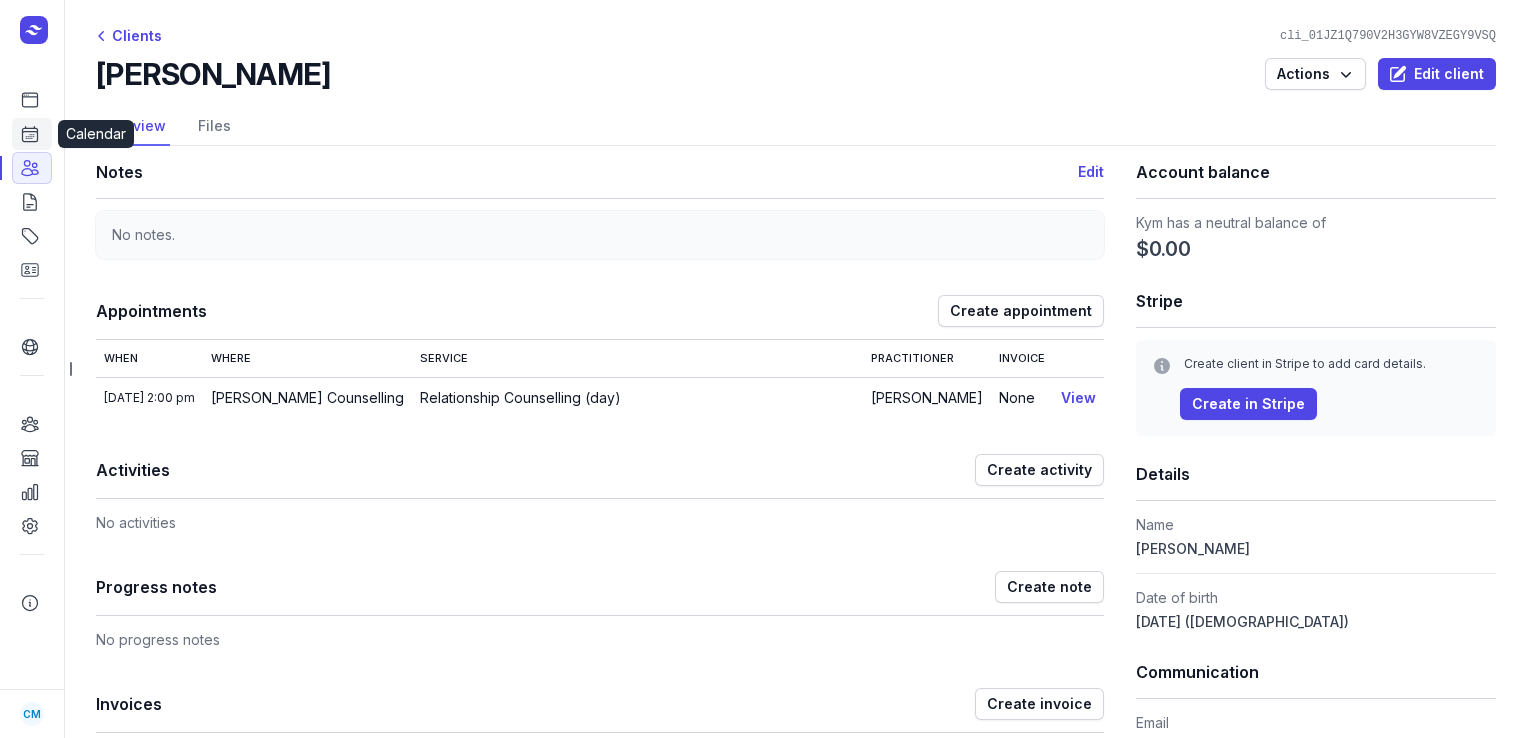 click 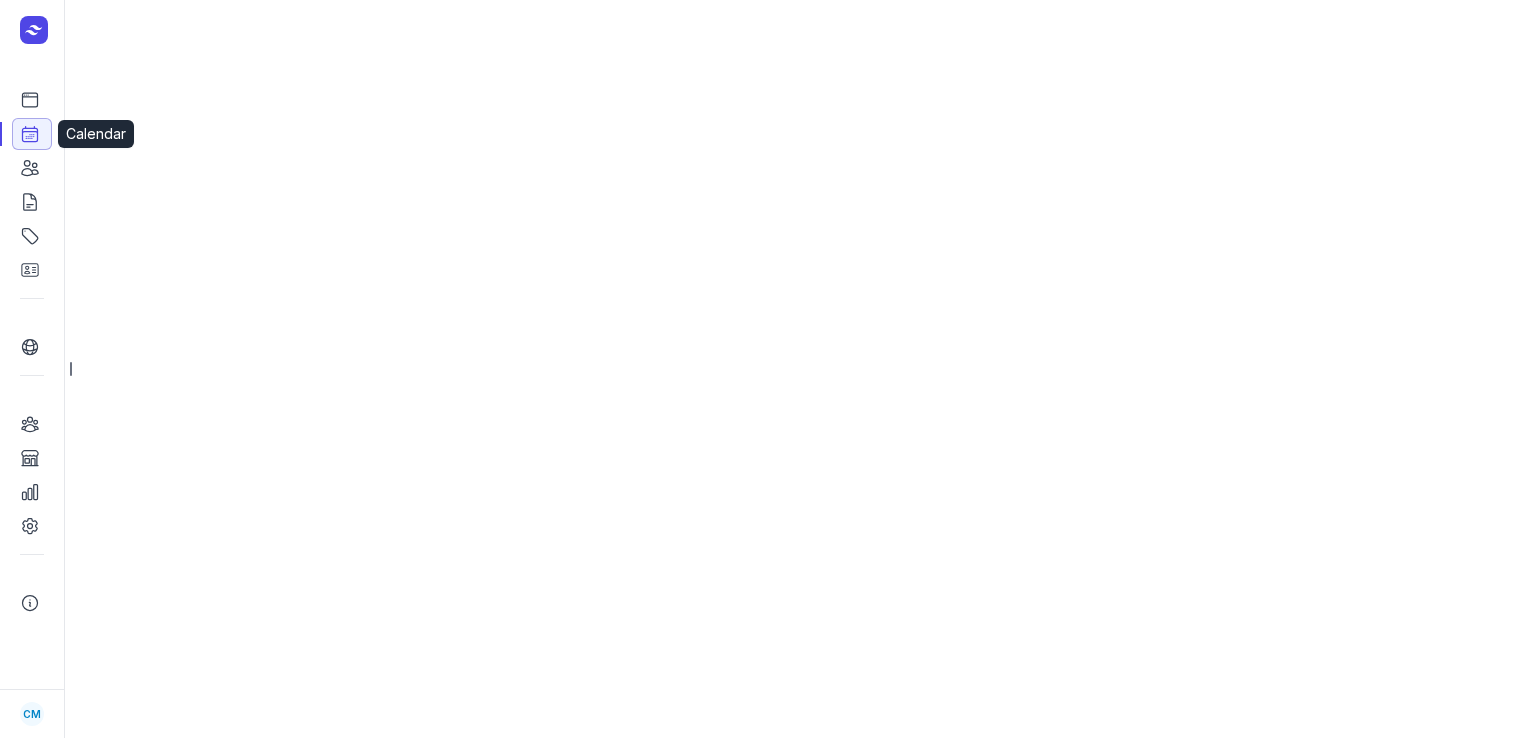 select on "week" 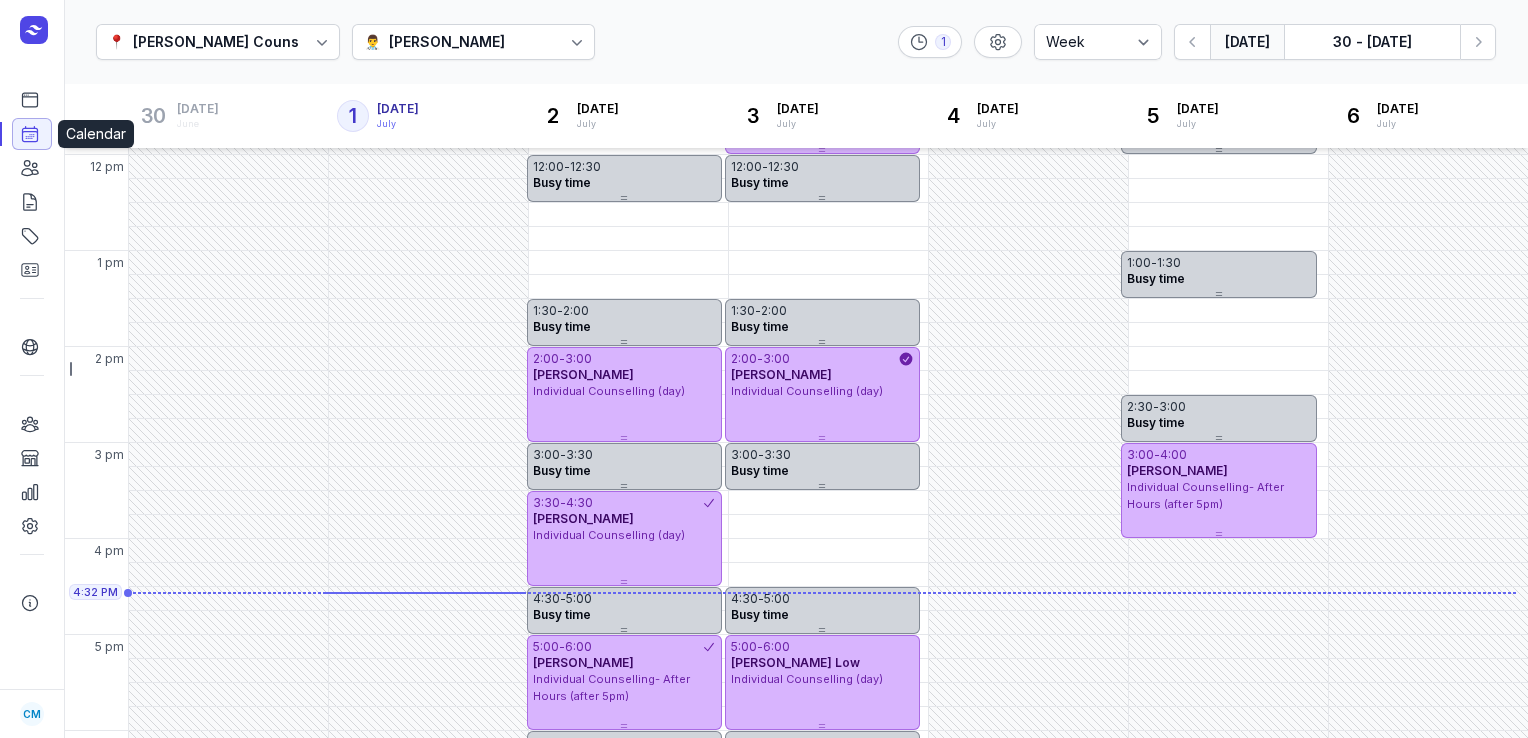 scroll, scrollTop: 561, scrollLeft: 0, axis: vertical 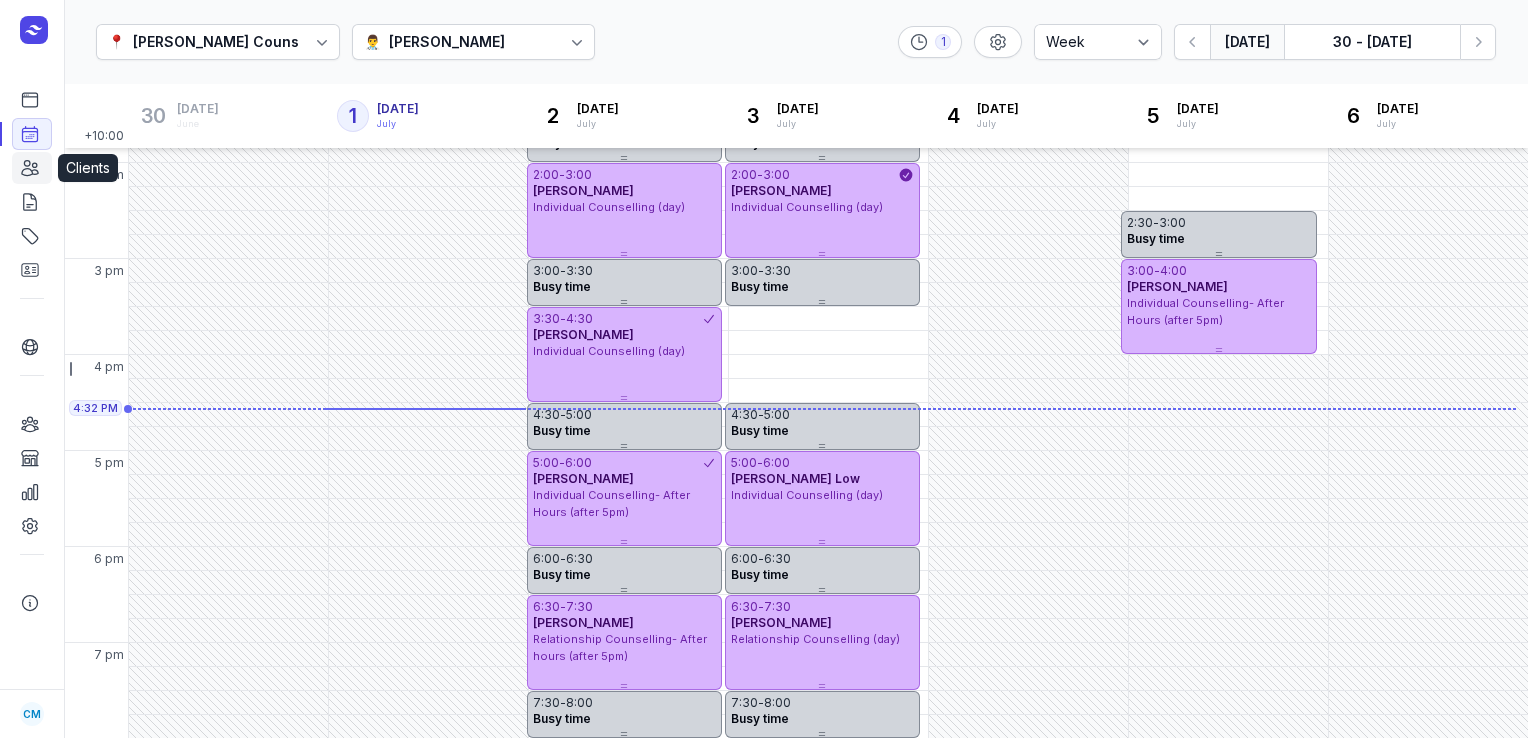 click on "Clients" 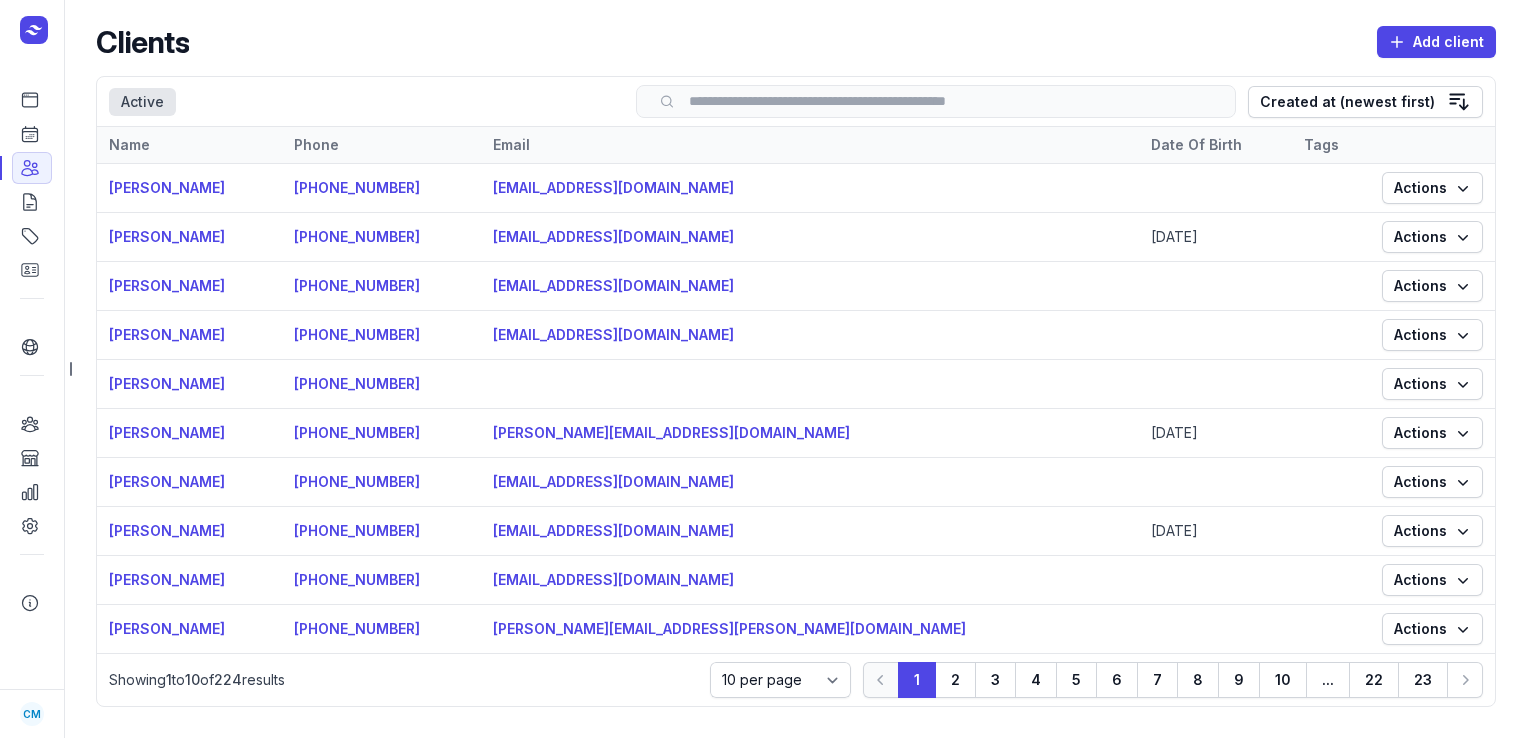 click at bounding box center [936, 101] 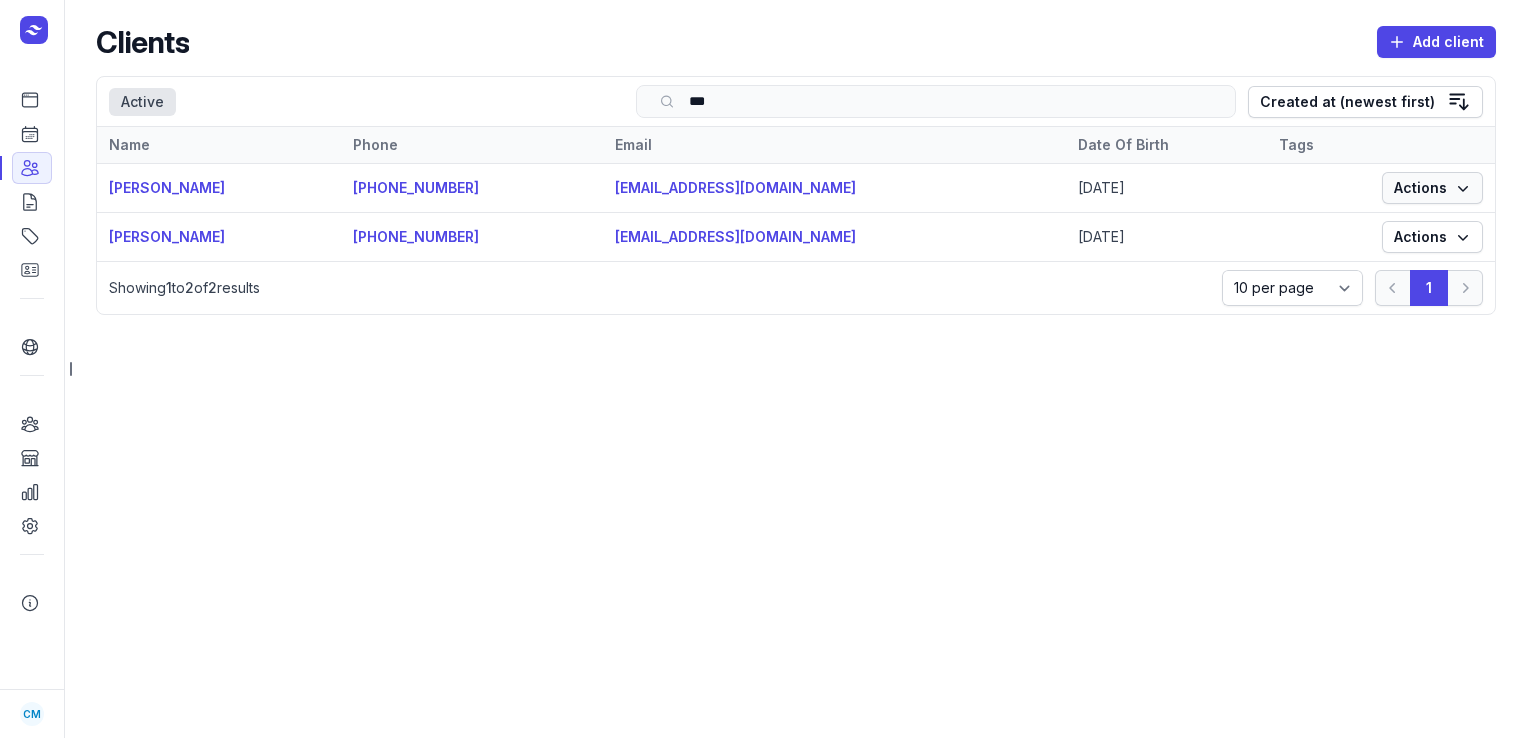 type on "***" 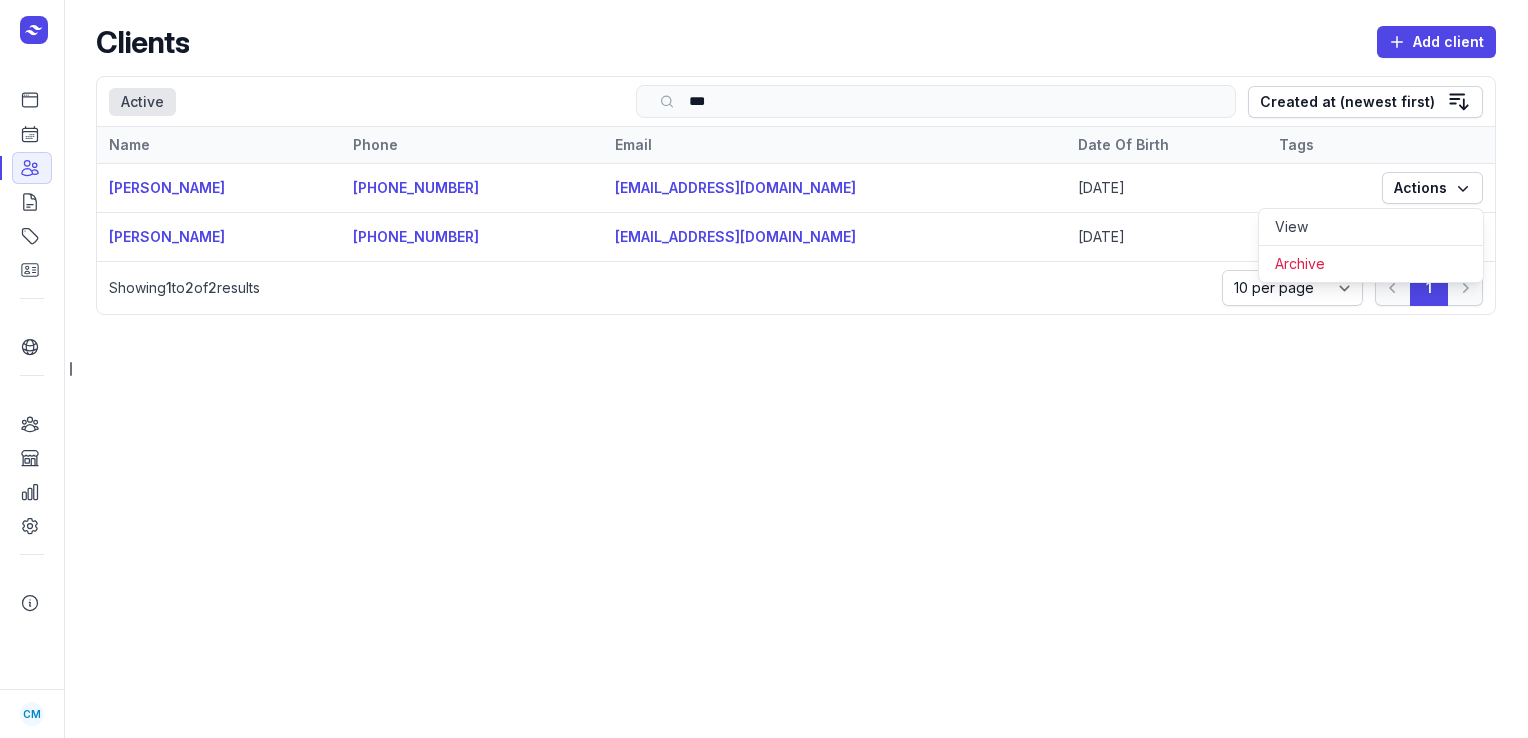 click on "Clients  Add client  Select a tab Active Active Search *** Created at (newest first) Name Phone Email Date Of Birth Tags [PERSON_NAME] [PHONE_NUMBER] [EMAIL_ADDRESS][DOMAIN_NAME] [DATE]  Actions  [PERSON_NAME] [PHONE_NUMBER] [EMAIL_ADDRESS][DOMAIN_NAME] [DATE]  Actions     1    to    2    of    2  Previous   Next   Showing    1    to    2    of    2    results  10 per page 25 per page 50 per page 100 per page 1" at bounding box center (796, 369) 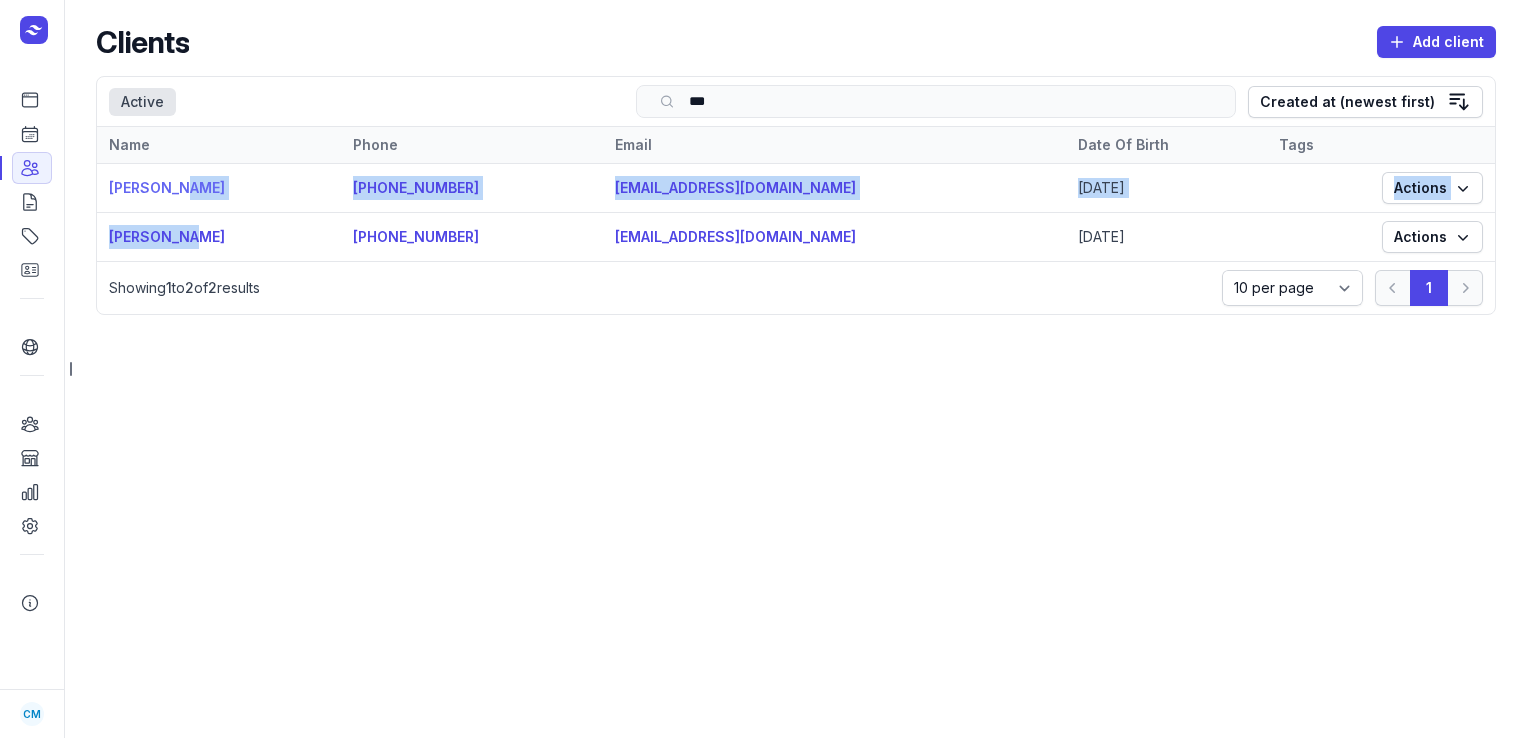 drag, startPoint x: 189, startPoint y: 242, endPoint x: 185, endPoint y: 182, distance: 60.133186 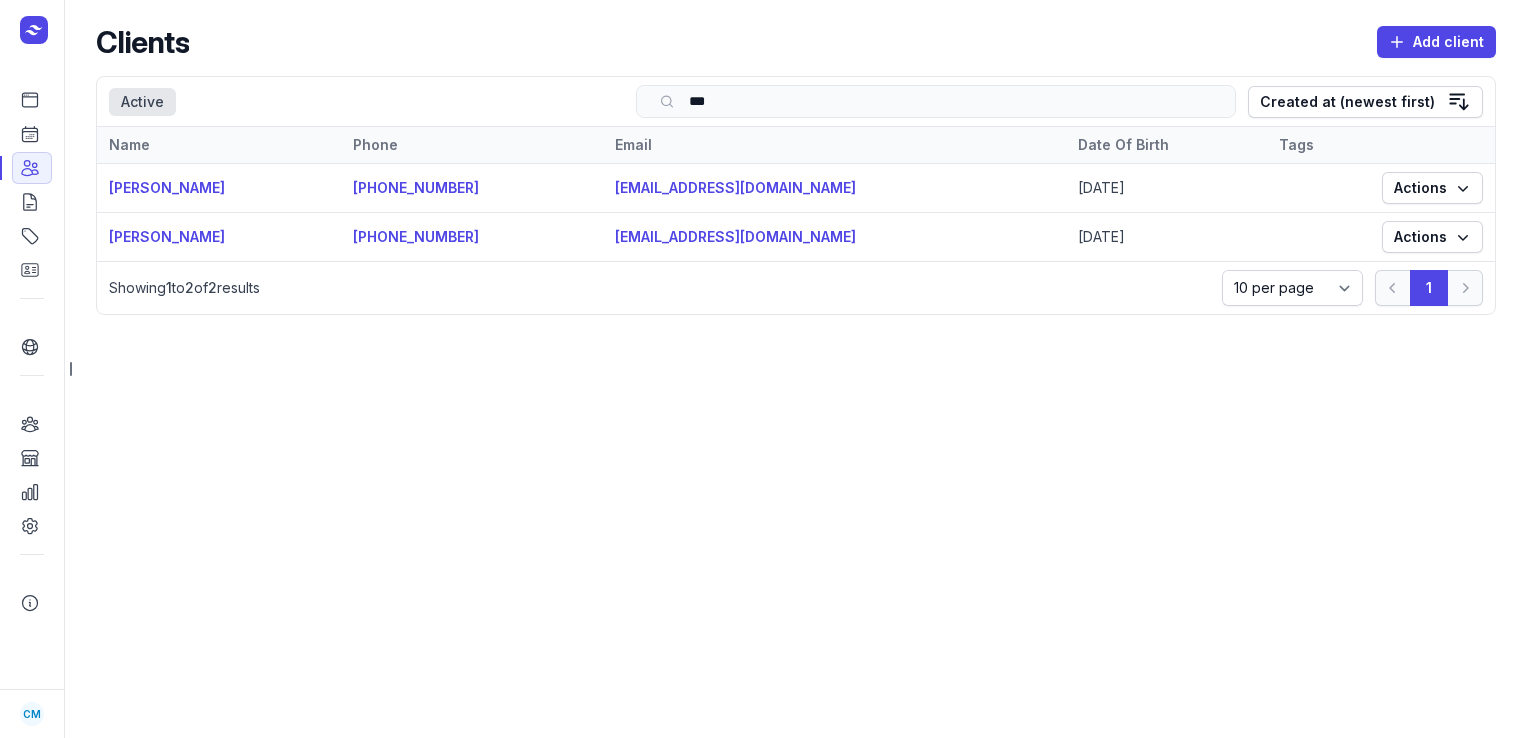 click on "Clients  Add client  Select a tab Active Active Search *** Created at (newest first) Name Phone Email Date Of Birth Tags [PERSON_NAME] [PHONE_NUMBER] [EMAIL_ADDRESS][DOMAIN_NAME] [DATE]  Actions  [PERSON_NAME] [PHONE_NUMBER] [EMAIL_ADDRESS][DOMAIN_NAME] [DATE]  Actions     1    to    2    of    2  Previous   Next   Showing    1    to    2    of    2    results  10 per page 25 per page 50 per page 100 per page 1" at bounding box center (796, 369) 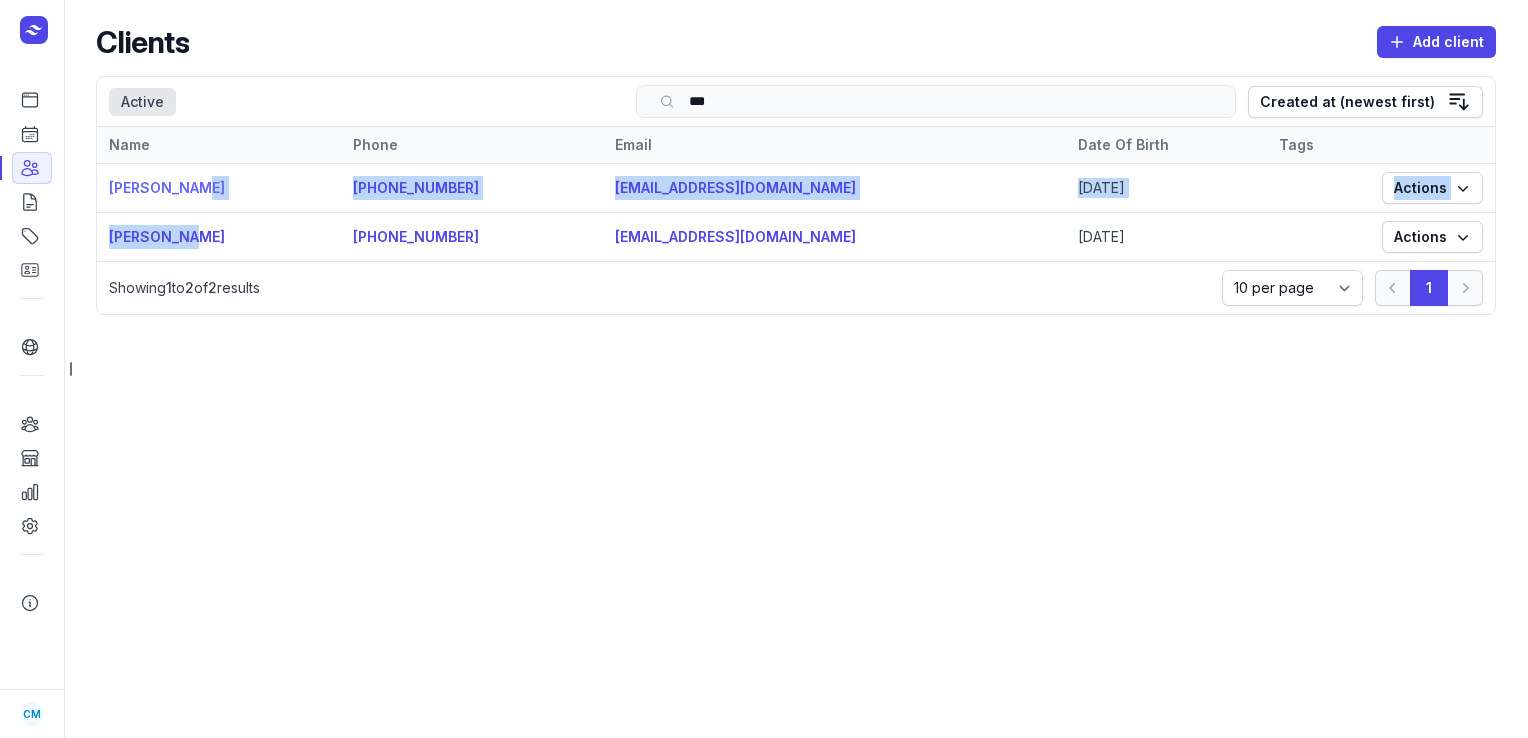 drag, startPoint x: 196, startPoint y: 236, endPoint x: 198, endPoint y: 192, distance: 44.04543 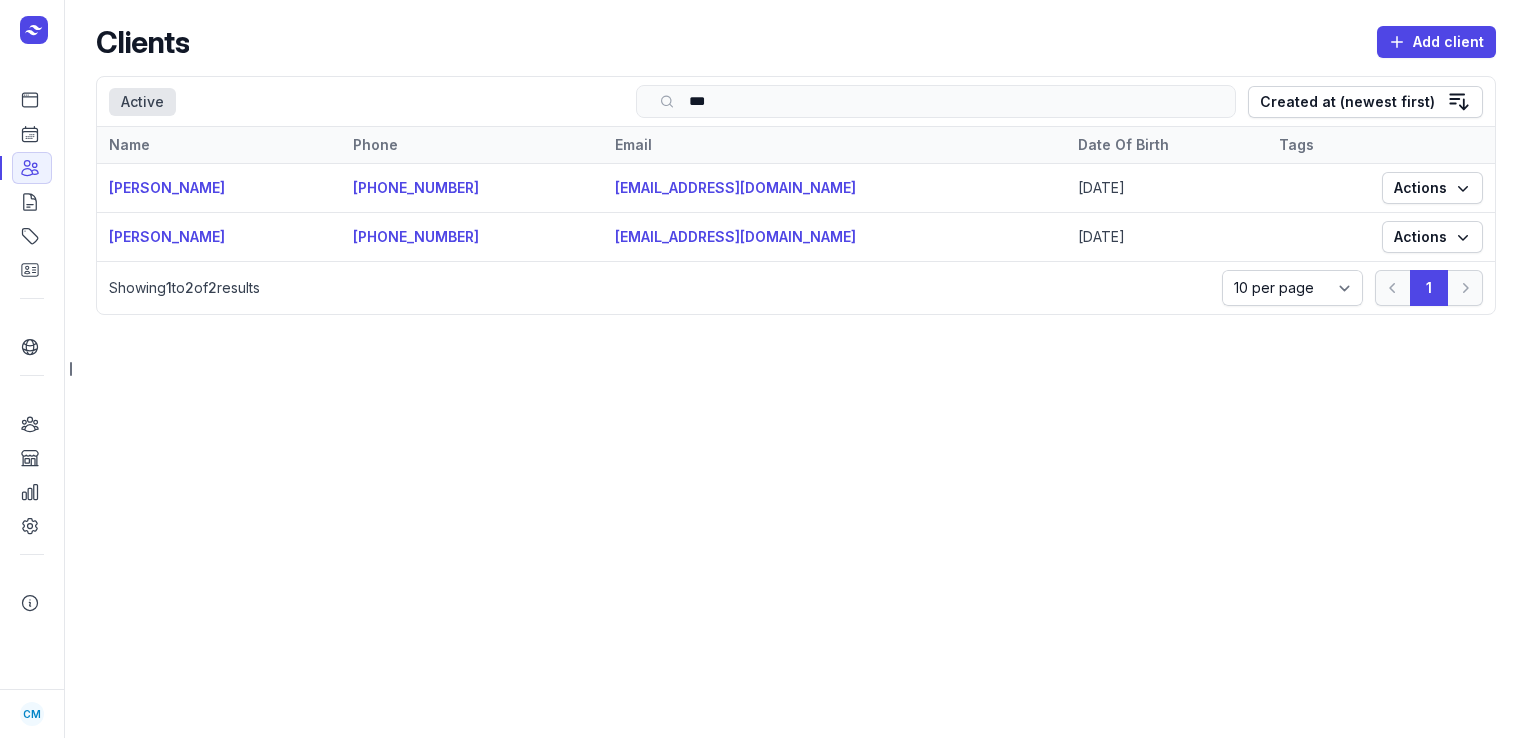 click on "Clients  Add client  Select a tab Active Active Search *** Created at (newest first) Name Phone Email Date Of Birth Tags [PERSON_NAME] [PHONE_NUMBER] [EMAIL_ADDRESS][DOMAIN_NAME] [DATE]  Actions  [PERSON_NAME] [PHONE_NUMBER] [EMAIL_ADDRESS][DOMAIN_NAME] [DATE]  Actions     1    to    2    of    2  Previous   Next   Showing    1    to    2    of    2    results  10 per page 25 per page 50 per page 100 per page 1" at bounding box center (796, 369) 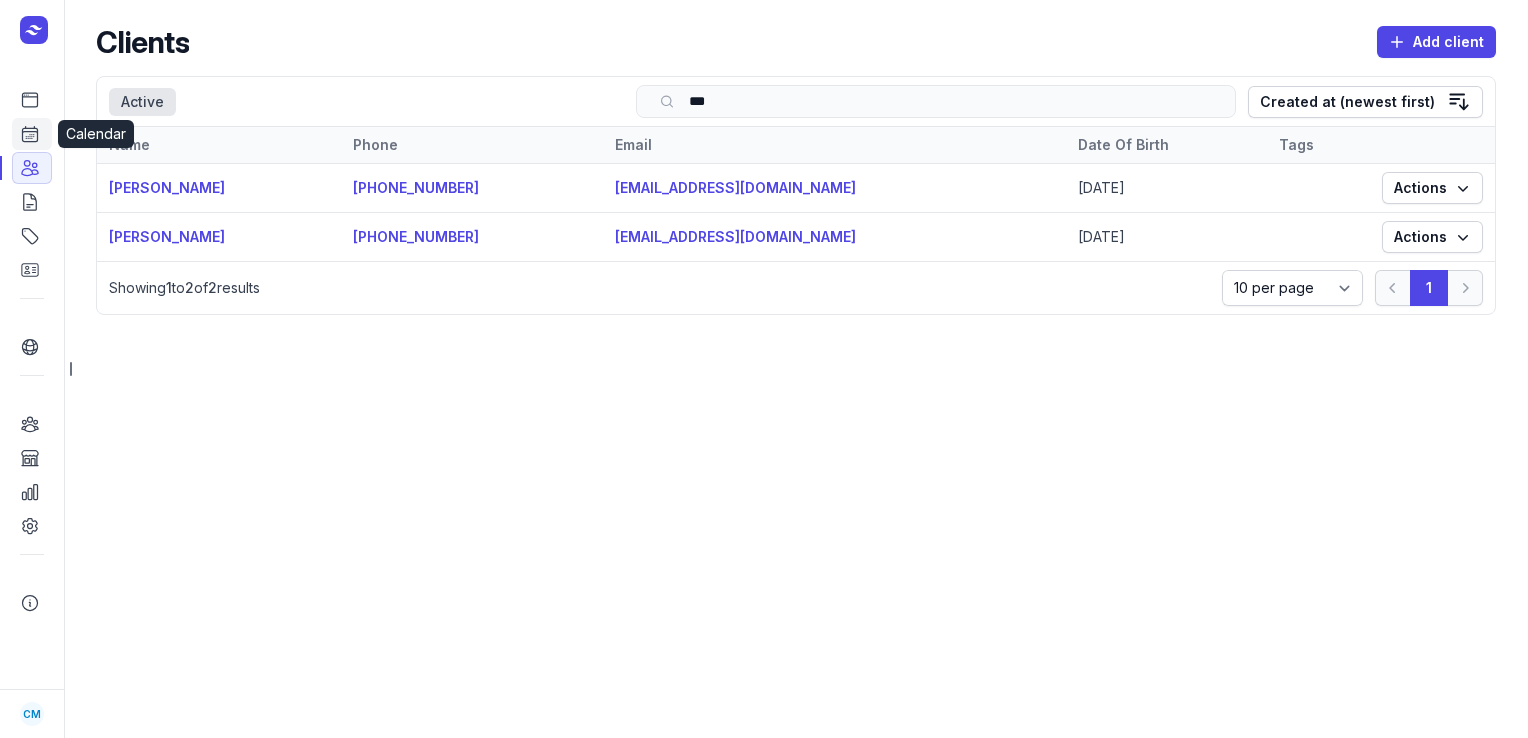 click on "Calendar" 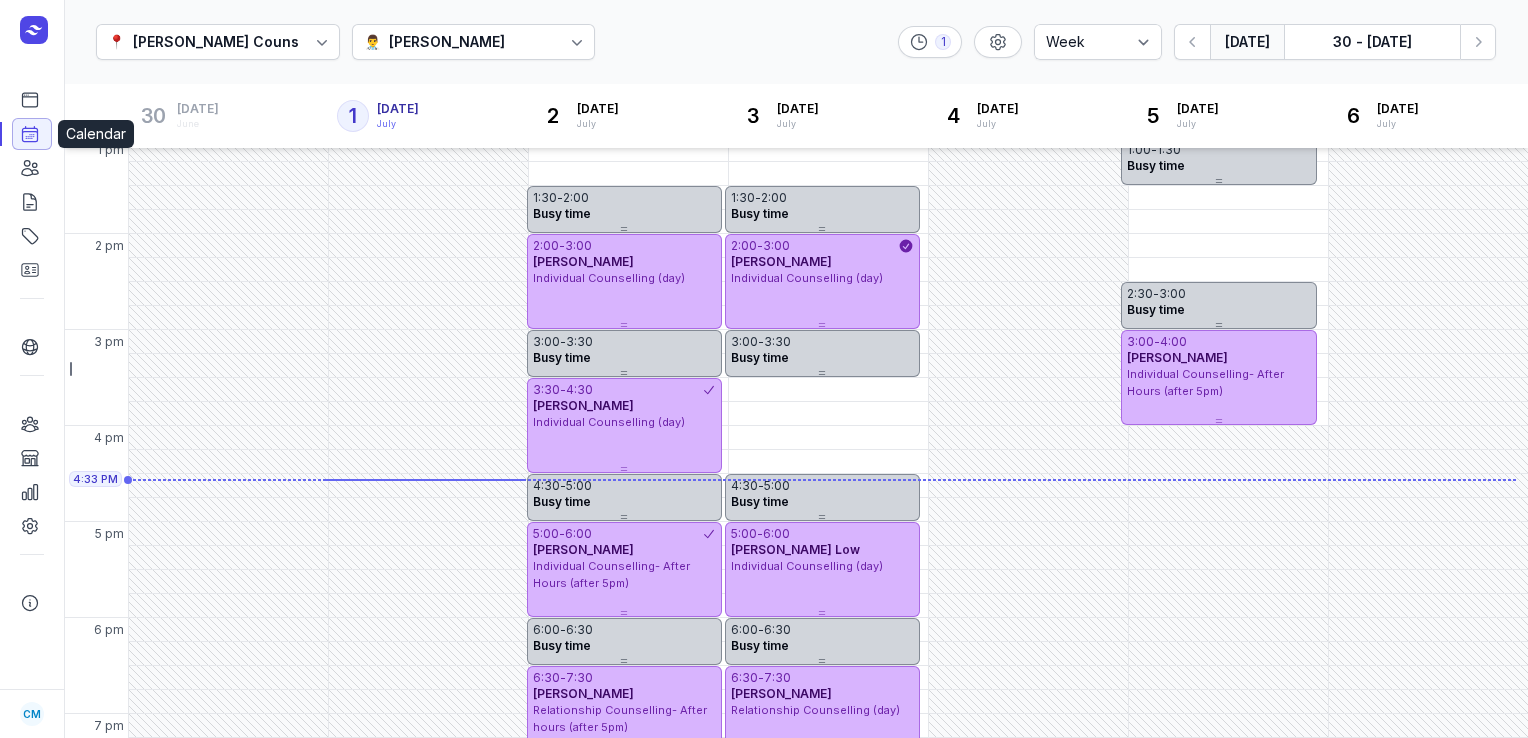 scroll, scrollTop: 561, scrollLeft: 0, axis: vertical 